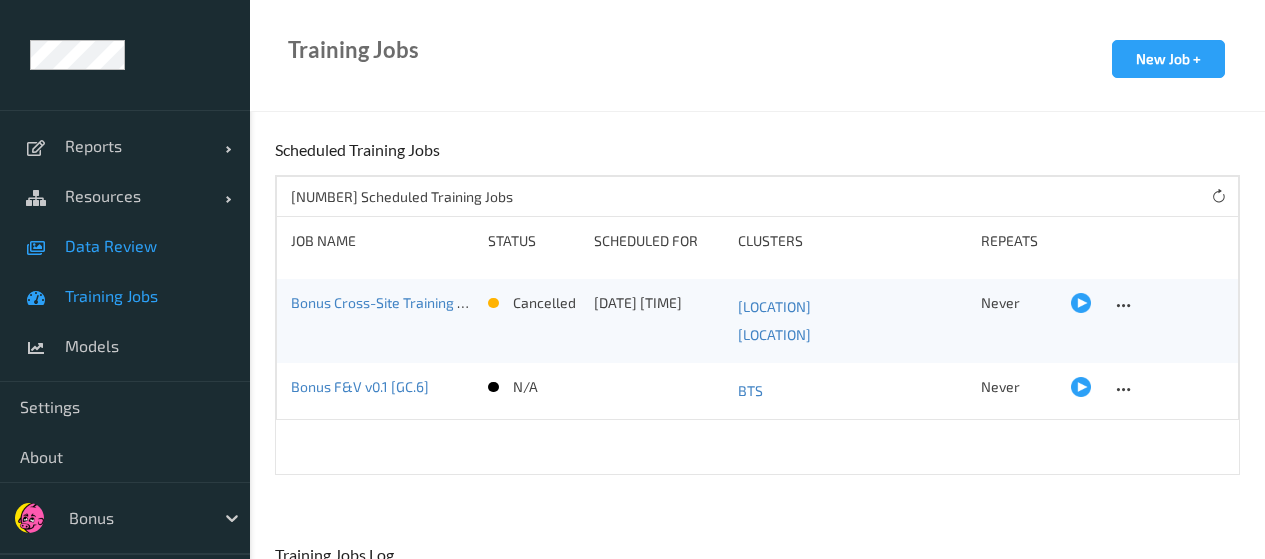 scroll, scrollTop: 400, scrollLeft: 0, axis: vertical 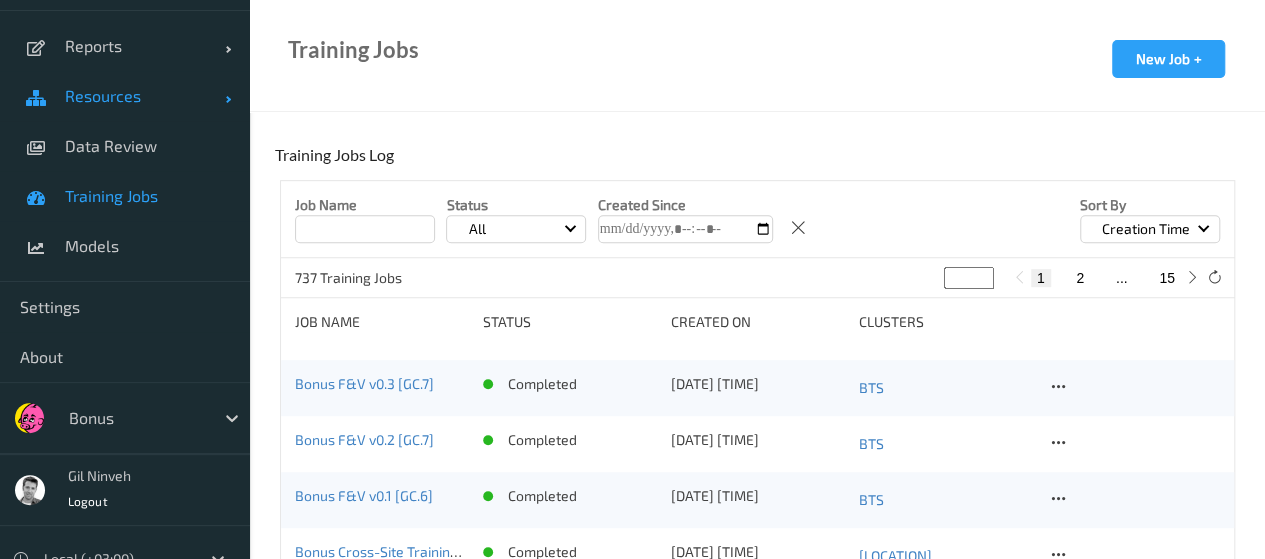 click on "Resources" at bounding box center [125, 96] 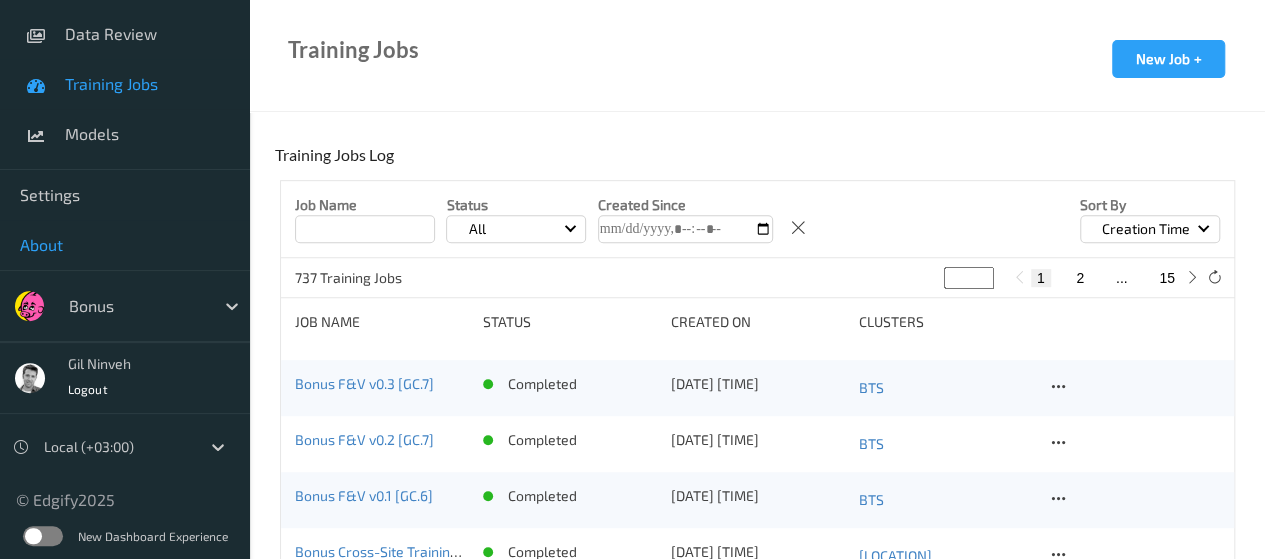 scroll, scrollTop: 262, scrollLeft: 0, axis: vertical 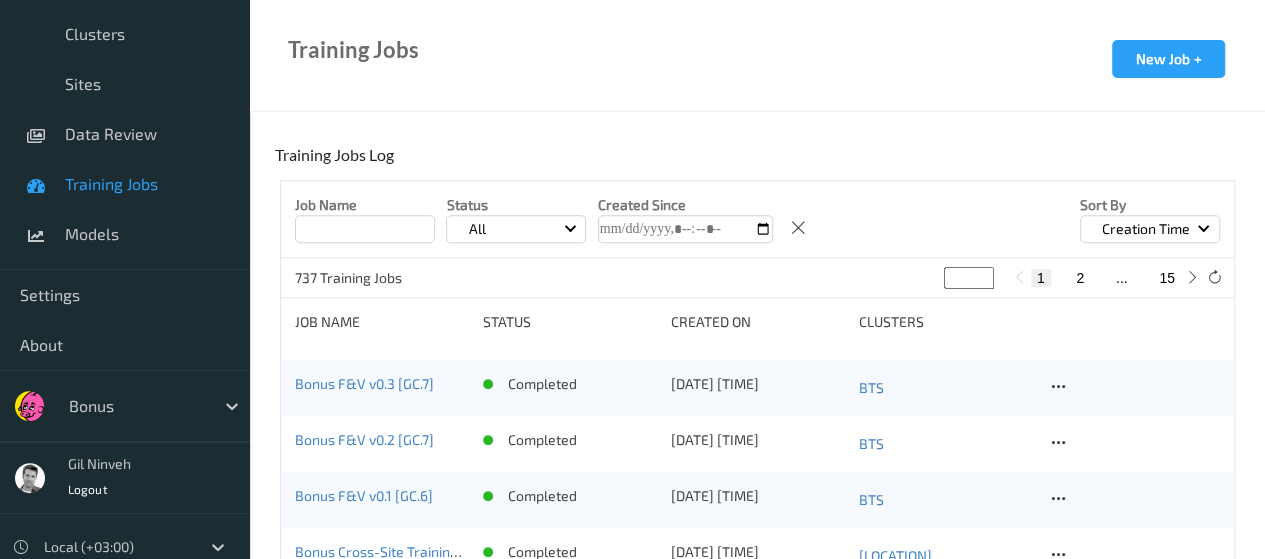 click on "Training Jobs" at bounding box center [125, 184] 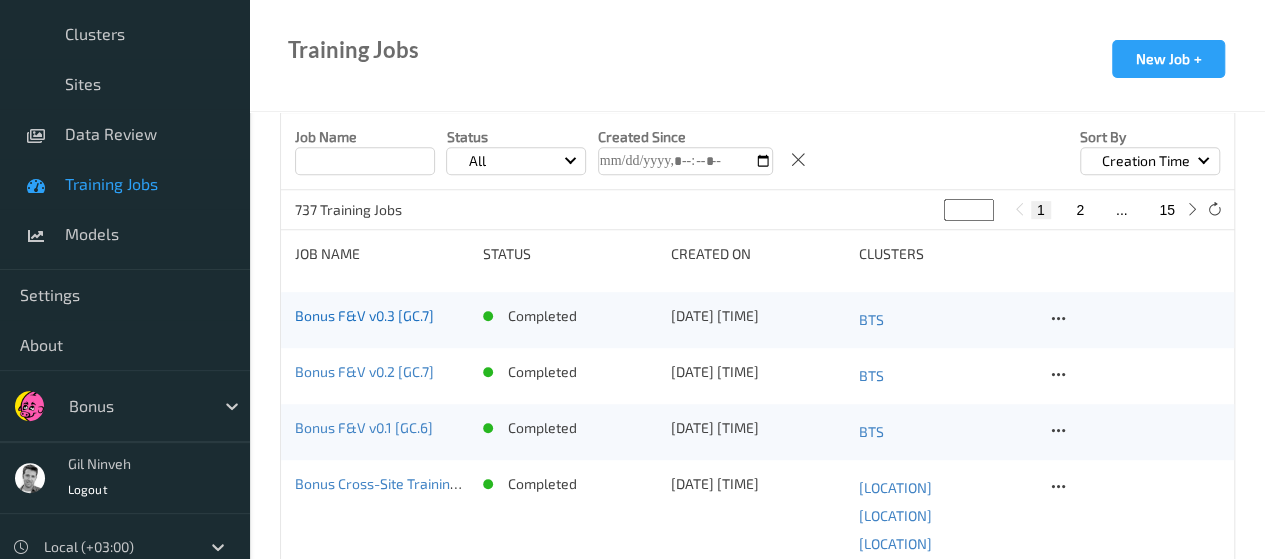 scroll, scrollTop: 500, scrollLeft: 0, axis: vertical 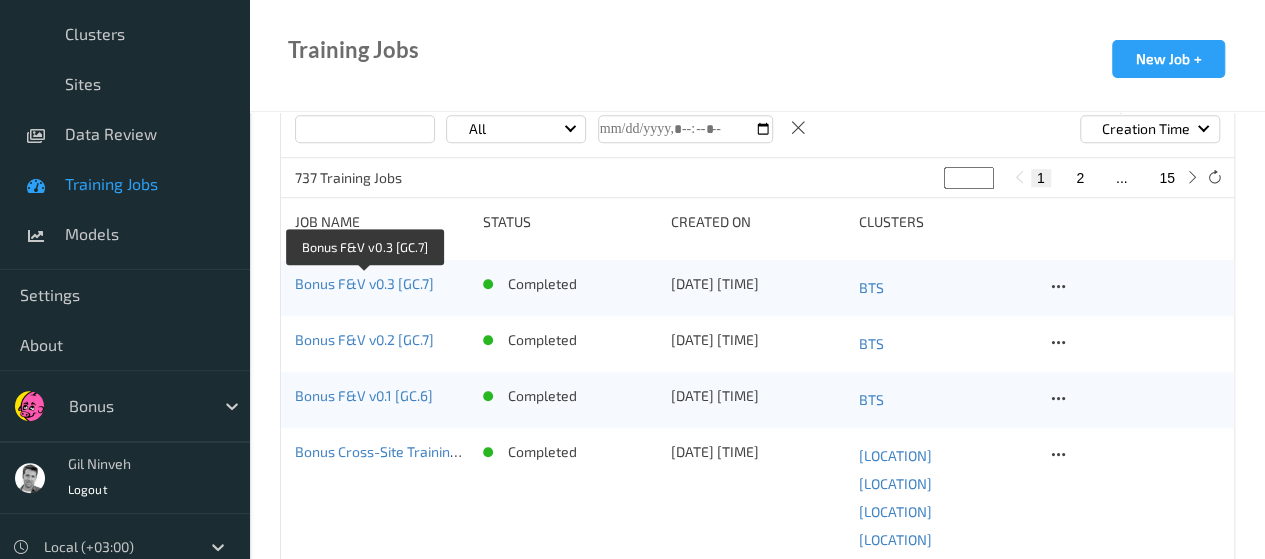 click on "Bonus F&V v0.3 [GC.7]" at bounding box center (364, 283) 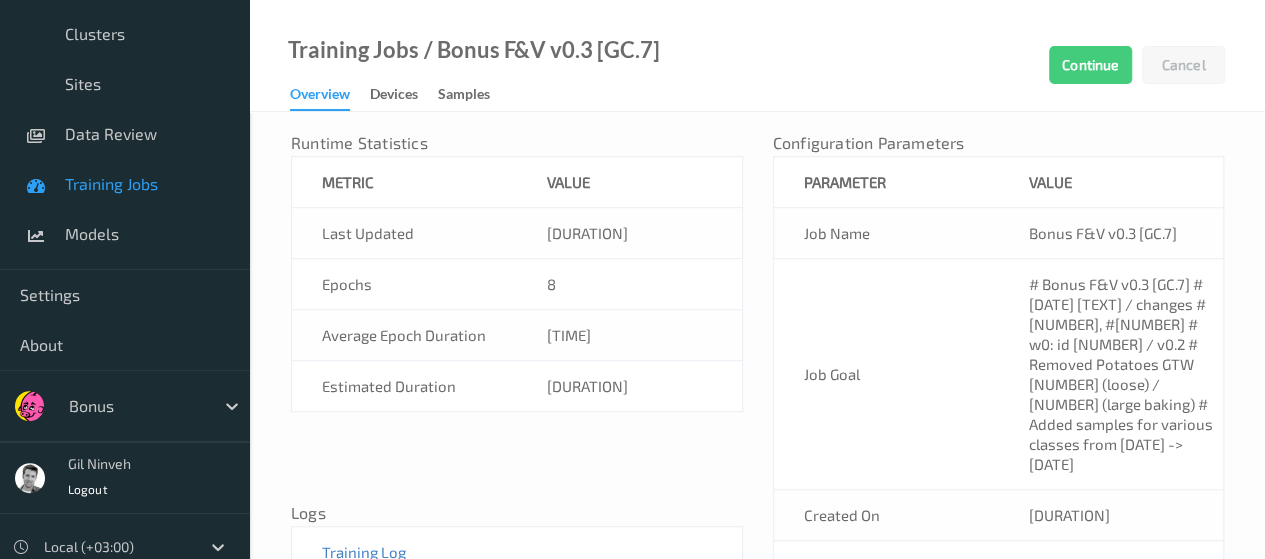 scroll, scrollTop: 790, scrollLeft: 0, axis: vertical 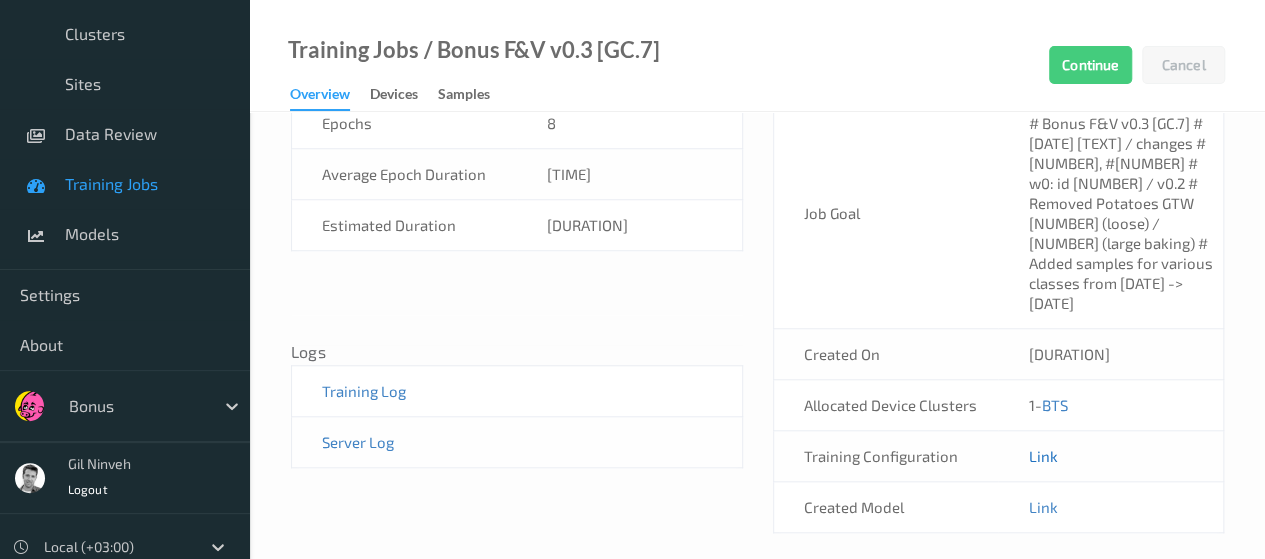click on "Link" at bounding box center [1042, 456] 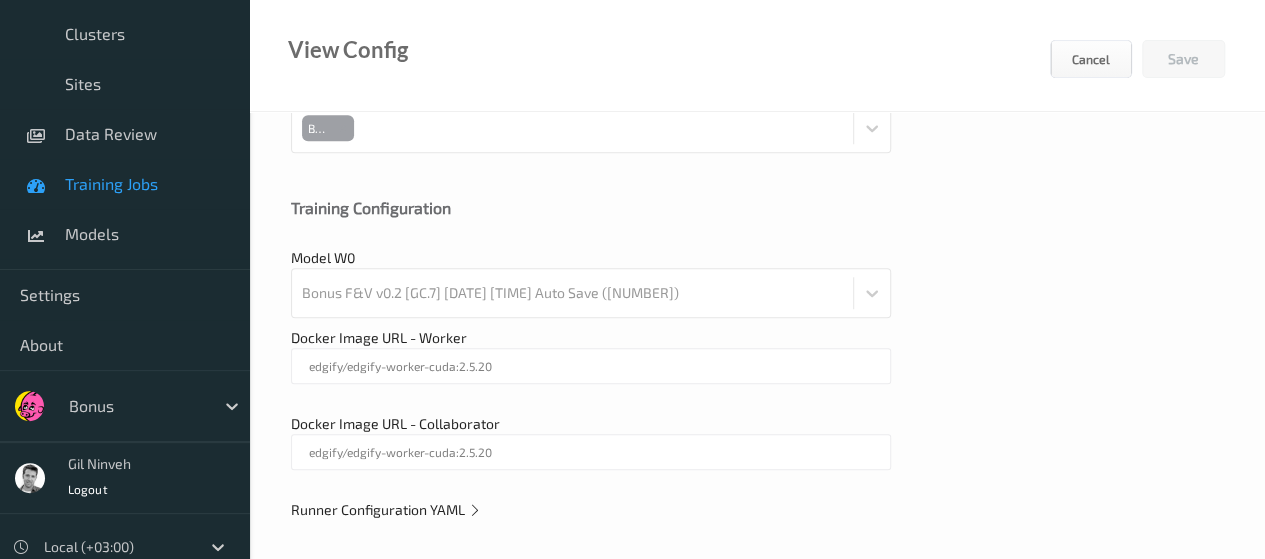 scroll, scrollTop: 815, scrollLeft: 0, axis: vertical 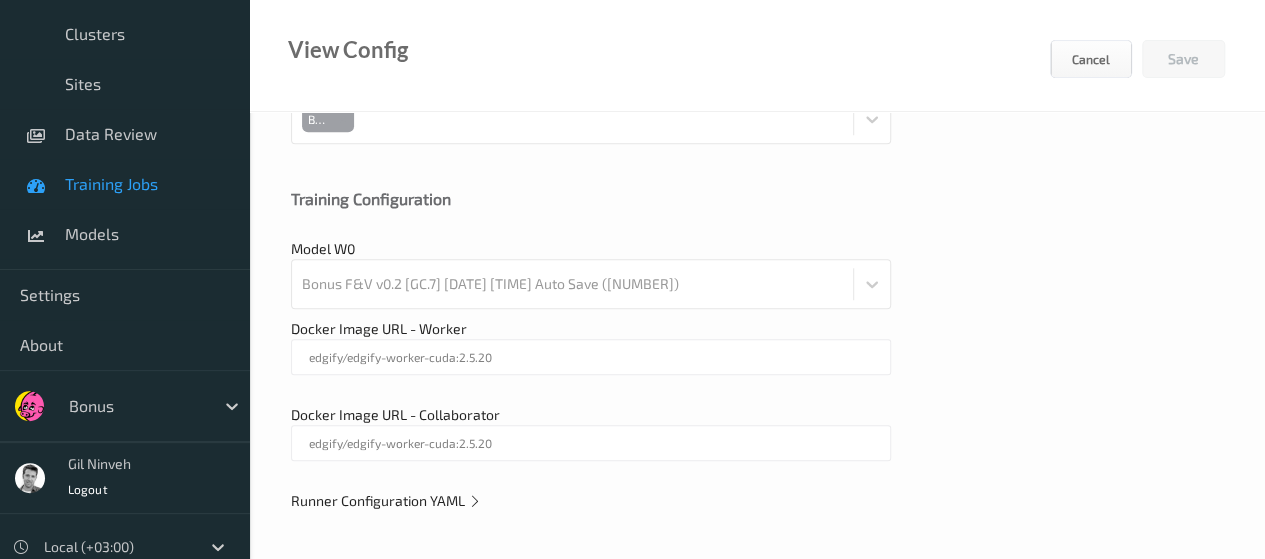 click on "Runner Configuration YAML" at bounding box center (386, 500) 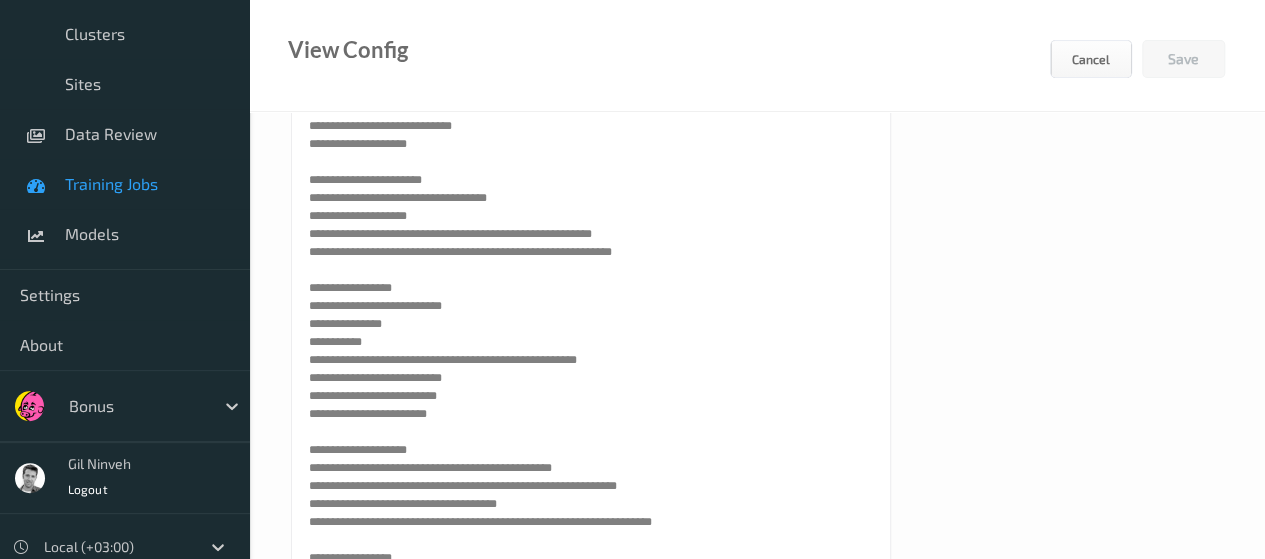 scroll, scrollTop: 1343, scrollLeft: 0, axis: vertical 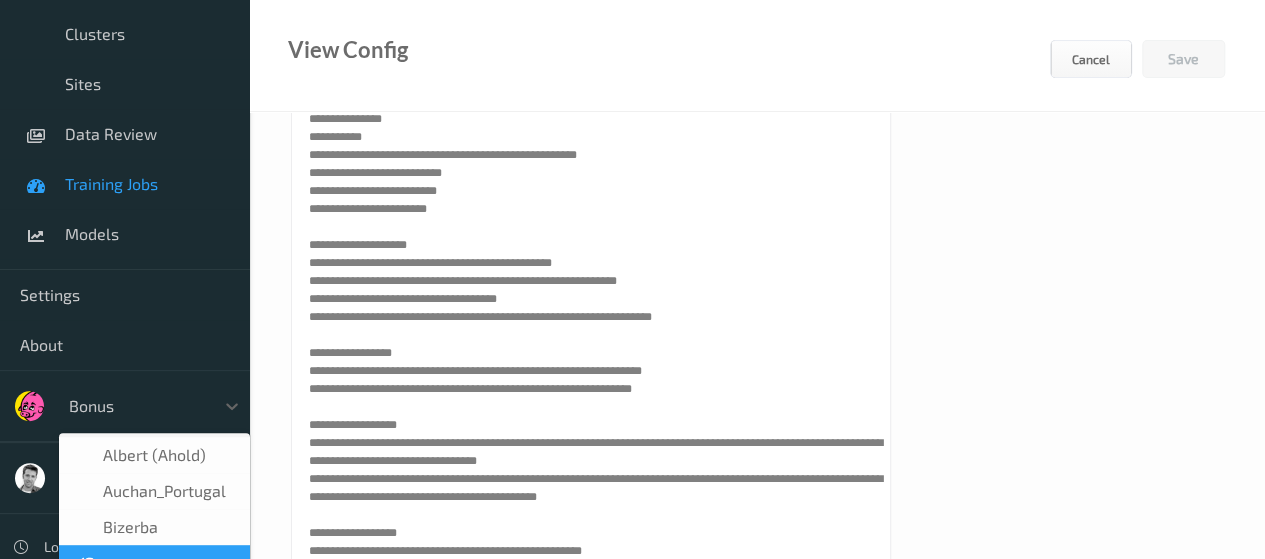 click at bounding box center [136, 406] 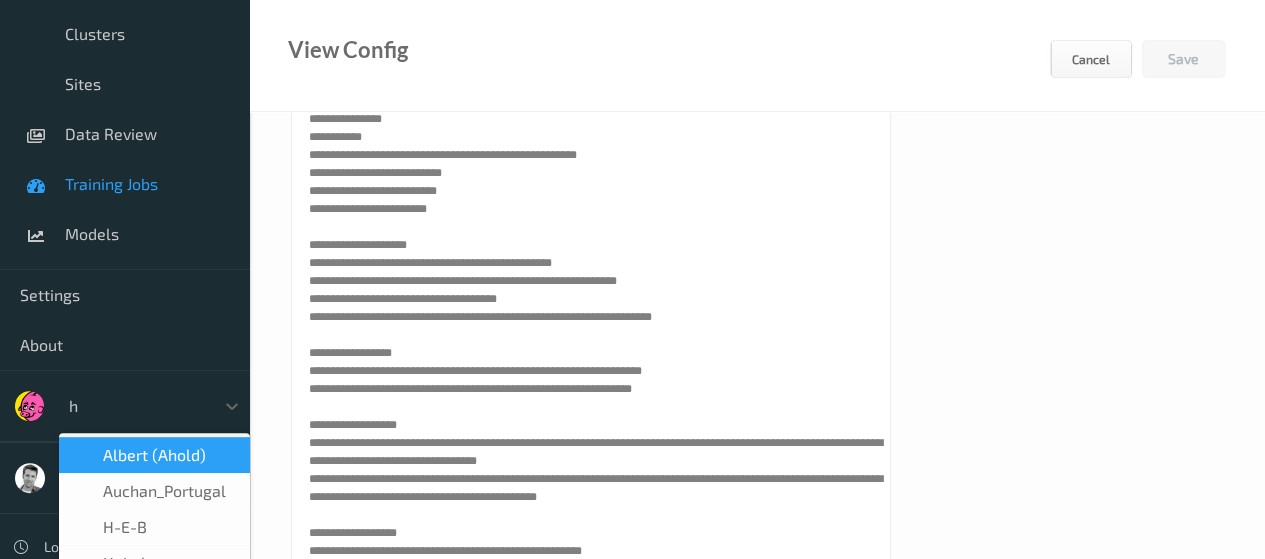 type on "h-" 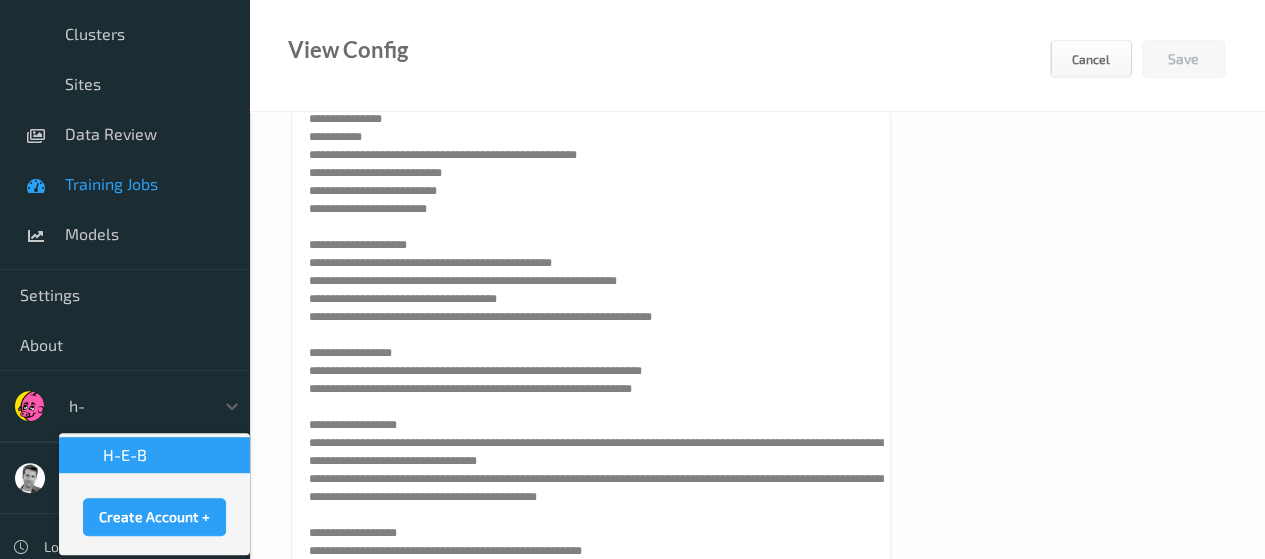 type 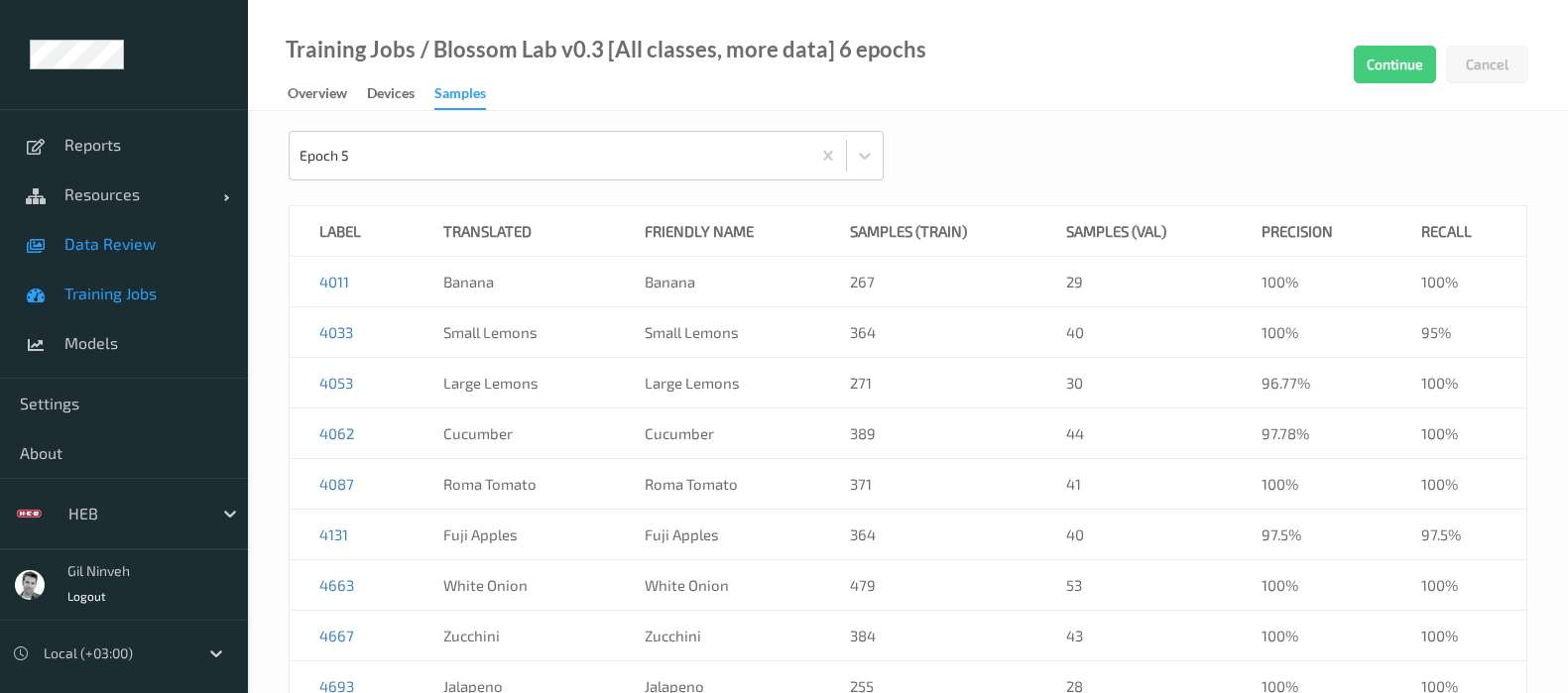 scroll, scrollTop: 0, scrollLeft: 0, axis: both 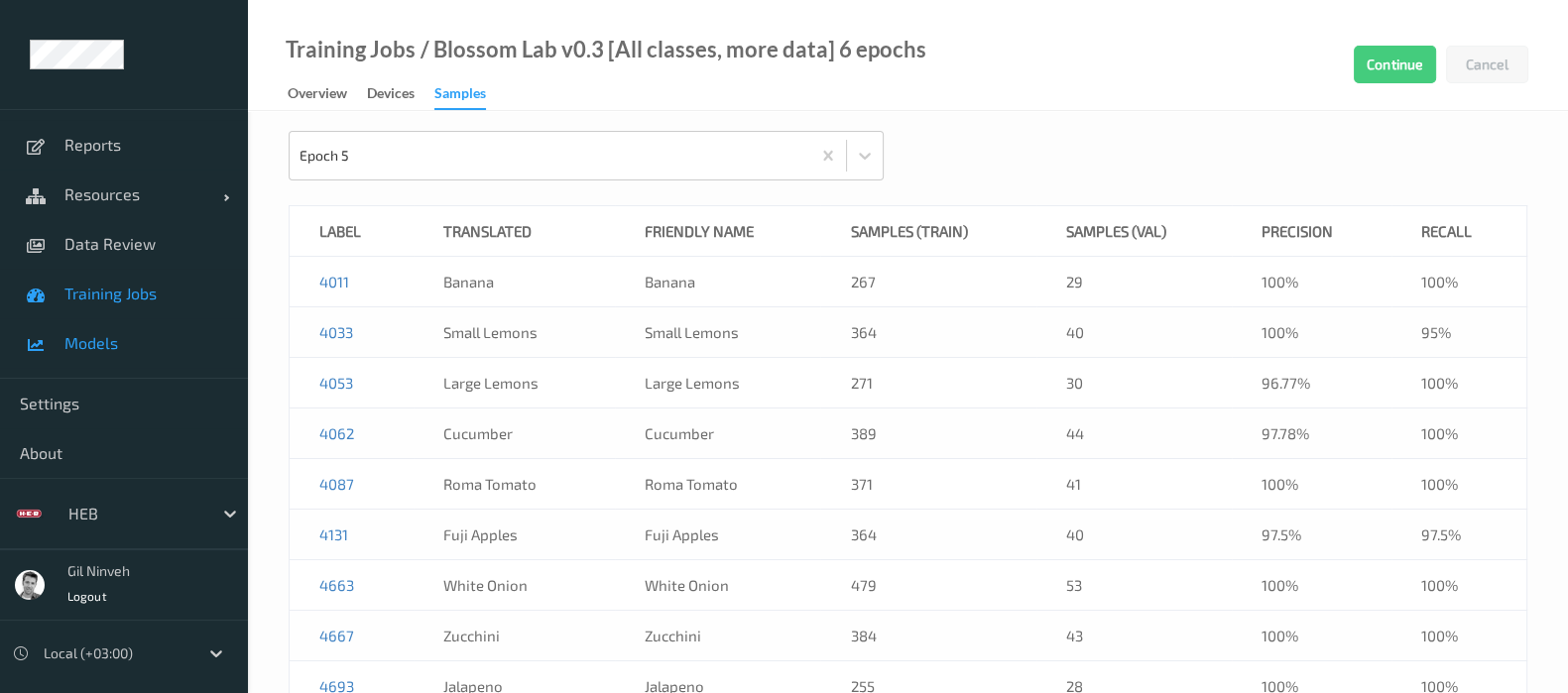 click on "Models" at bounding box center [146, 343] 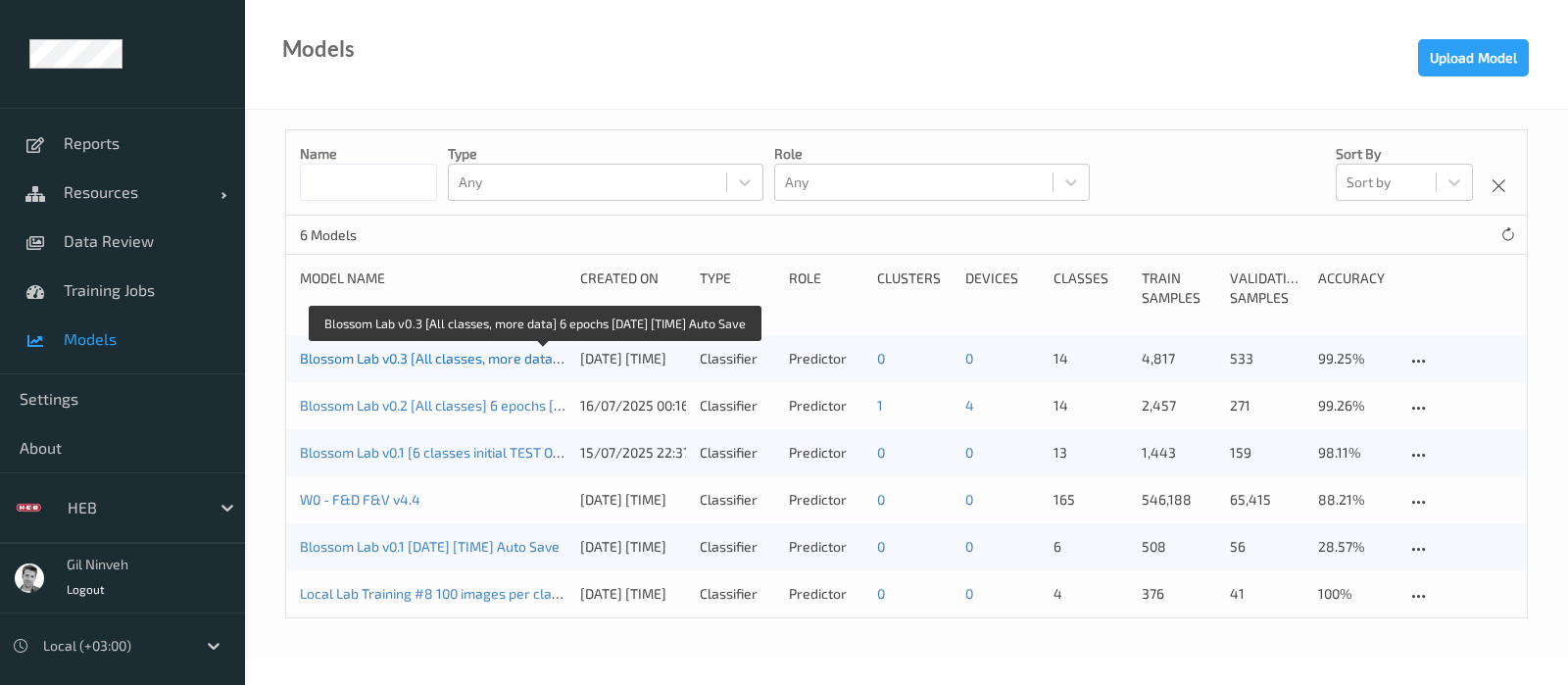 click on "Blossom Lab v0.3 [All classes, more data] 6 epochs [DATE] [TIME] Auto Save" at bounding box center [535, 358] 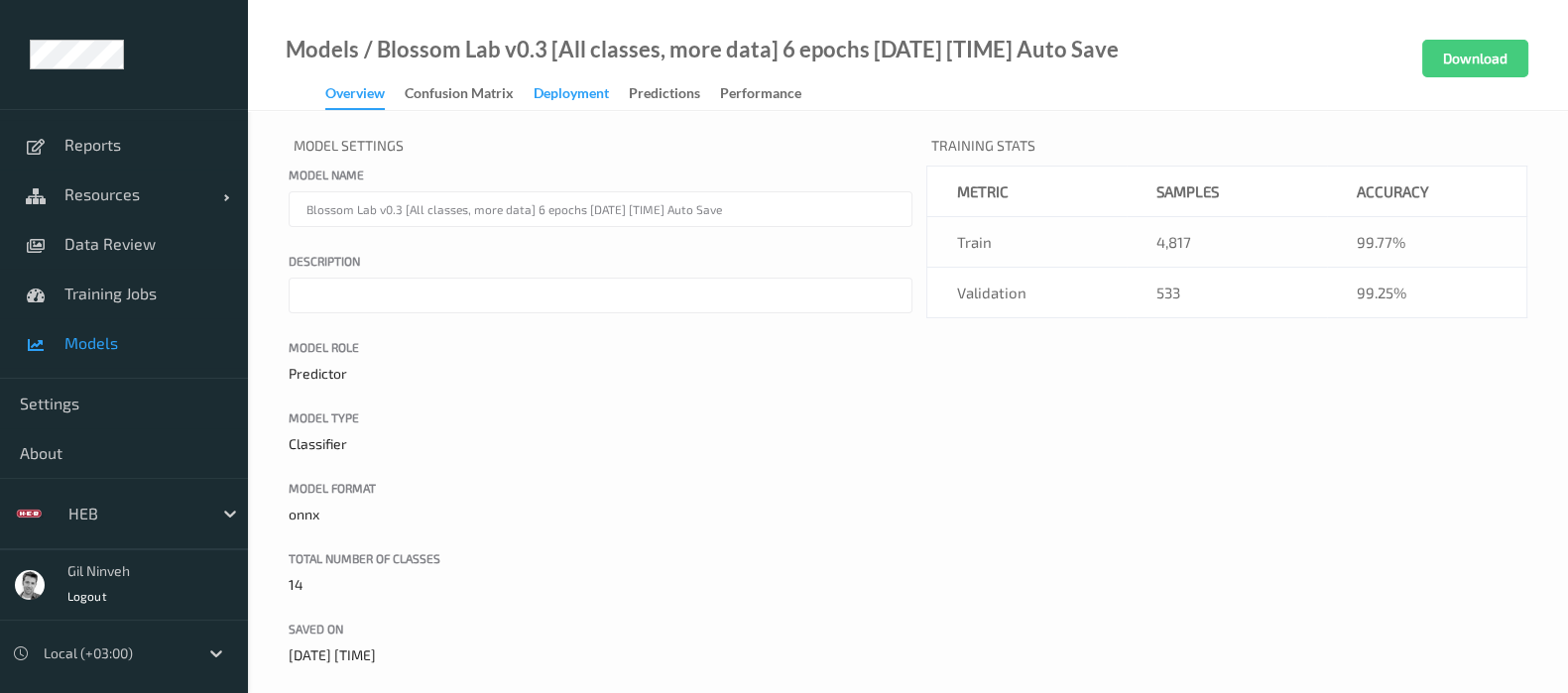 click on "Deployment" at bounding box center [571, 95] 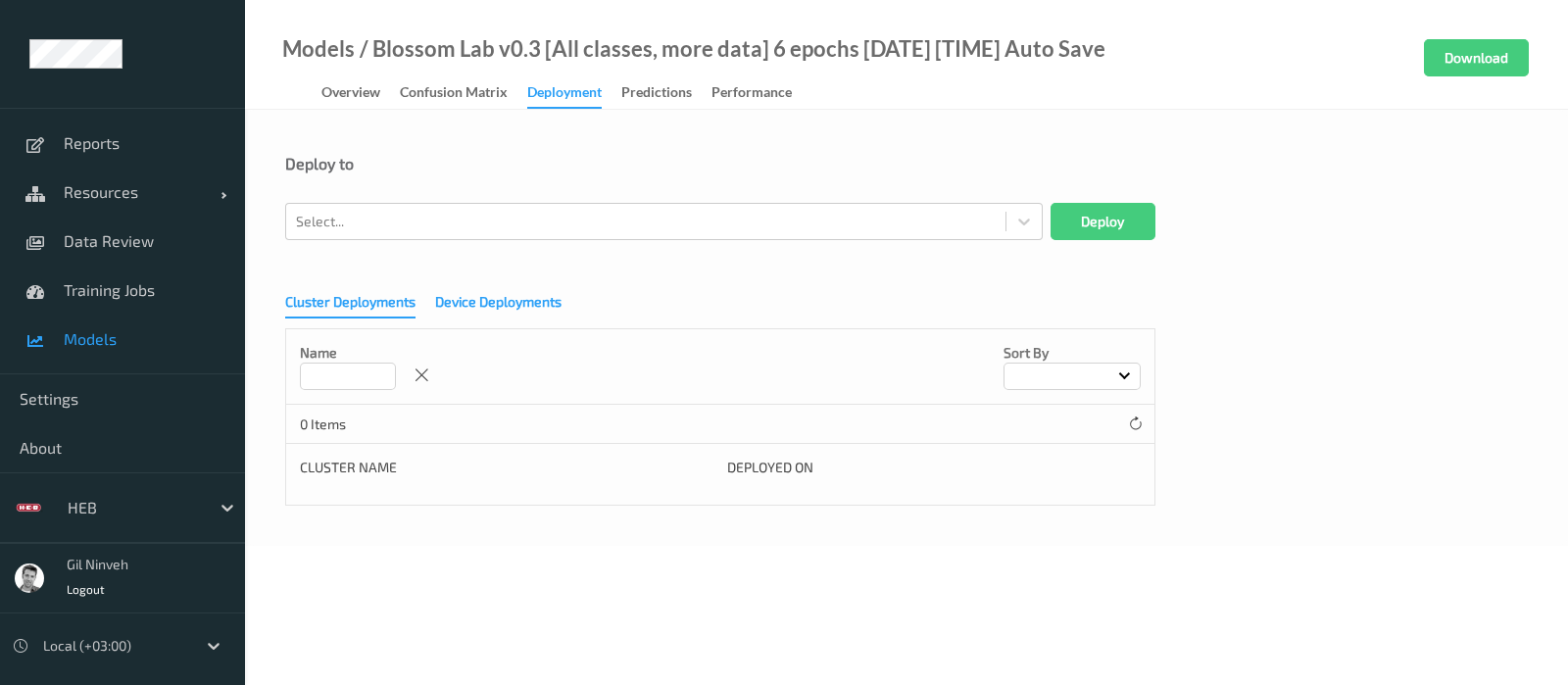 click on "Device Deployments" at bounding box center [498, 304] 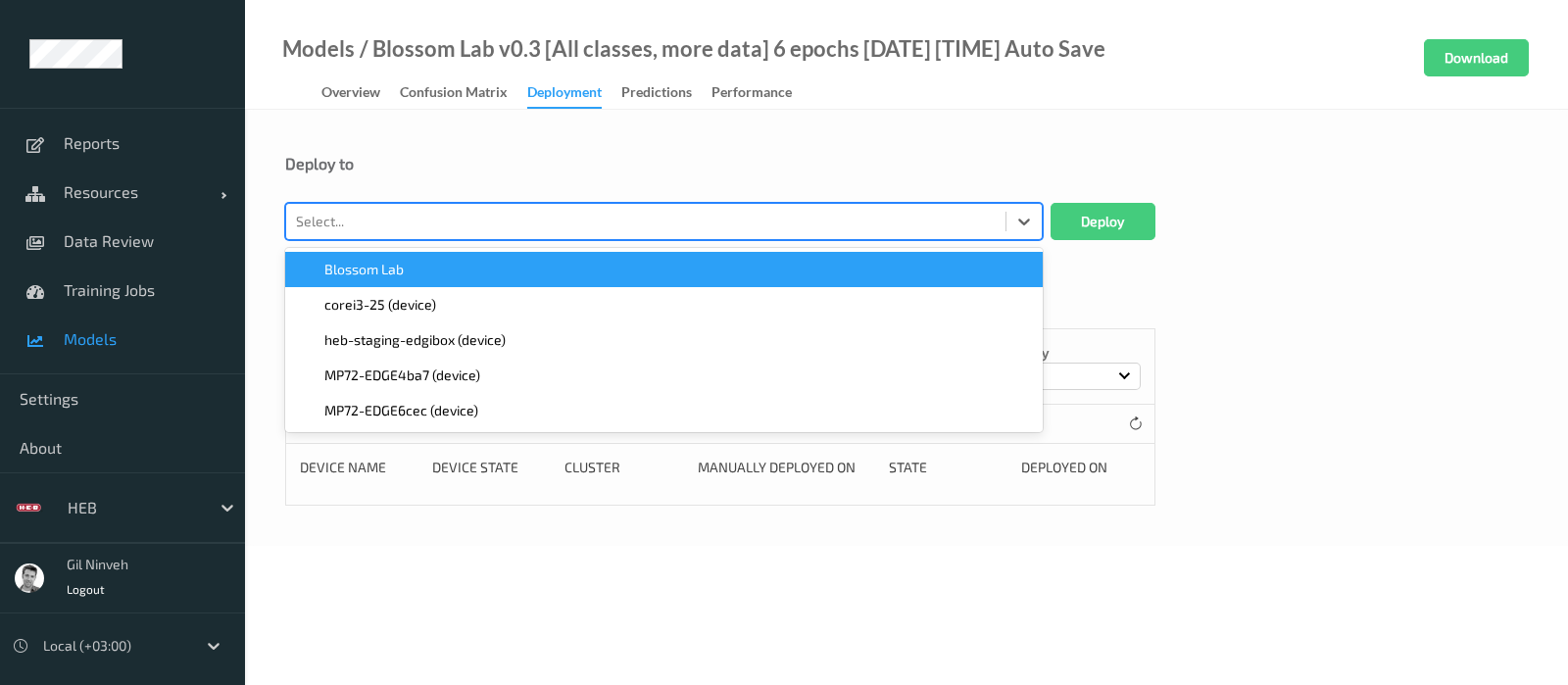 click at bounding box center (646, 221) 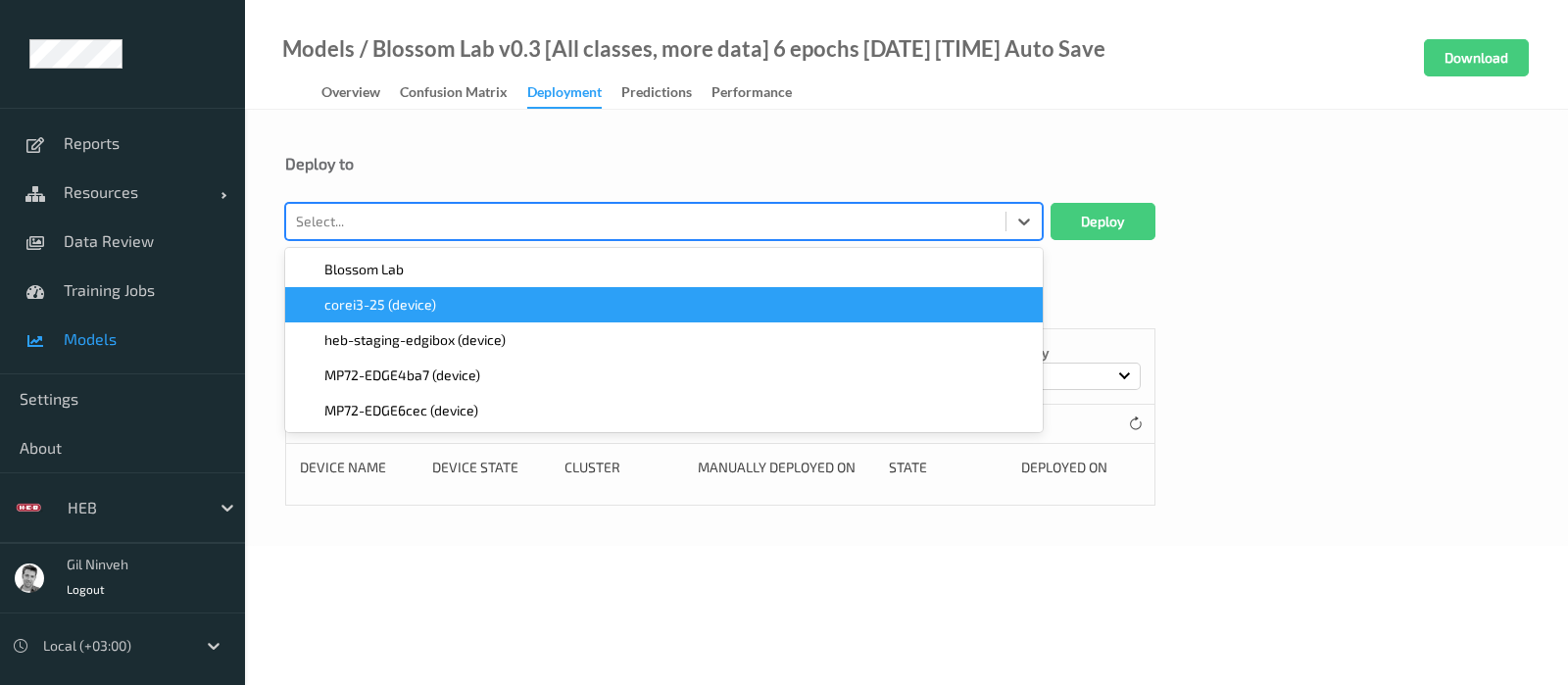 click on "corei3-25 (device)" at bounding box center (663, 305) 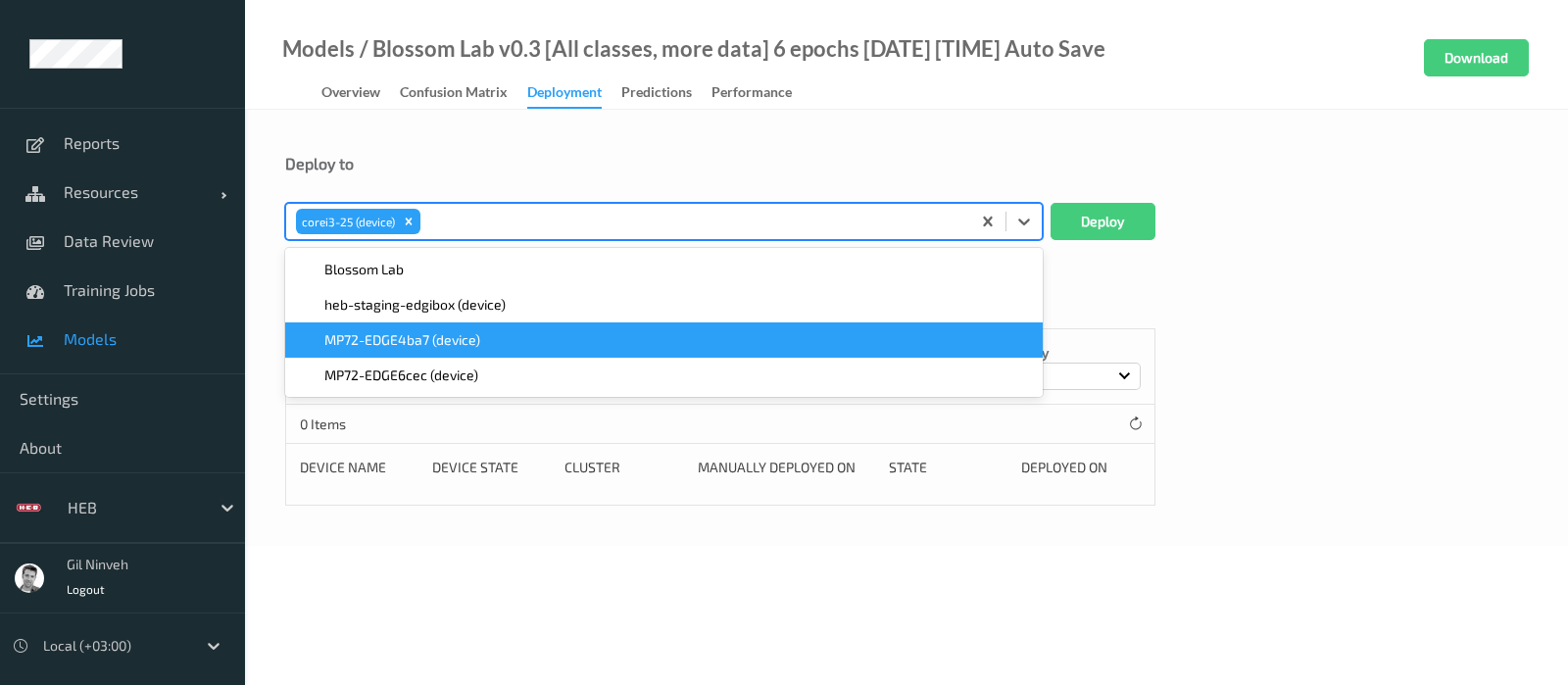 click on "MP72-EDGE4ba7 (device)" at bounding box center (663, 340) 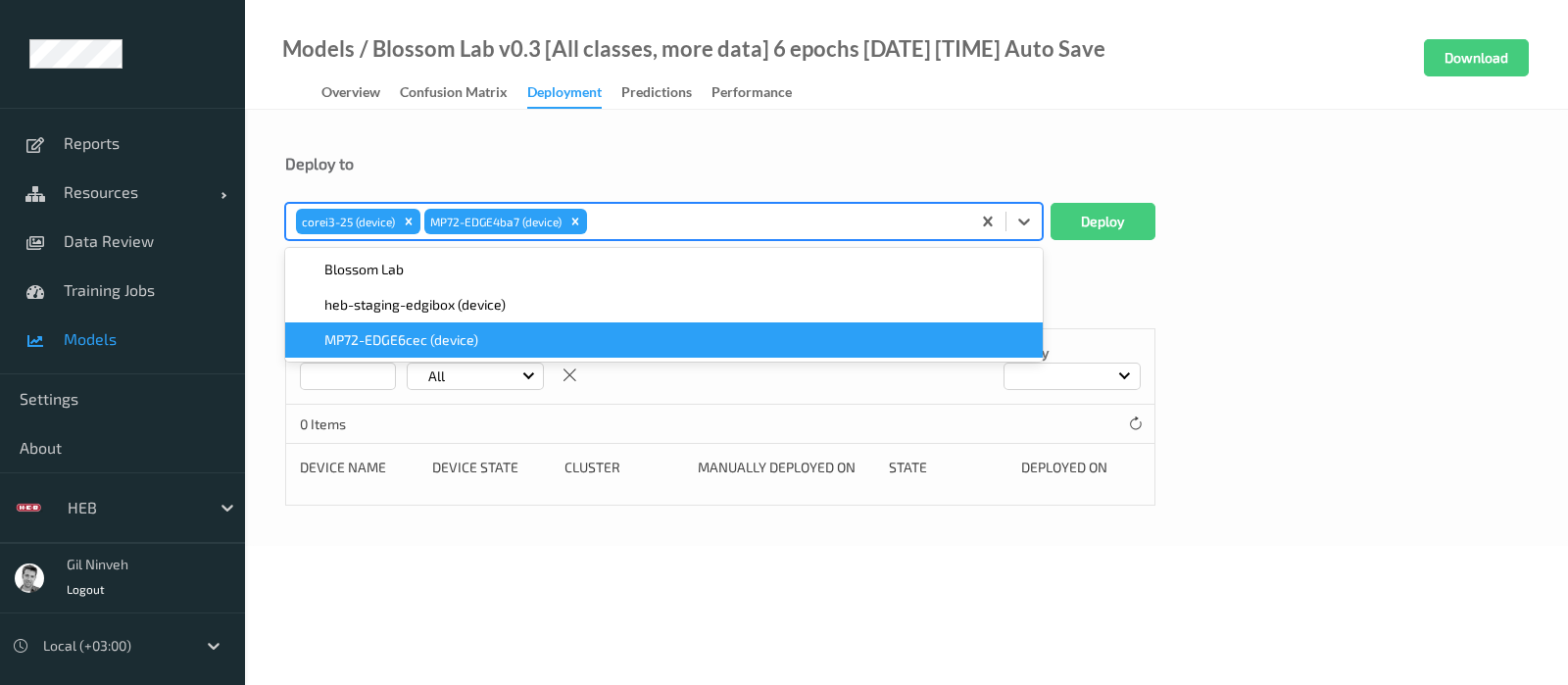 click on "MP72-EDGE6cec (device)" at bounding box center [401, 340] 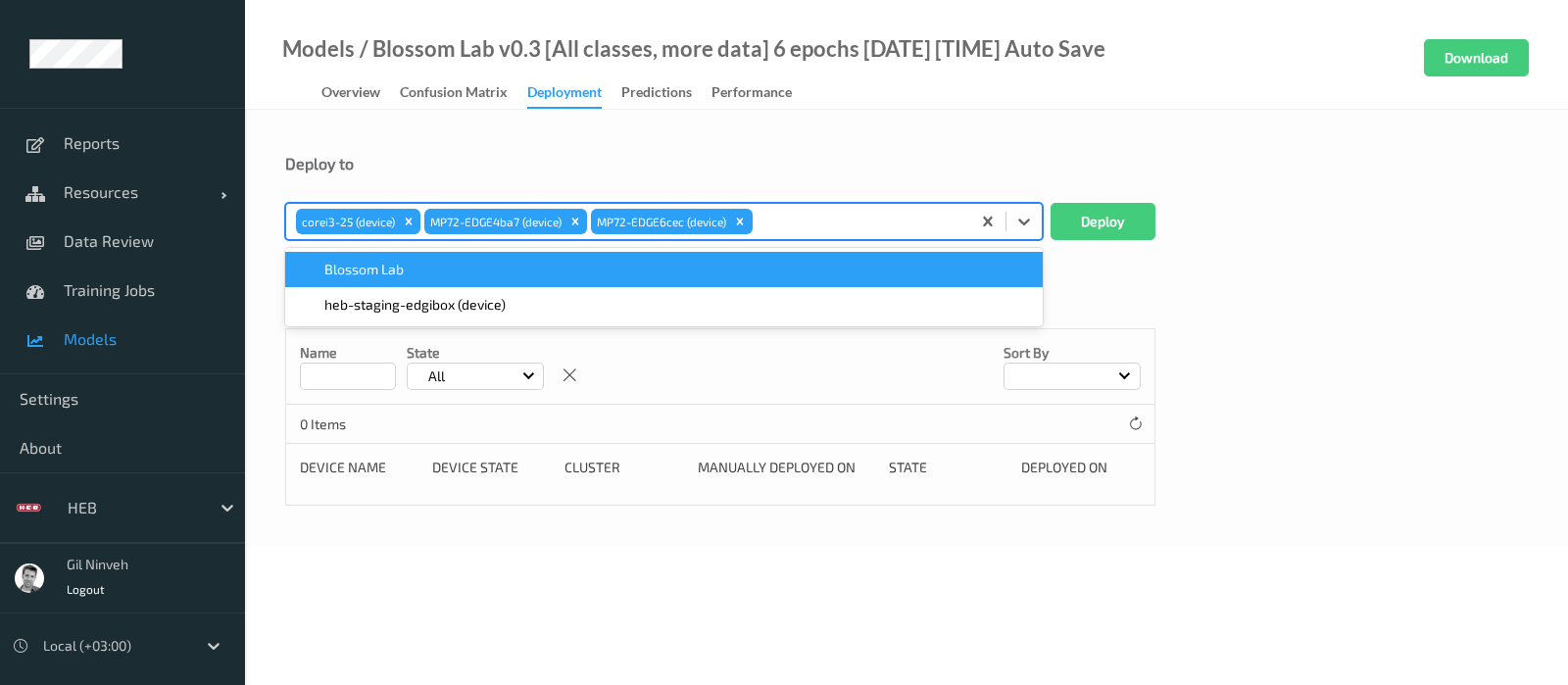 click on "Blossom Lab" at bounding box center [663, 269] 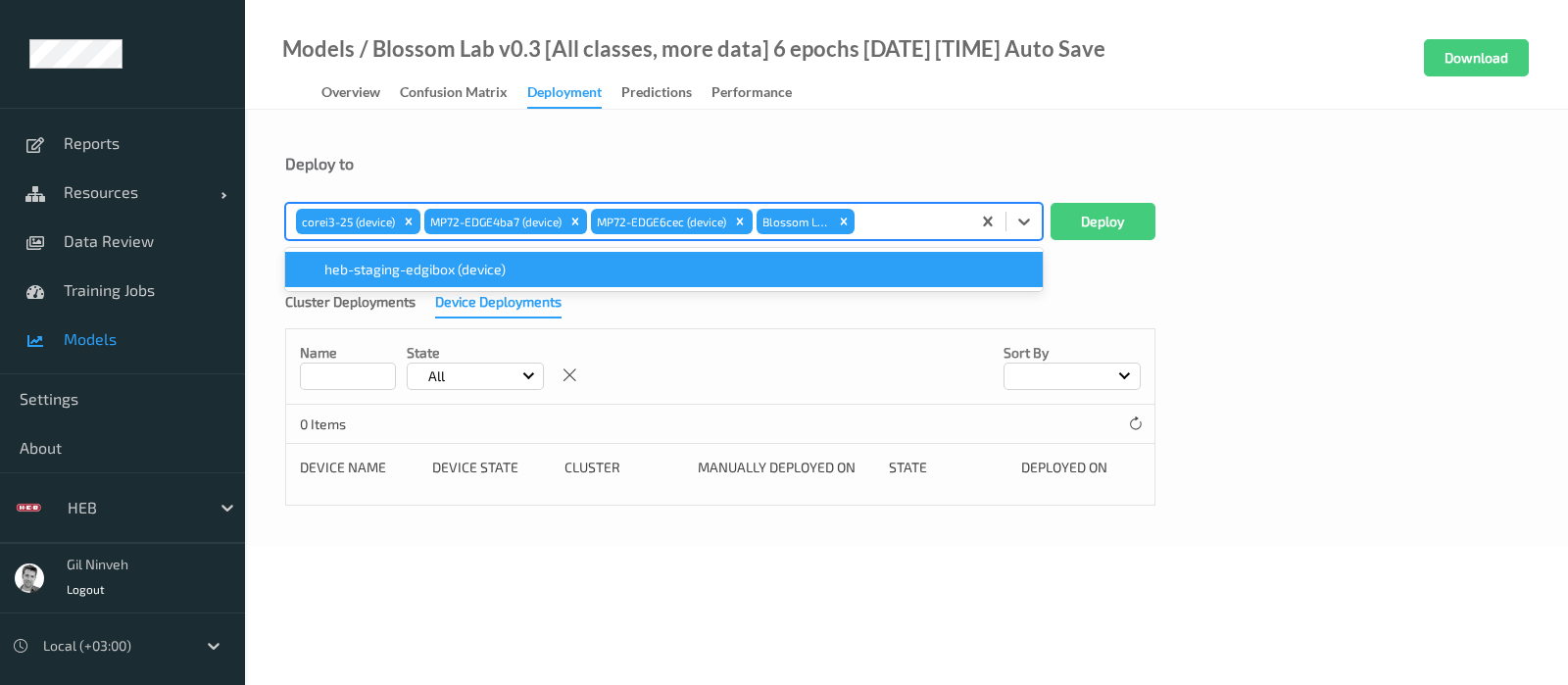 click on "heb-staging-edgibox (device)" at bounding box center (663, 269) 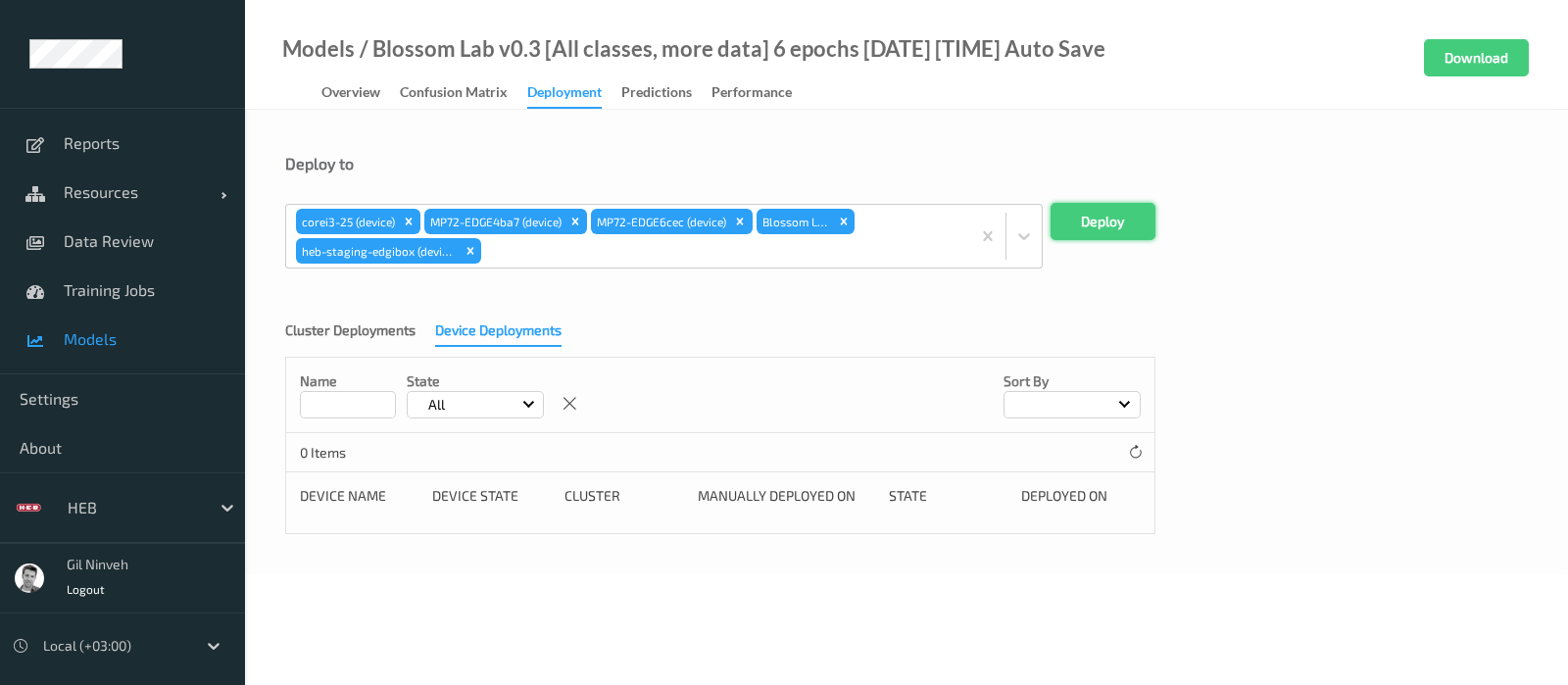 click on "Deploy" at bounding box center (1102, 221) 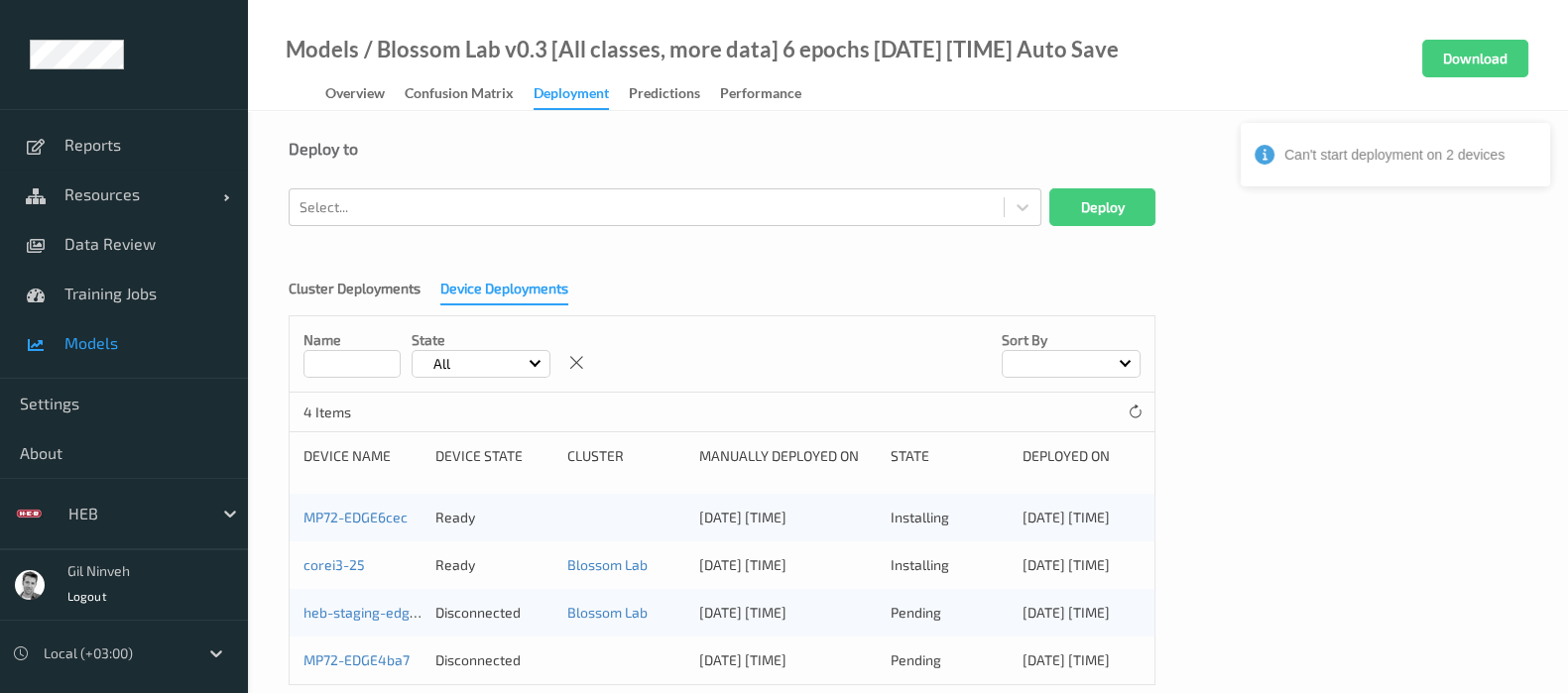 scroll, scrollTop: 0, scrollLeft: 0, axis: both 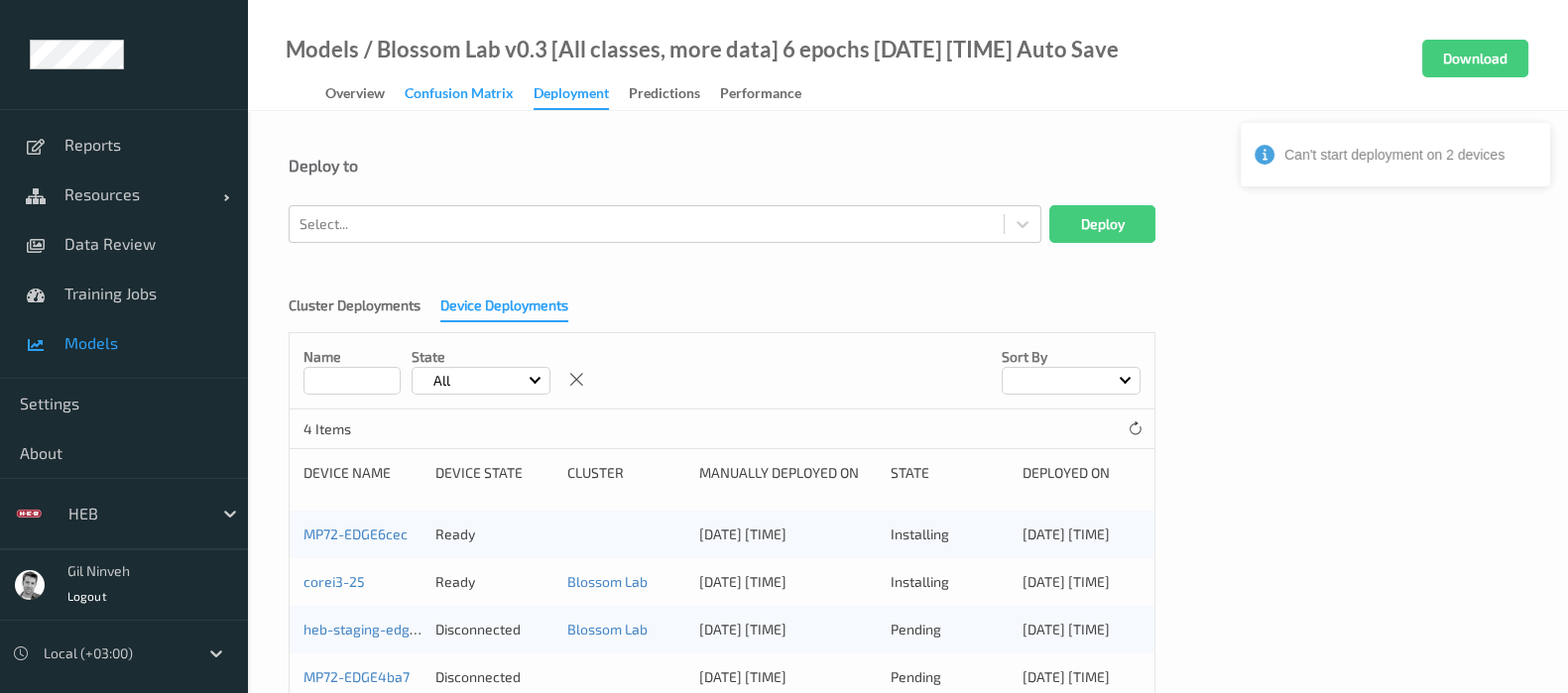 click on "Confusion matrix" at bounding box center [459, 95] 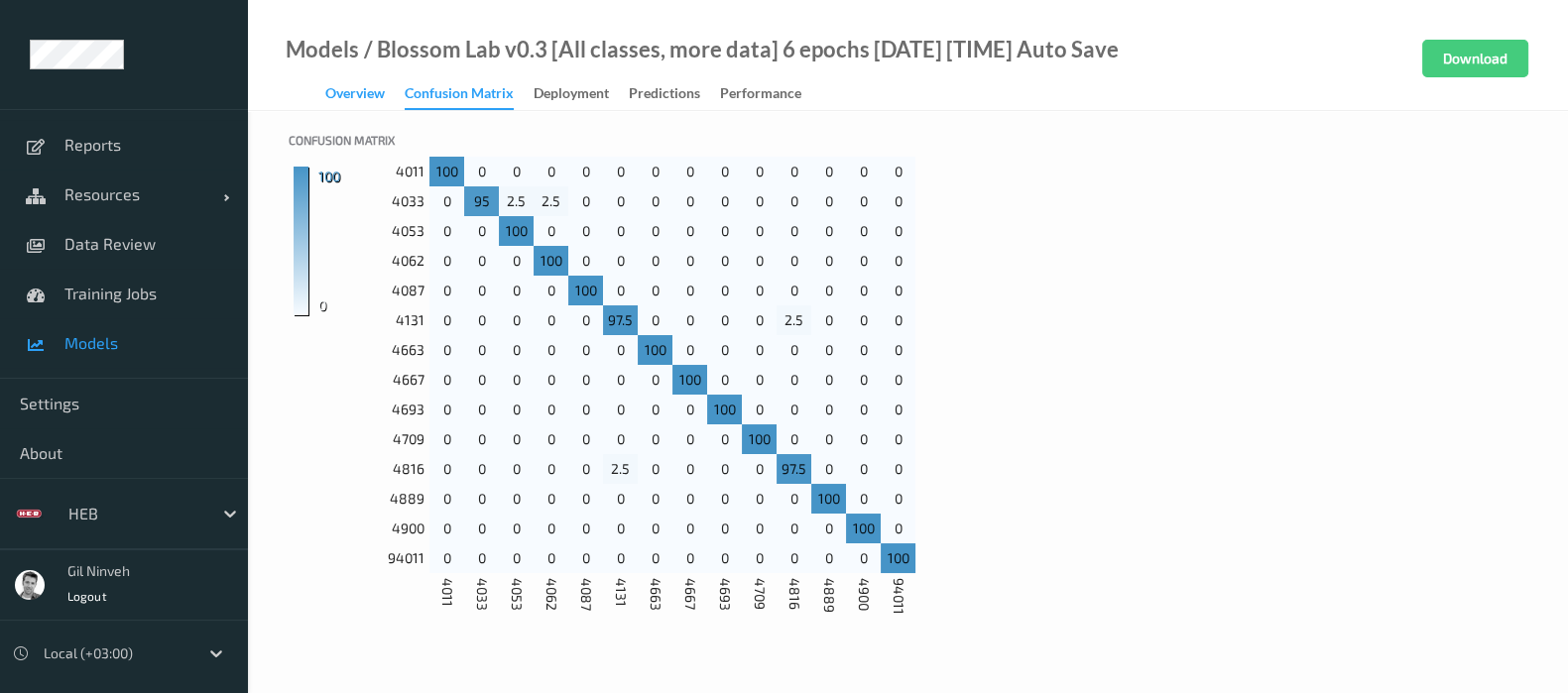 click on "Overview" at bounding box center [355, 95] 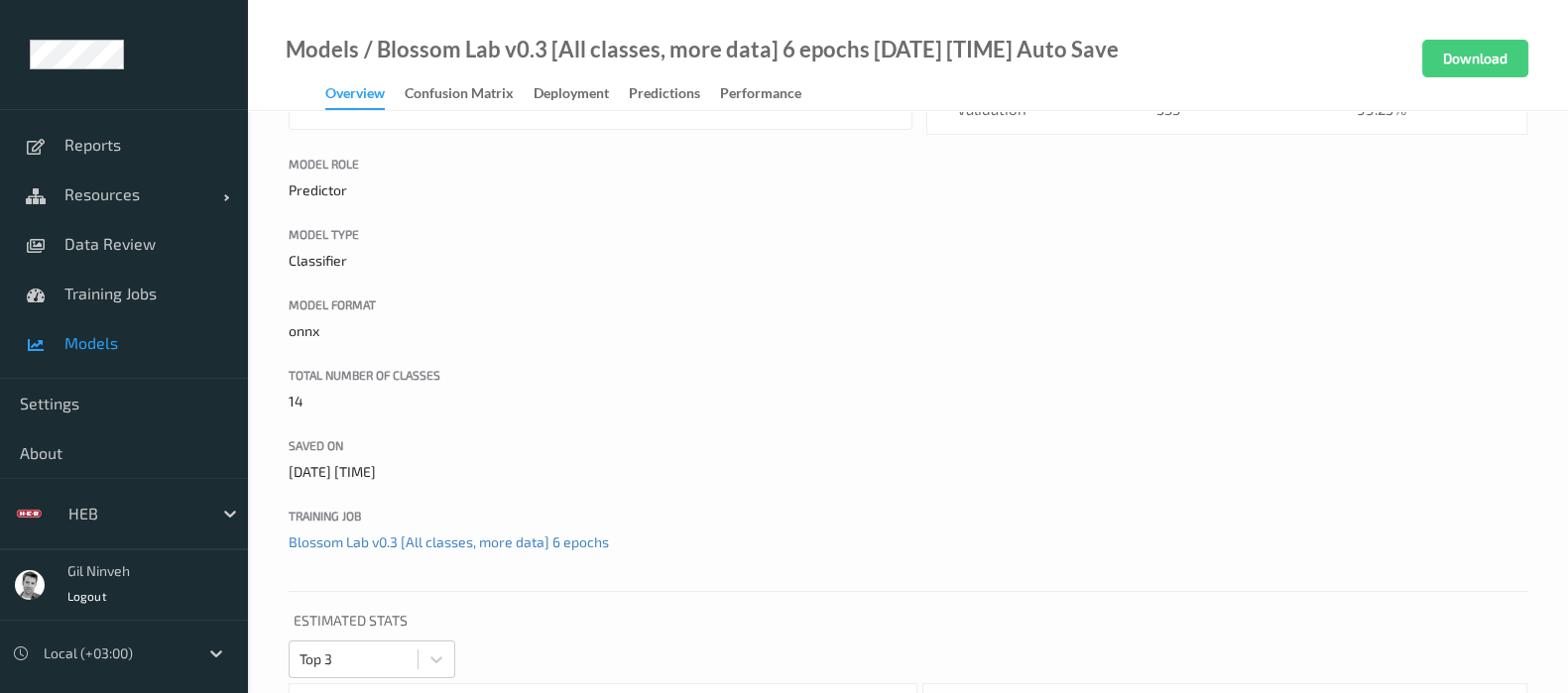 scroll, scrollTop: 0, scrollLeft: 0, axis: both 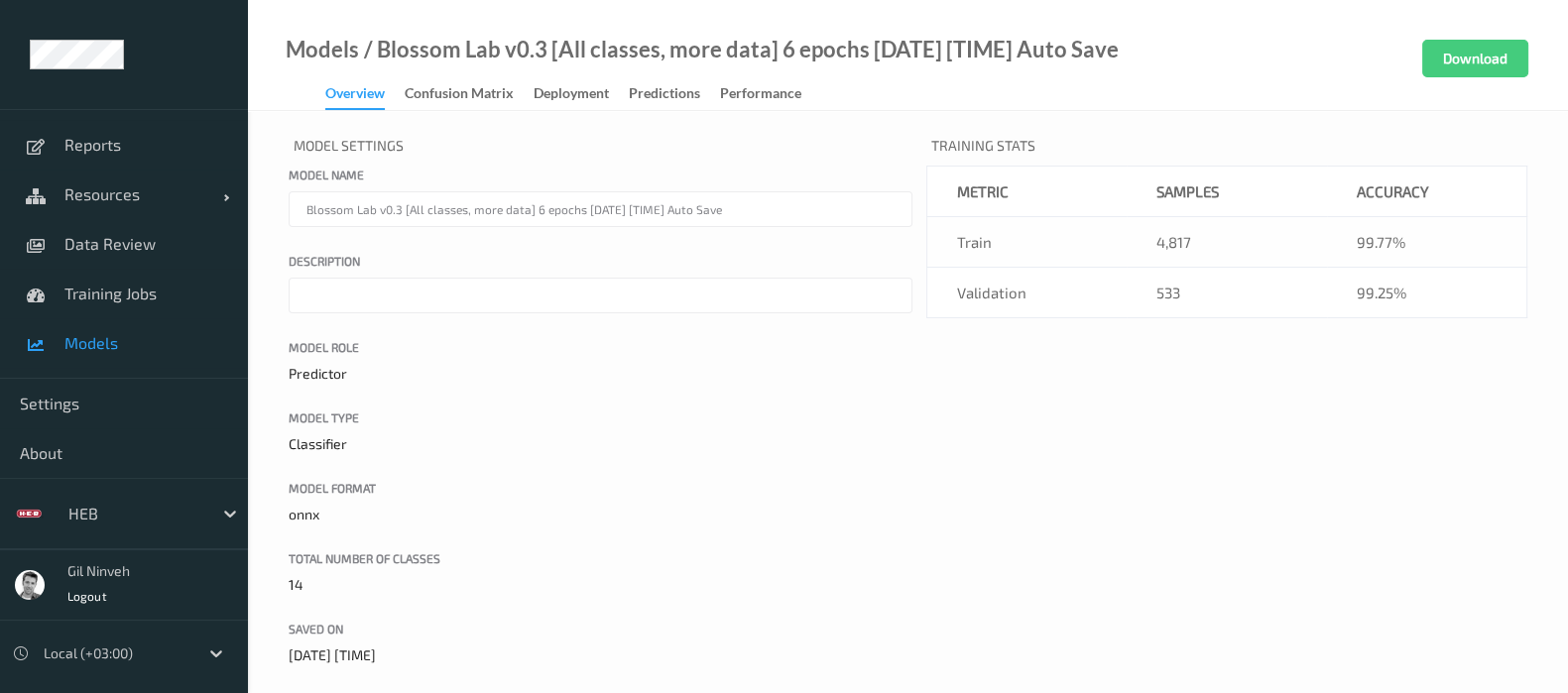 click on "Models" at bounding box center [124, 343] 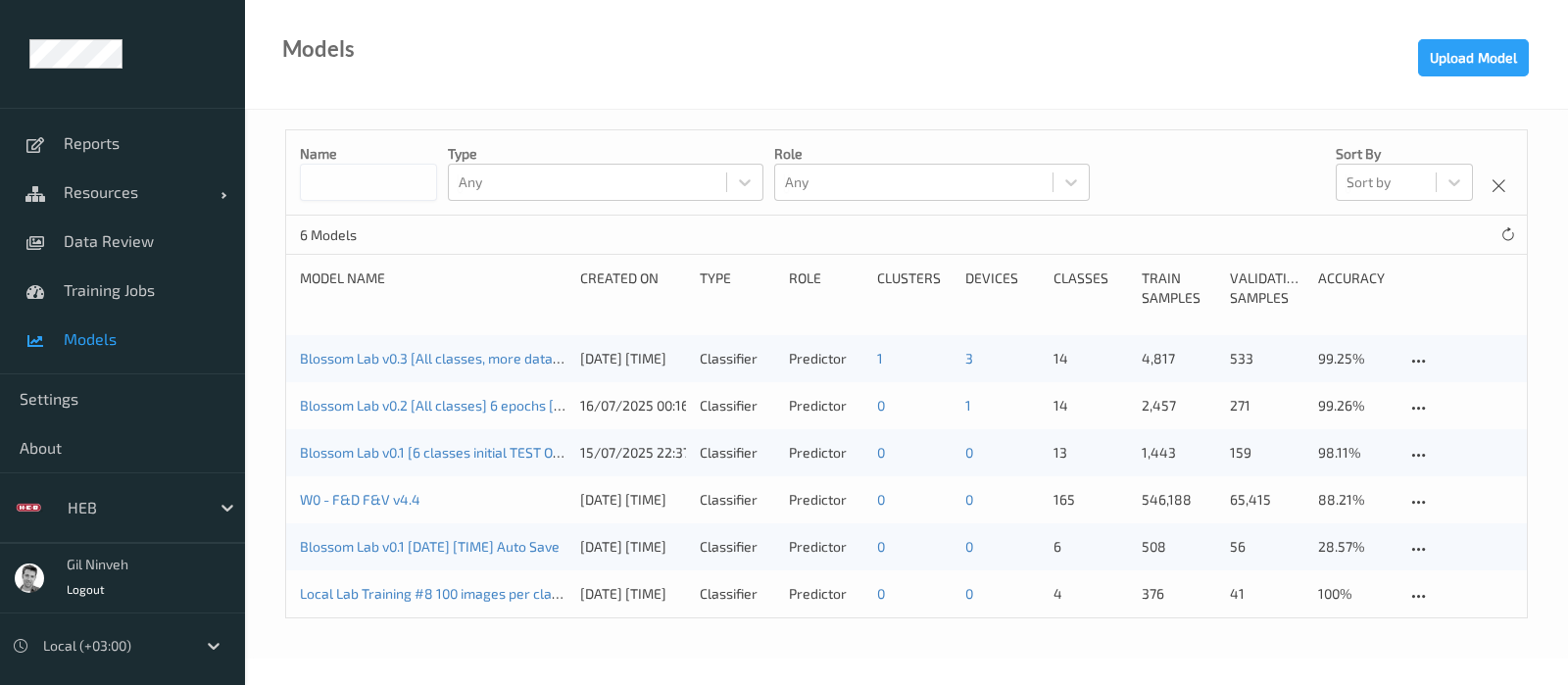 click on "1" at bounding box center (968, 405) 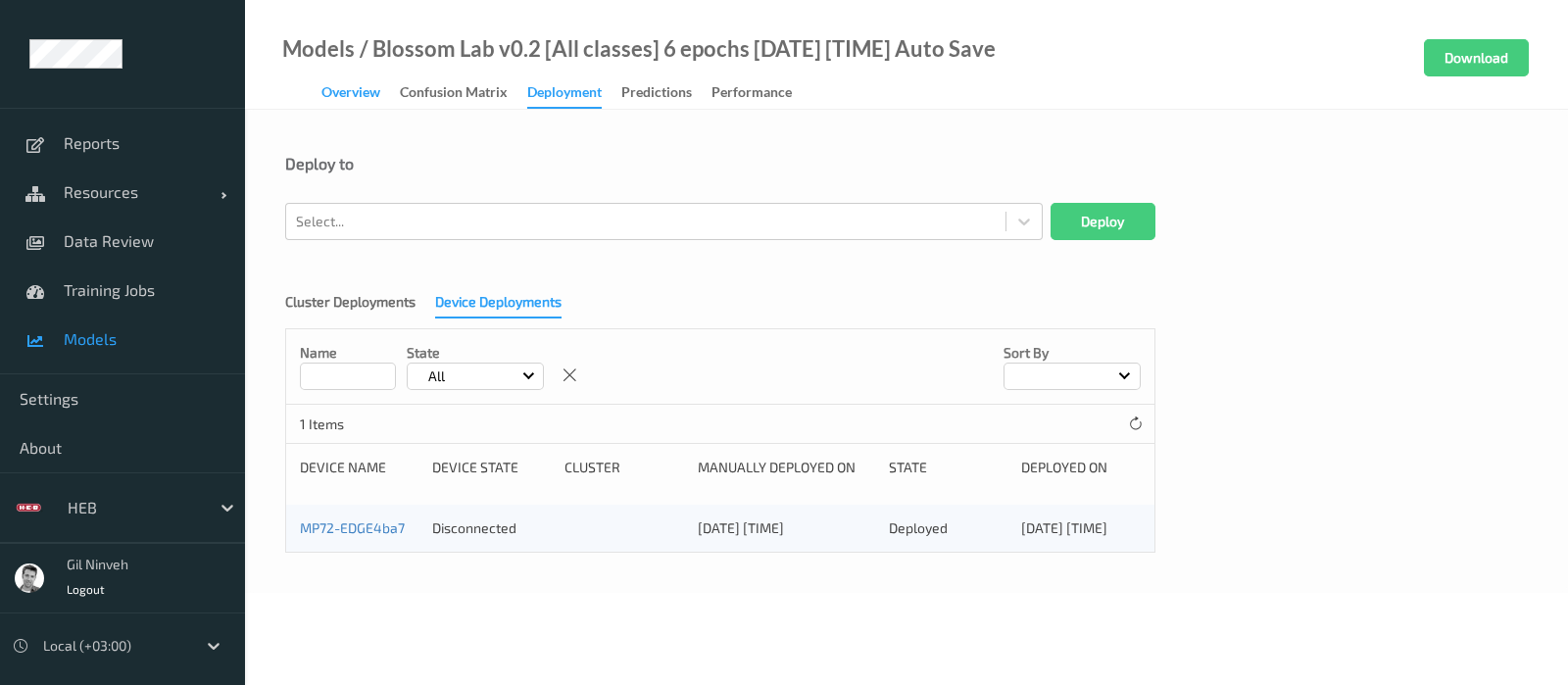 click on "Overview" at bounding box center [351, 94] 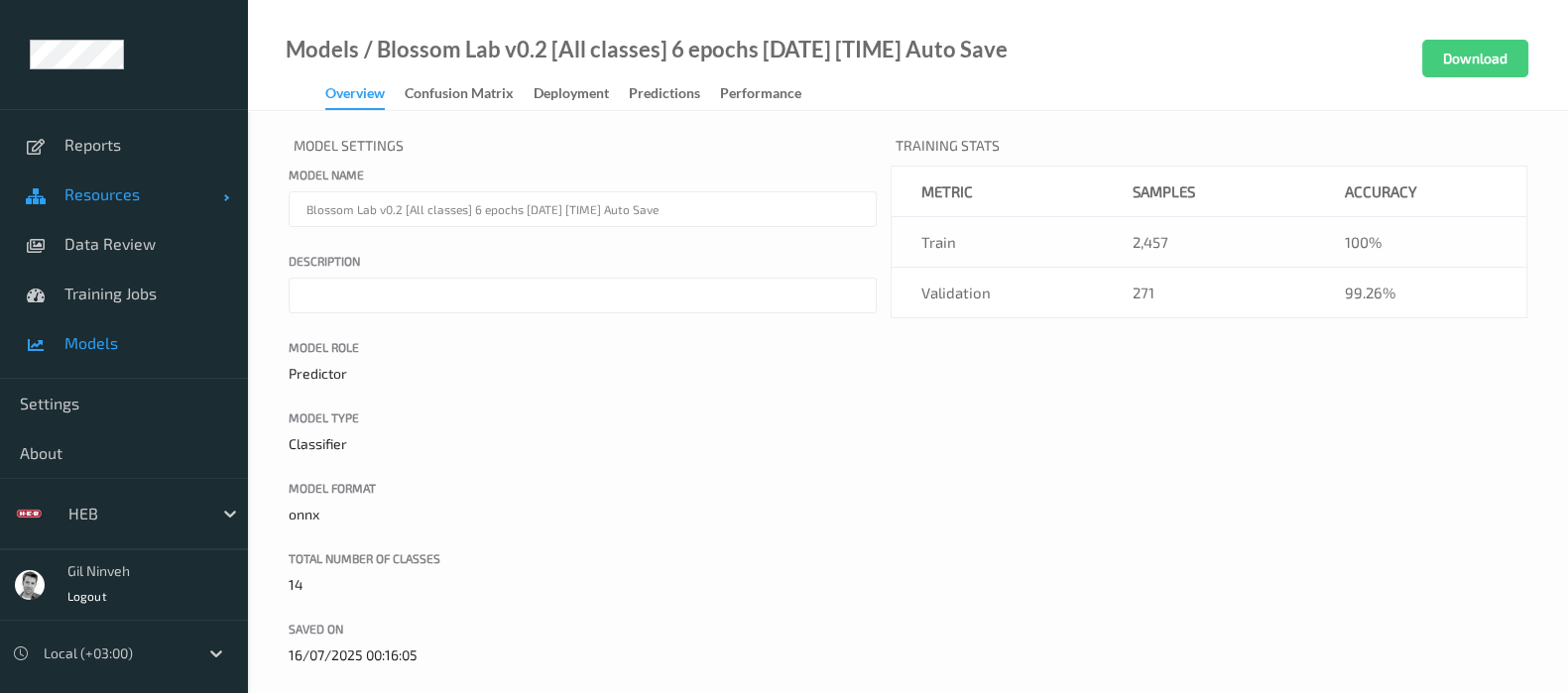 click on "Resources" at bounding box center (144, 194) 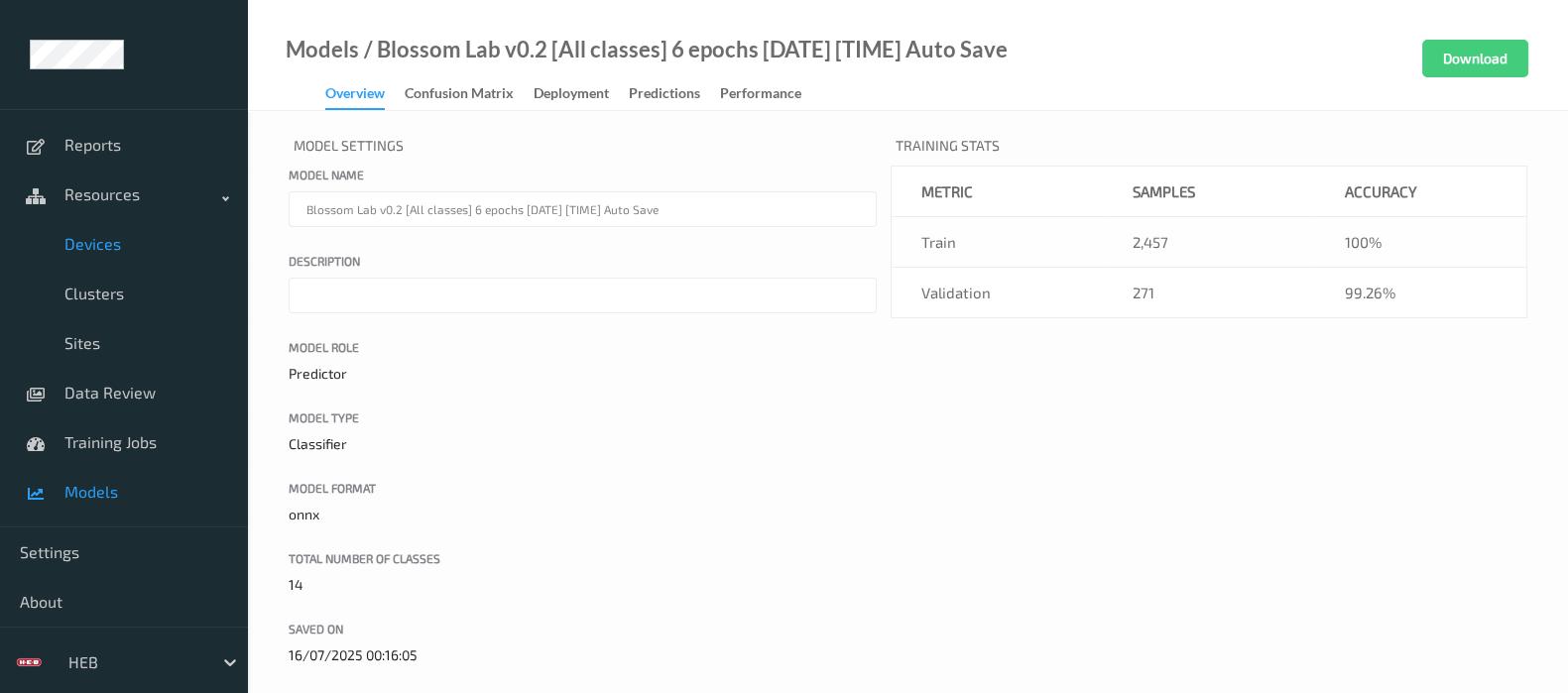 click on "Devices" at bounding box center [124, 244] 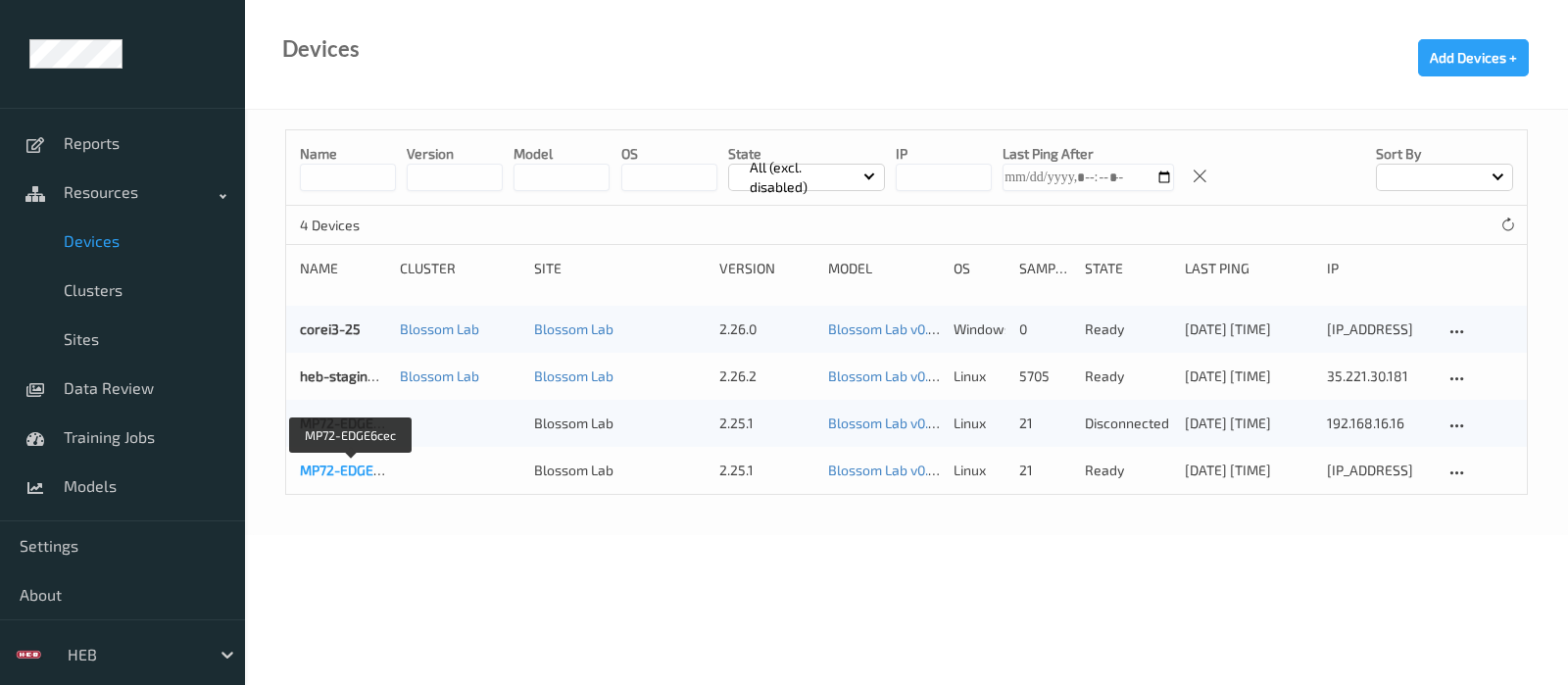 click on "MP72-EDGE6cec" at bounding box center (351, 469) 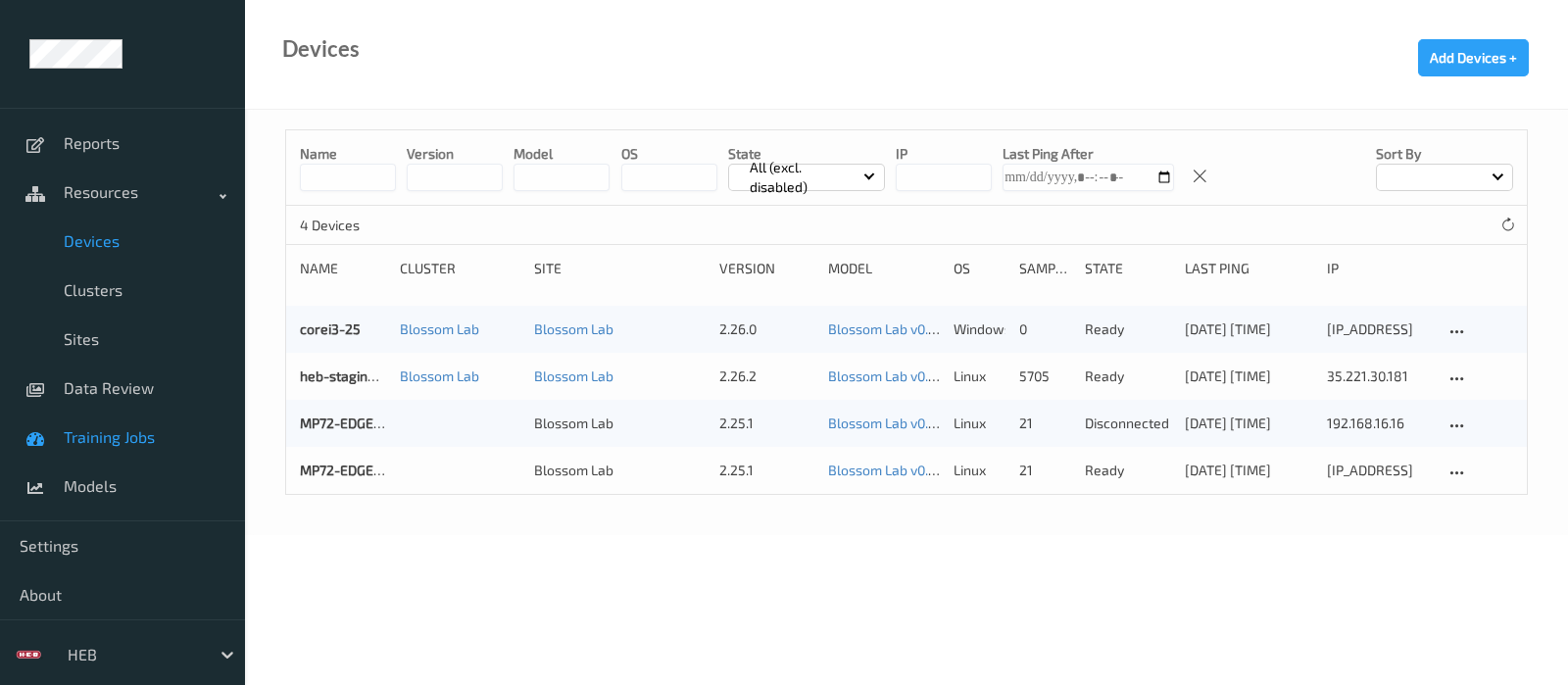 click on "Training Jobs" at bounding box center [144, 437] 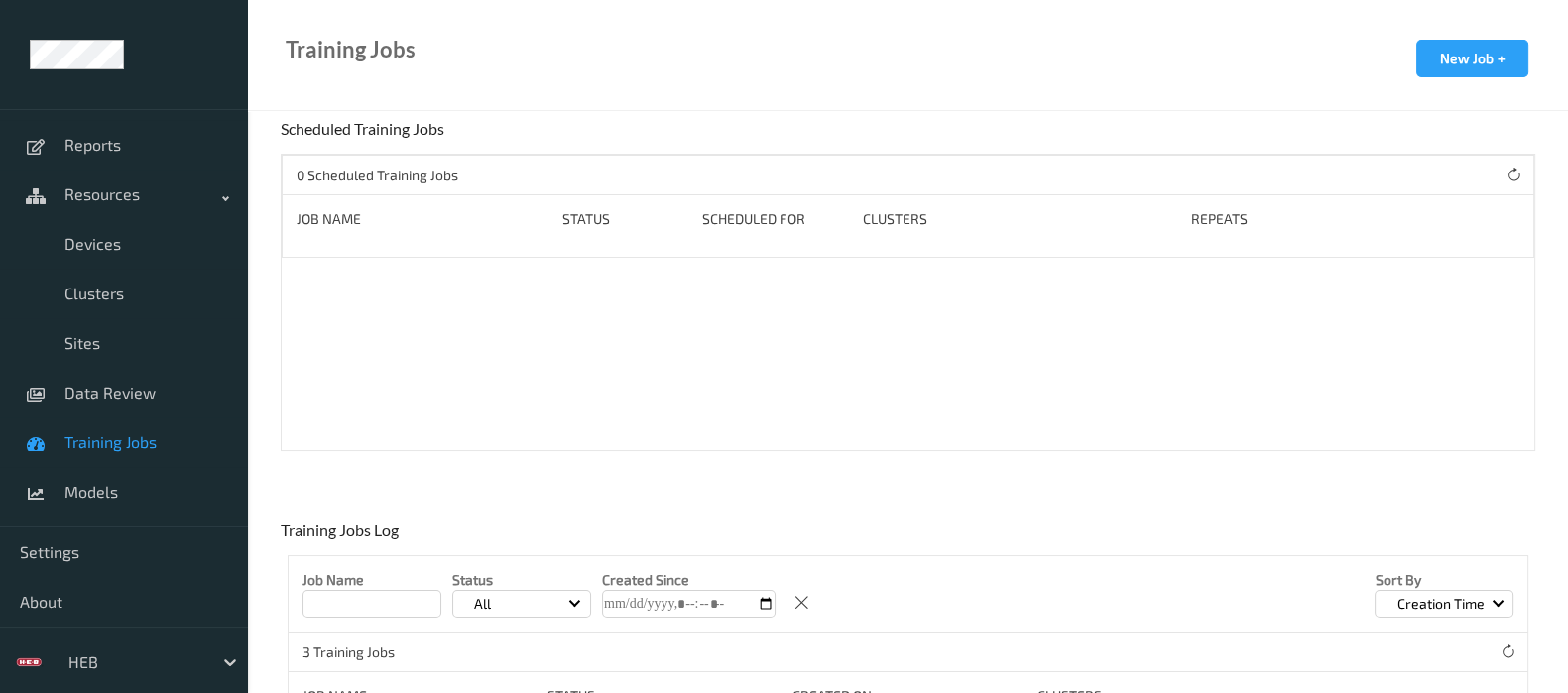 scroll, scrollTop: 283, scrollLeft: 0, axis: vertical 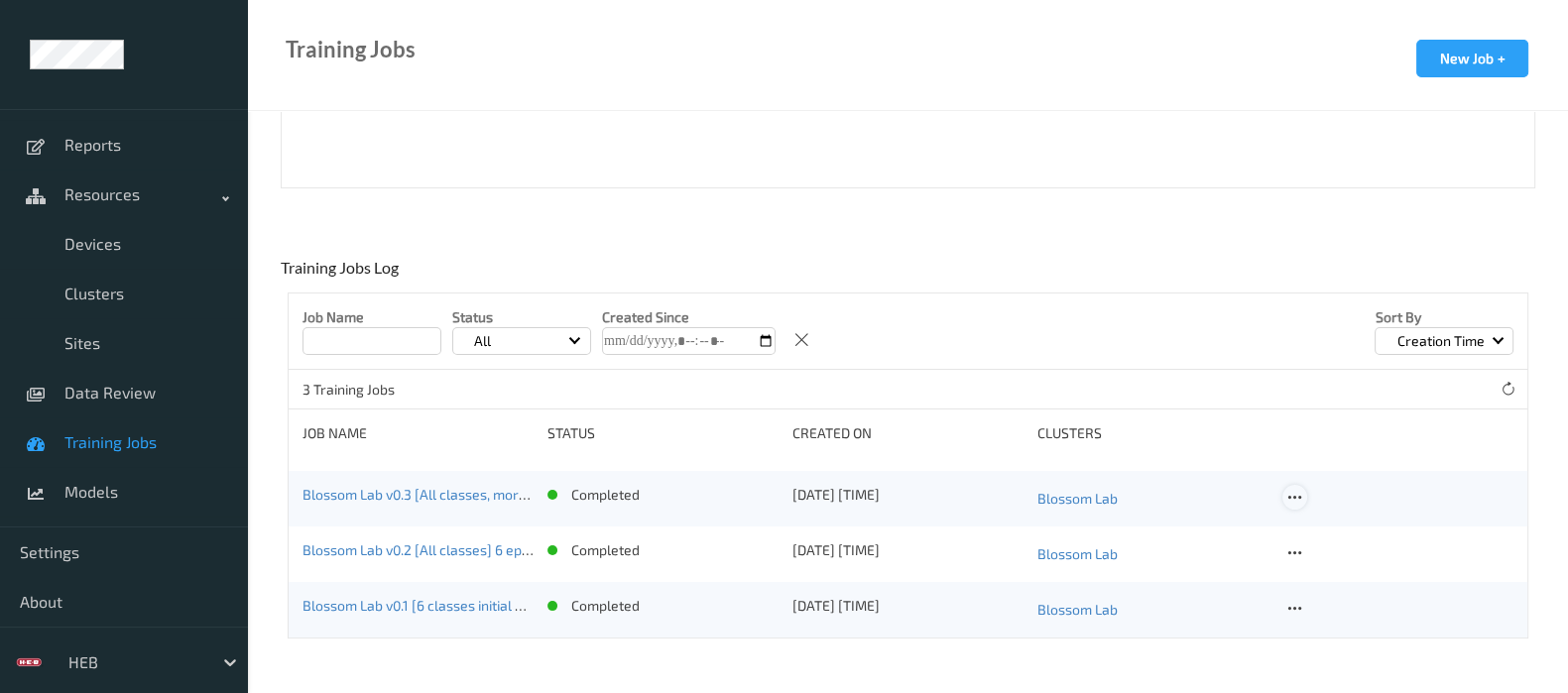 click at bounding box center [1294, 498] 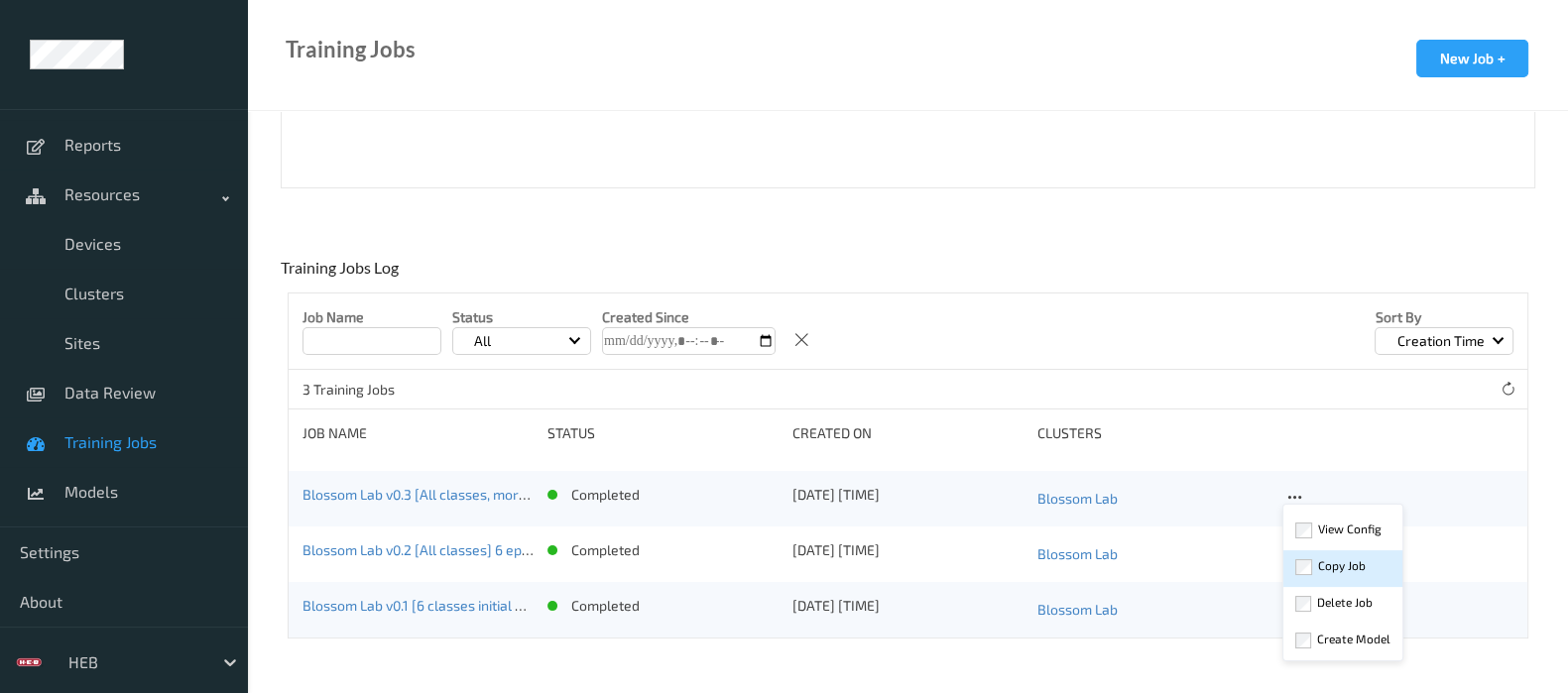 click on "Copy Job" at bounding box center (1342, 565) 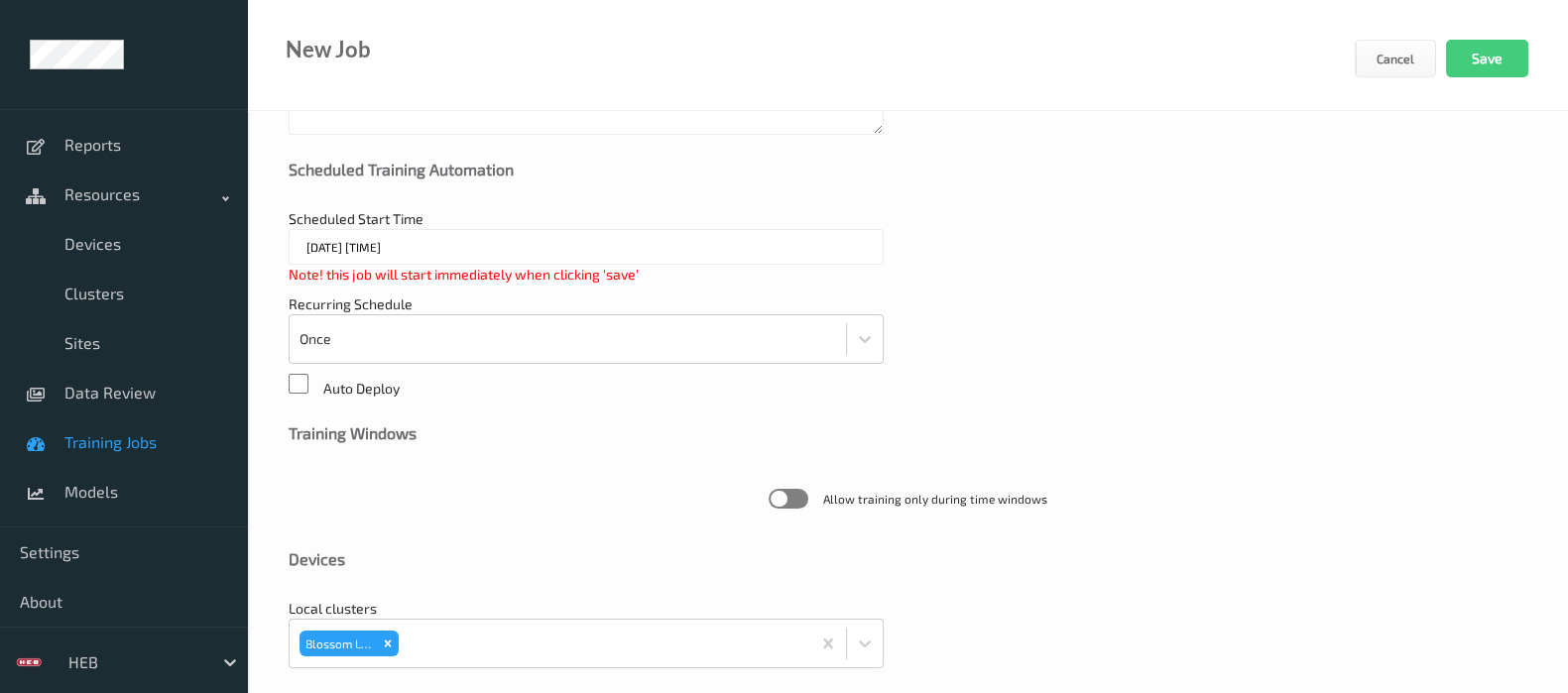 scroll, scrollTop: 669, scrollLeft: 0, axis: vertical 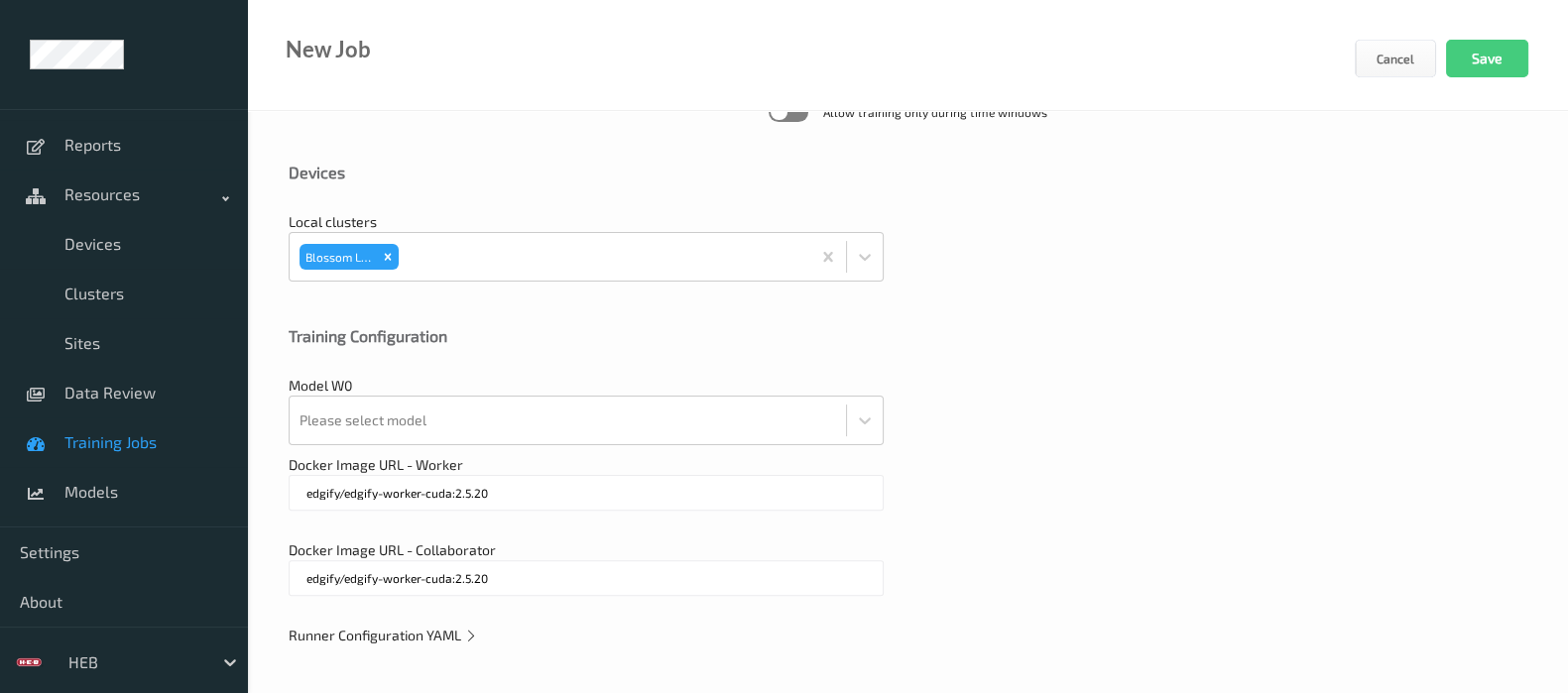 click on "Runner Configuration YAML" at bounding box center [383, 635] 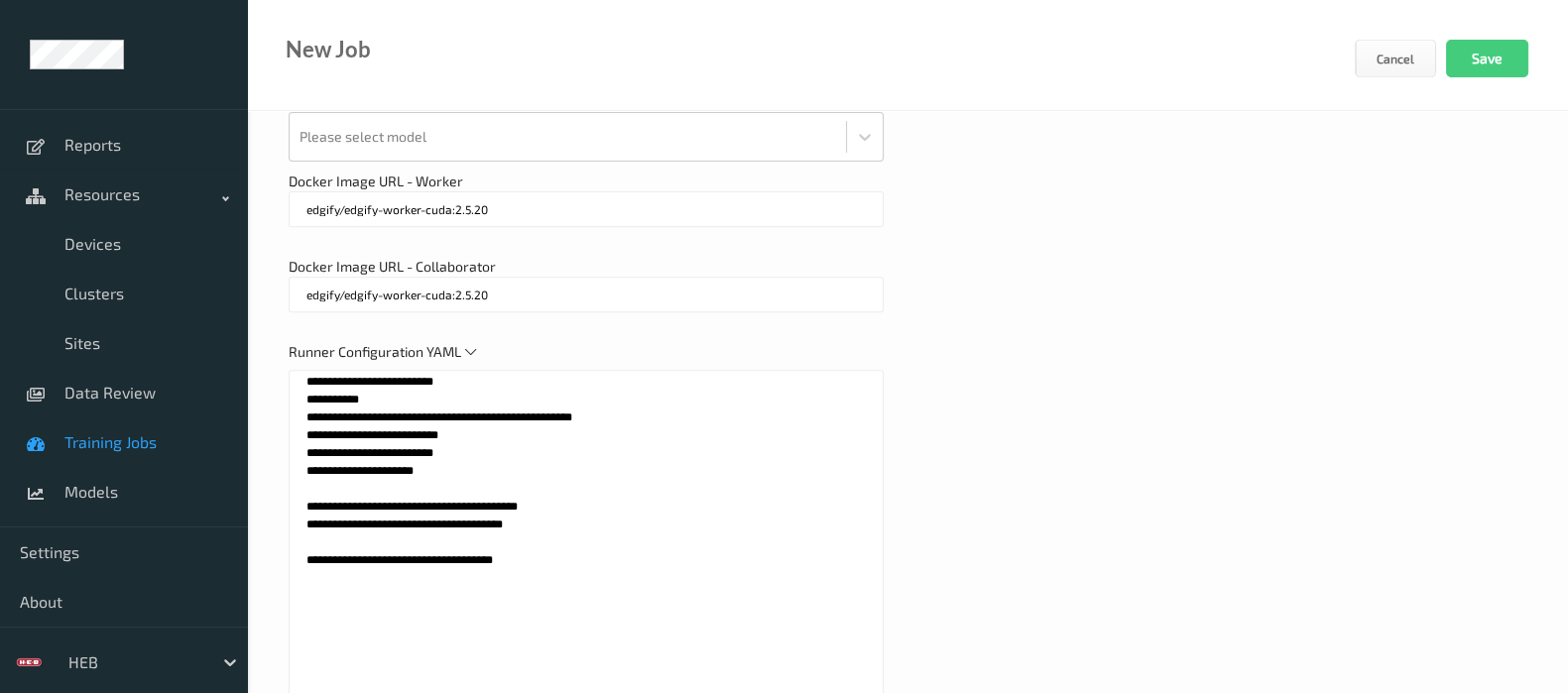 scroll, scrollTop: 1165, scrollLeft: 0, axis: vertical 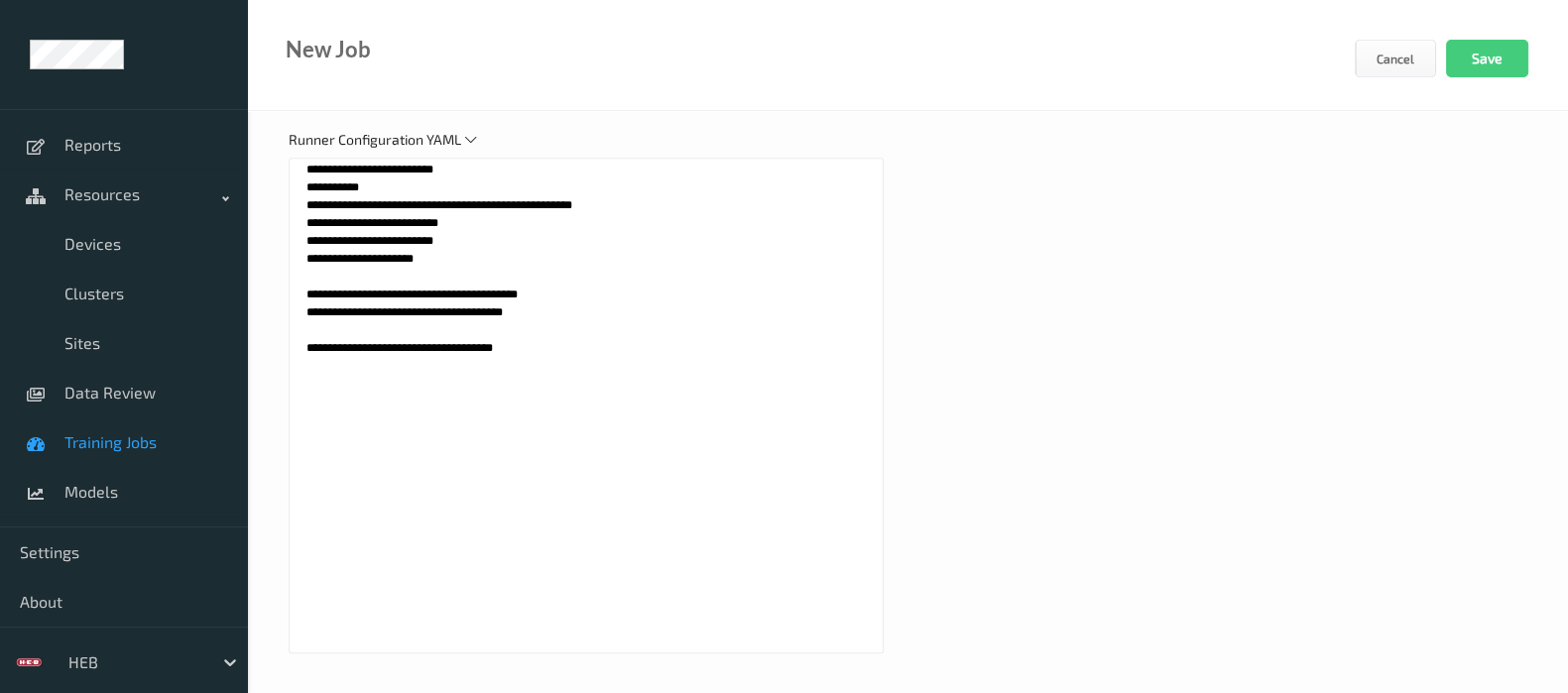 click on "**********" at bounding box center [586, 405] 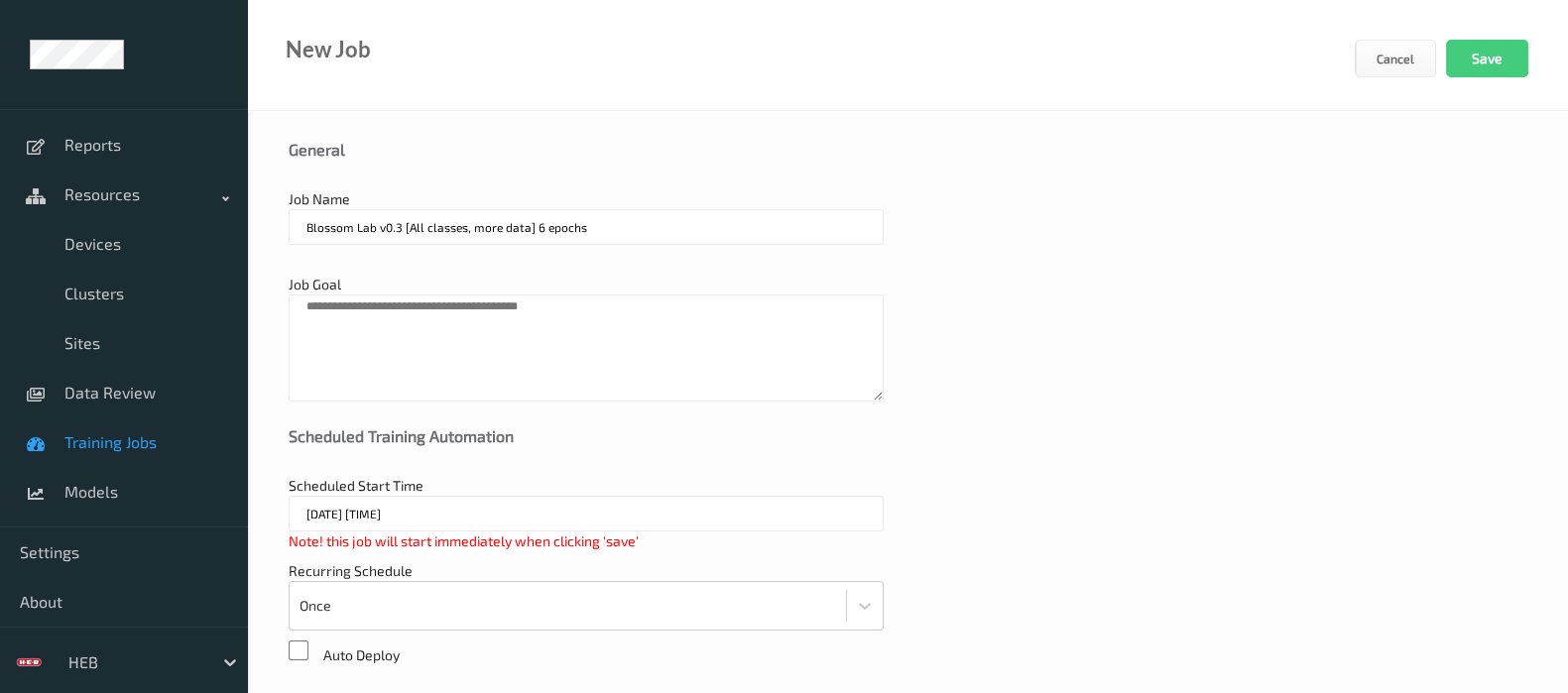 scroll, scrollTop: 0, scrollLeft: 0, axis: both 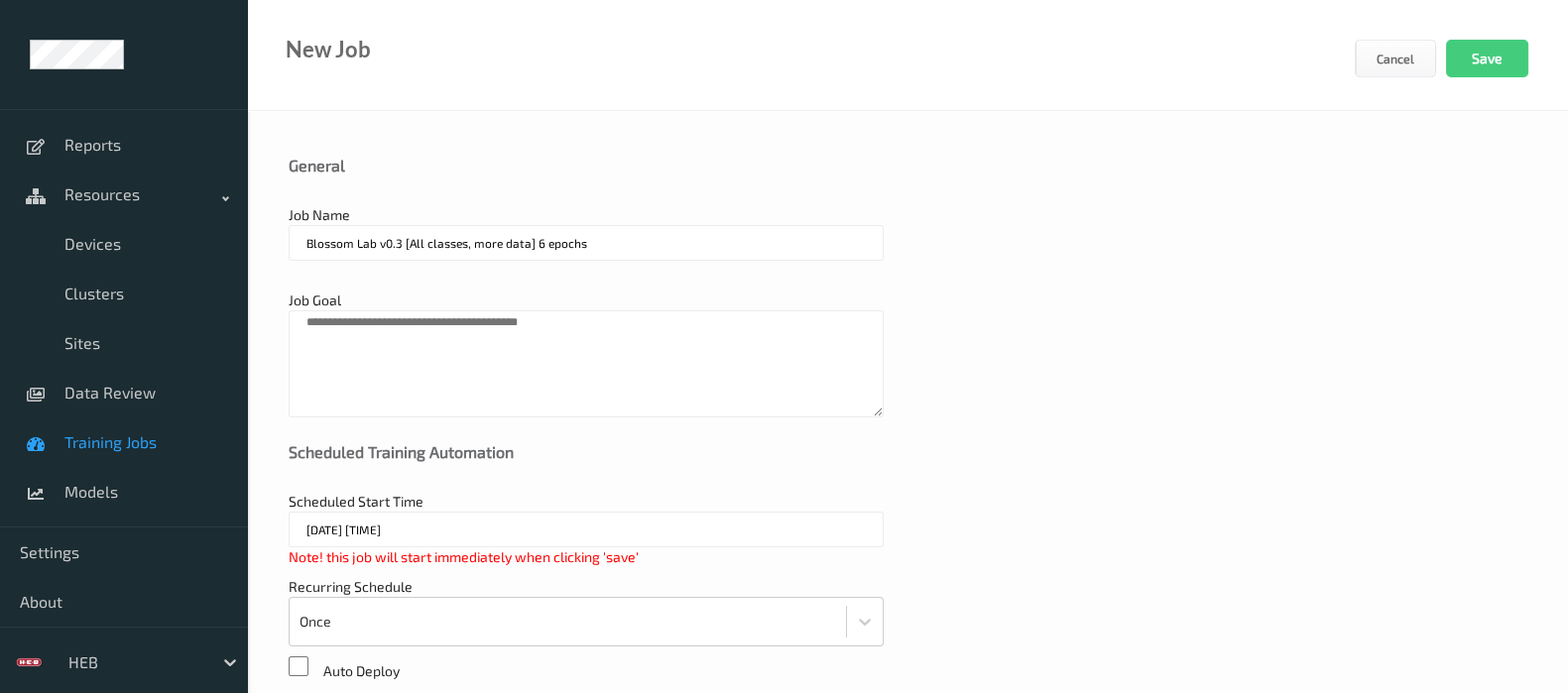 click on "Training Jobs" at bounding box center [146, 442] 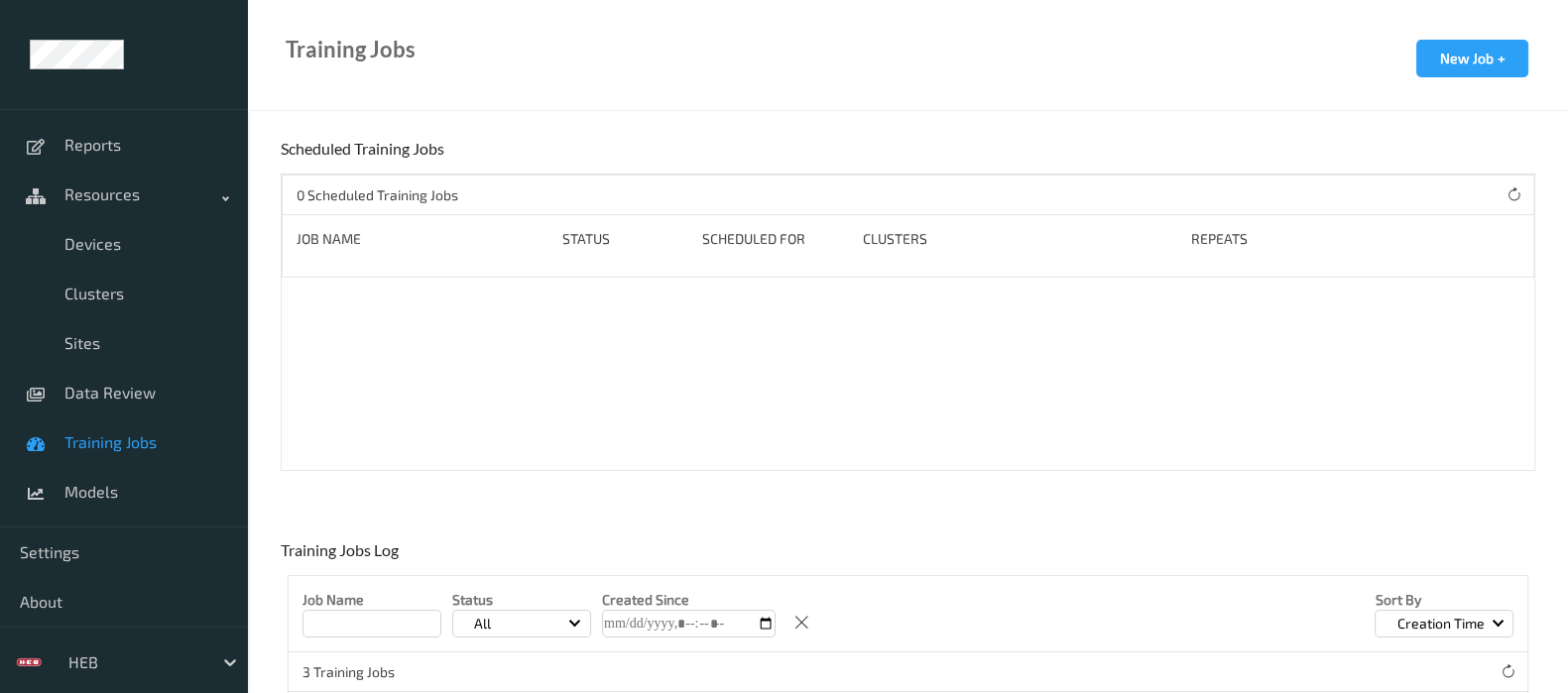 scroll, scrollTop: 283, scrollLeft: 0, axis: vertical 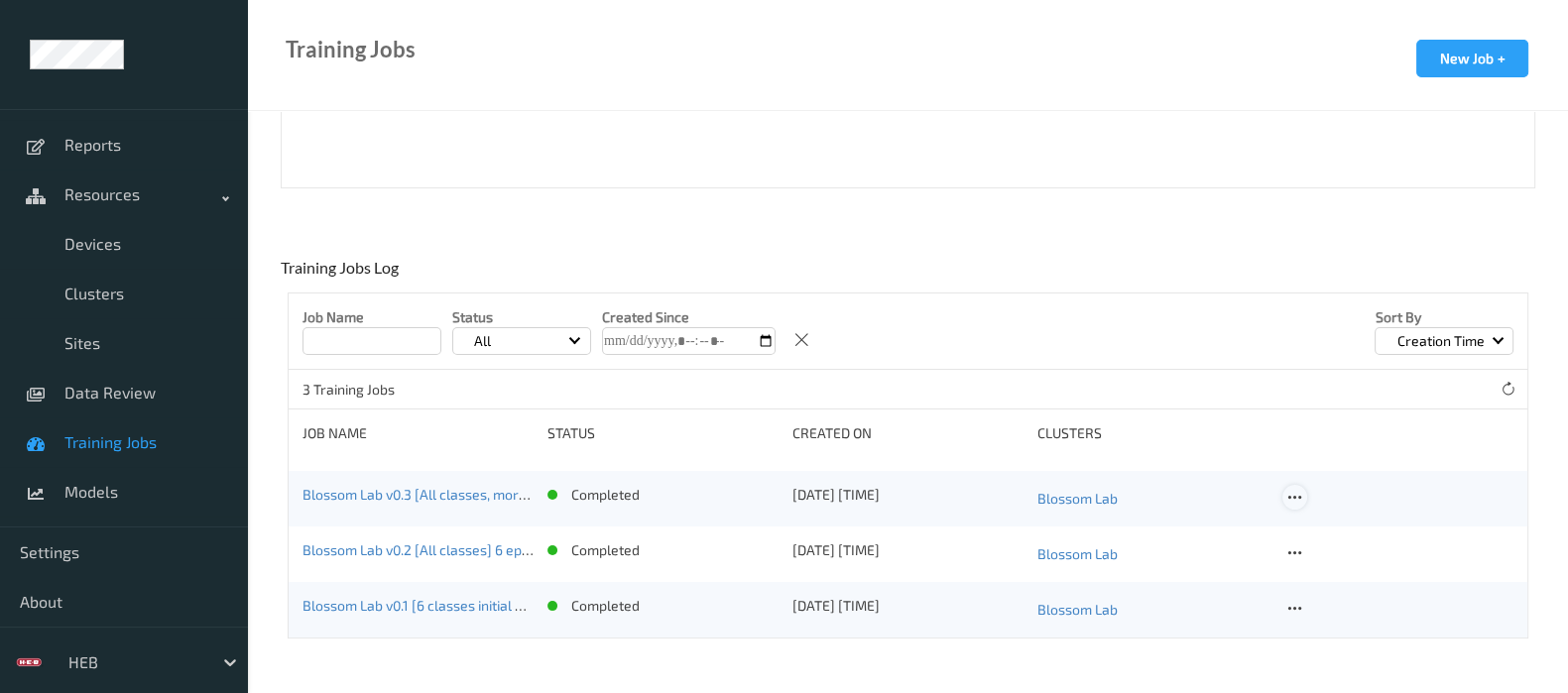 click at bounding box center [1294, 498] 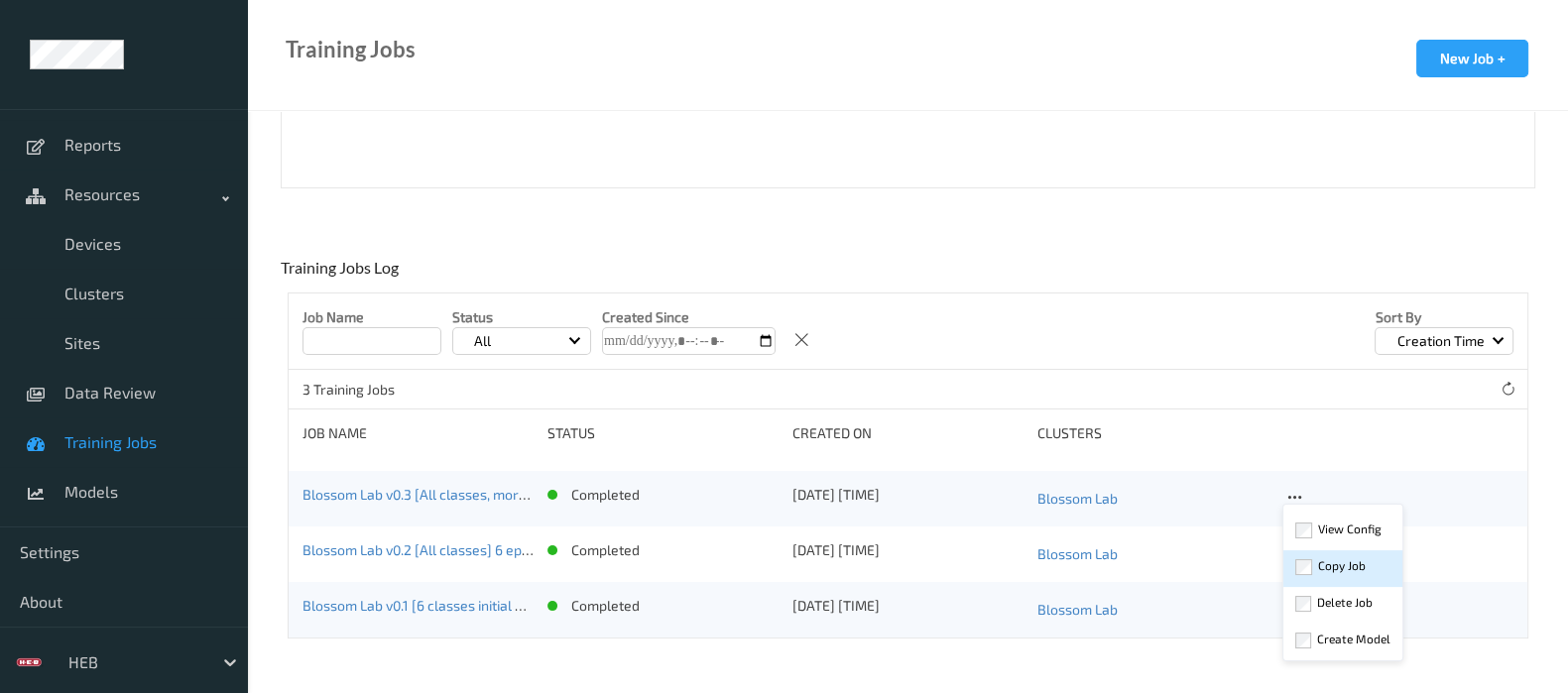 click on "Copy Job" at bounding box center [1343, 568] 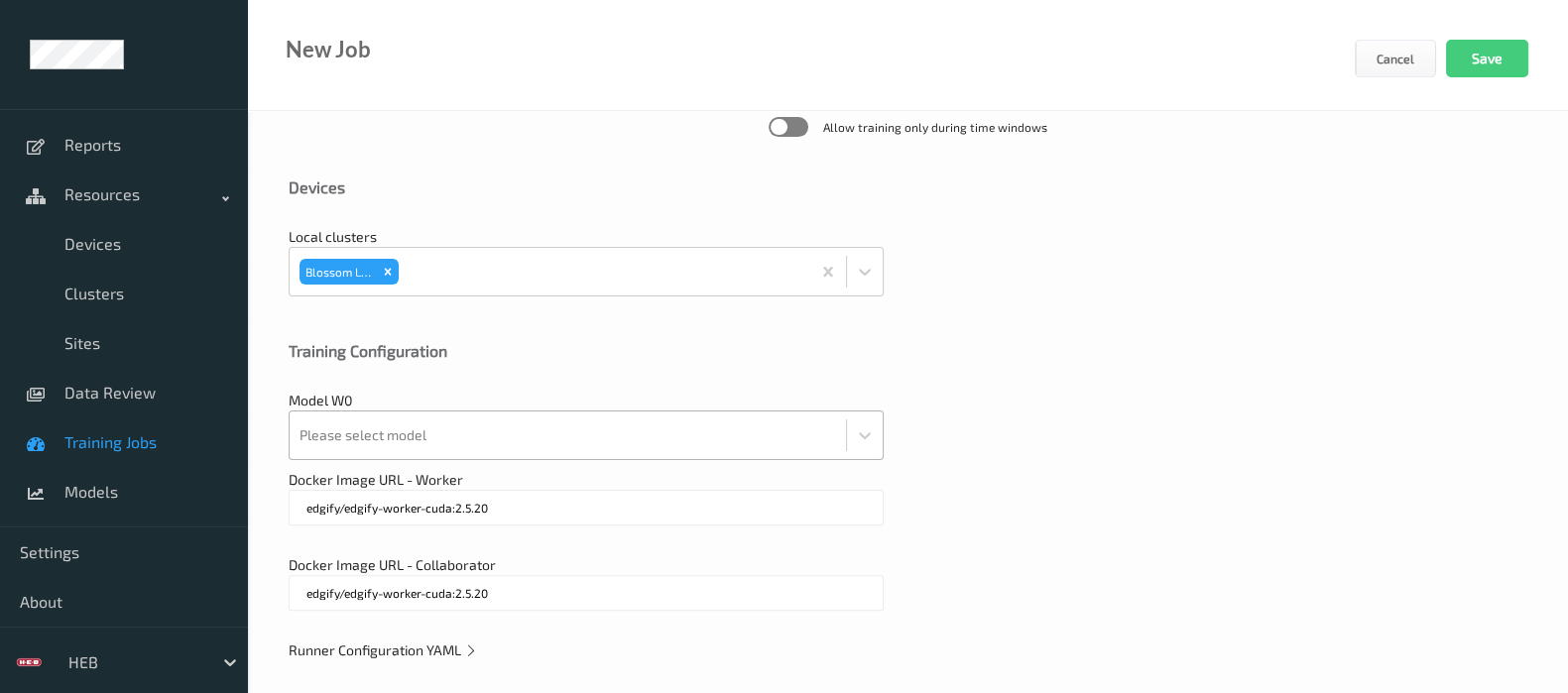 scroll, scrollTop: 669, scrollLeft: 0, axis: vertical 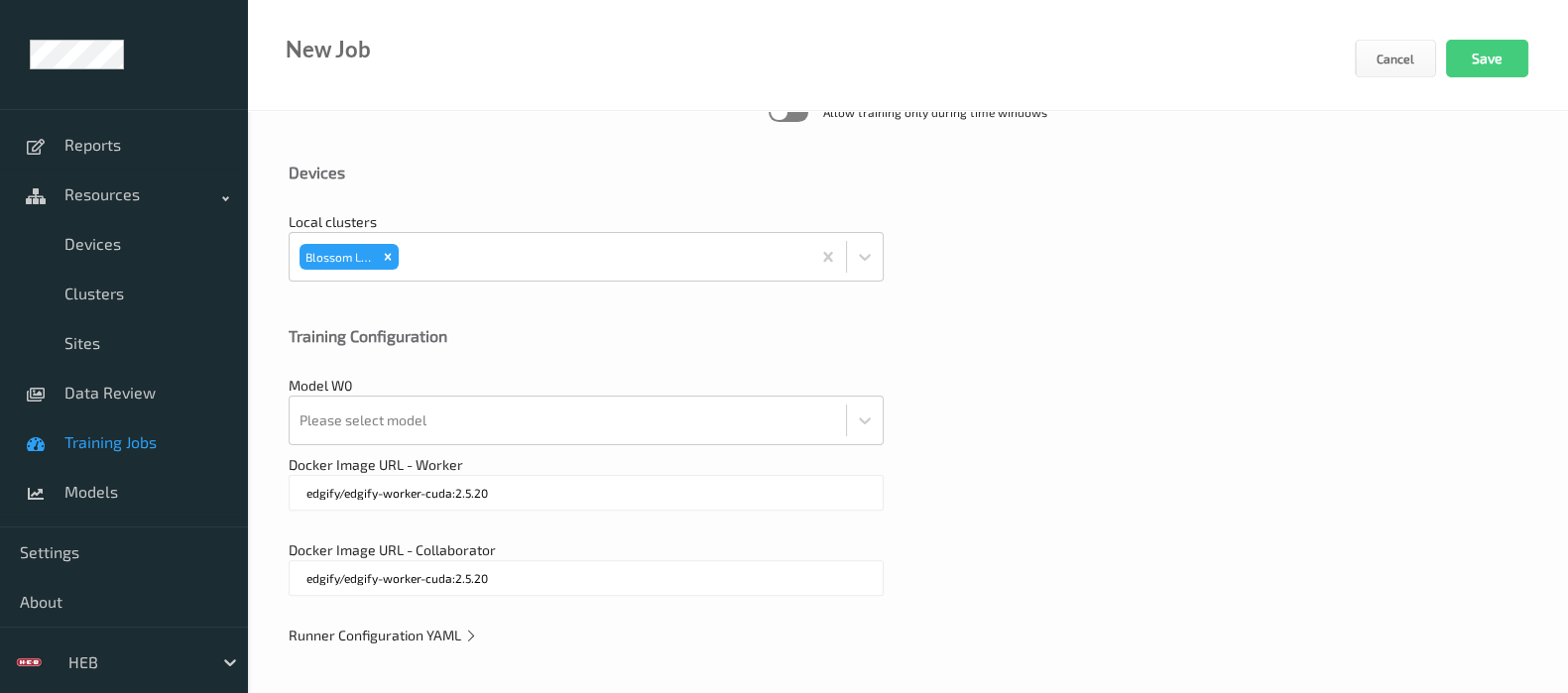 click on "General Job Name Blossom Lab v0.3 [All classes, more data] 6 epochs Job Goal Scheduled Training Automation Scheduled Start Time [TIME] Note! this job will start immediately when clicking 'save' Recurring Schedule Once Auto Deploy Training Windows Allow training only during time windows Devices Local clusters Blossom Lab Training Configuration Model W0 Please select model Docker Image URL - Worker edgify/edgify-worker-cuda:2.5.20 Docker Image URL - Collaborator edgify/edgify-worker-cuda:2.5.20 Runner Configuration YAML" at bounding box center (907, 68) 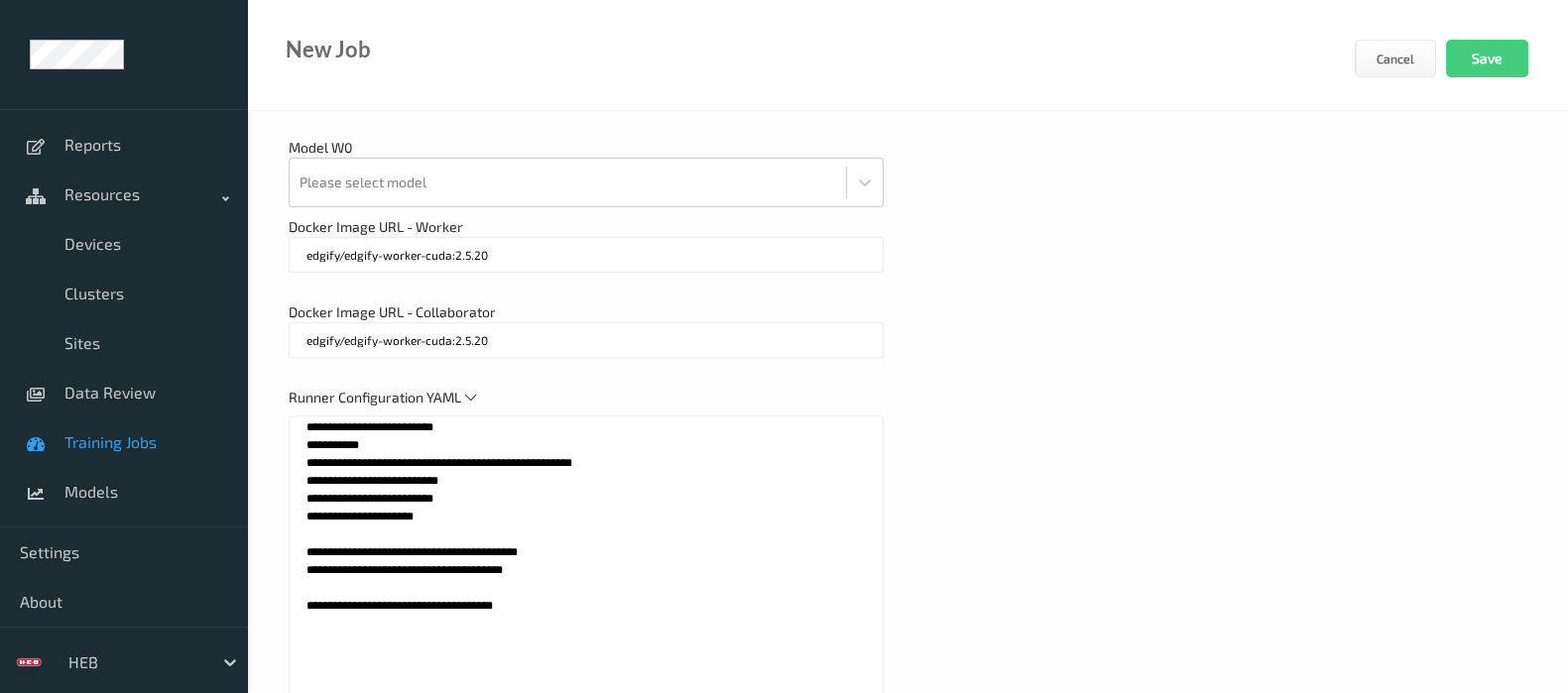 scroll, scrollTop: 1165, scrollLeft: 0, axis: vertical 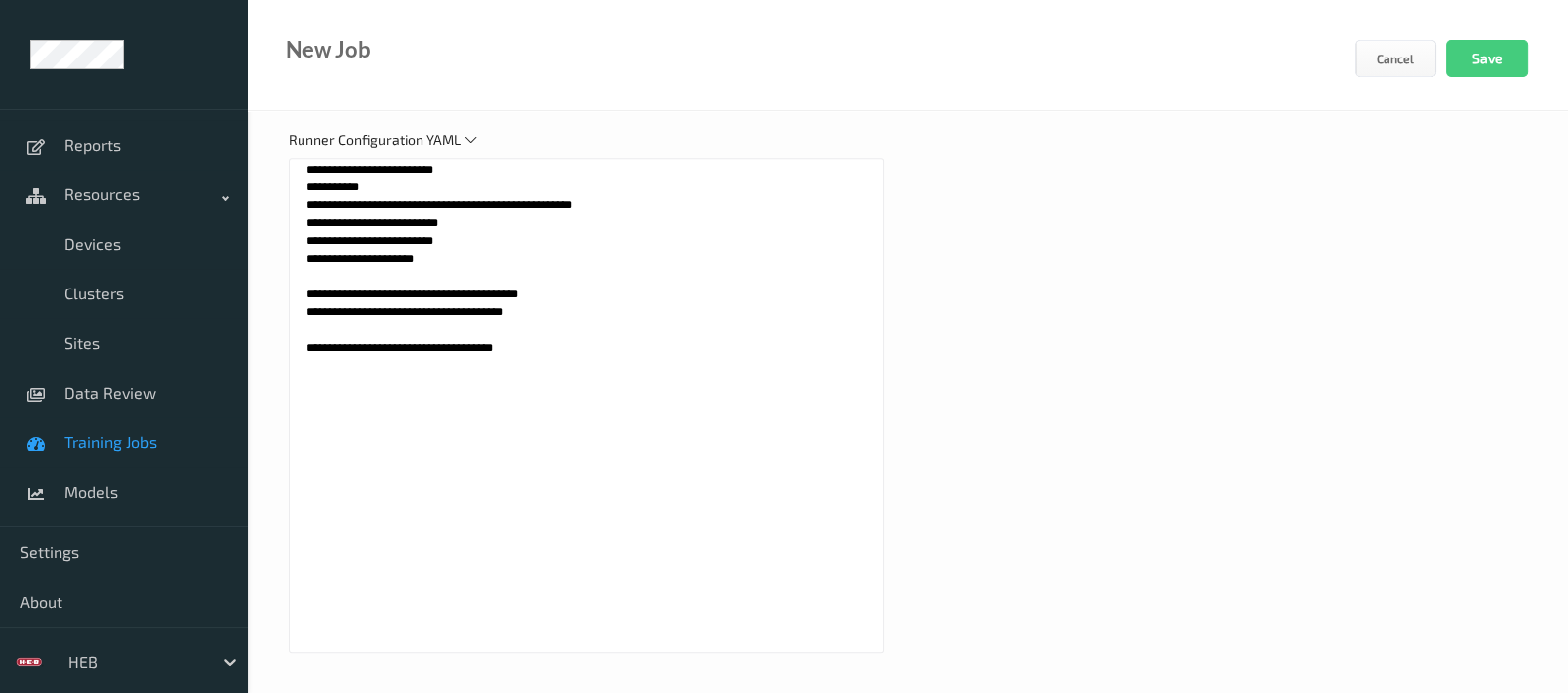 click on "**********" at bounding box center (586, 405) 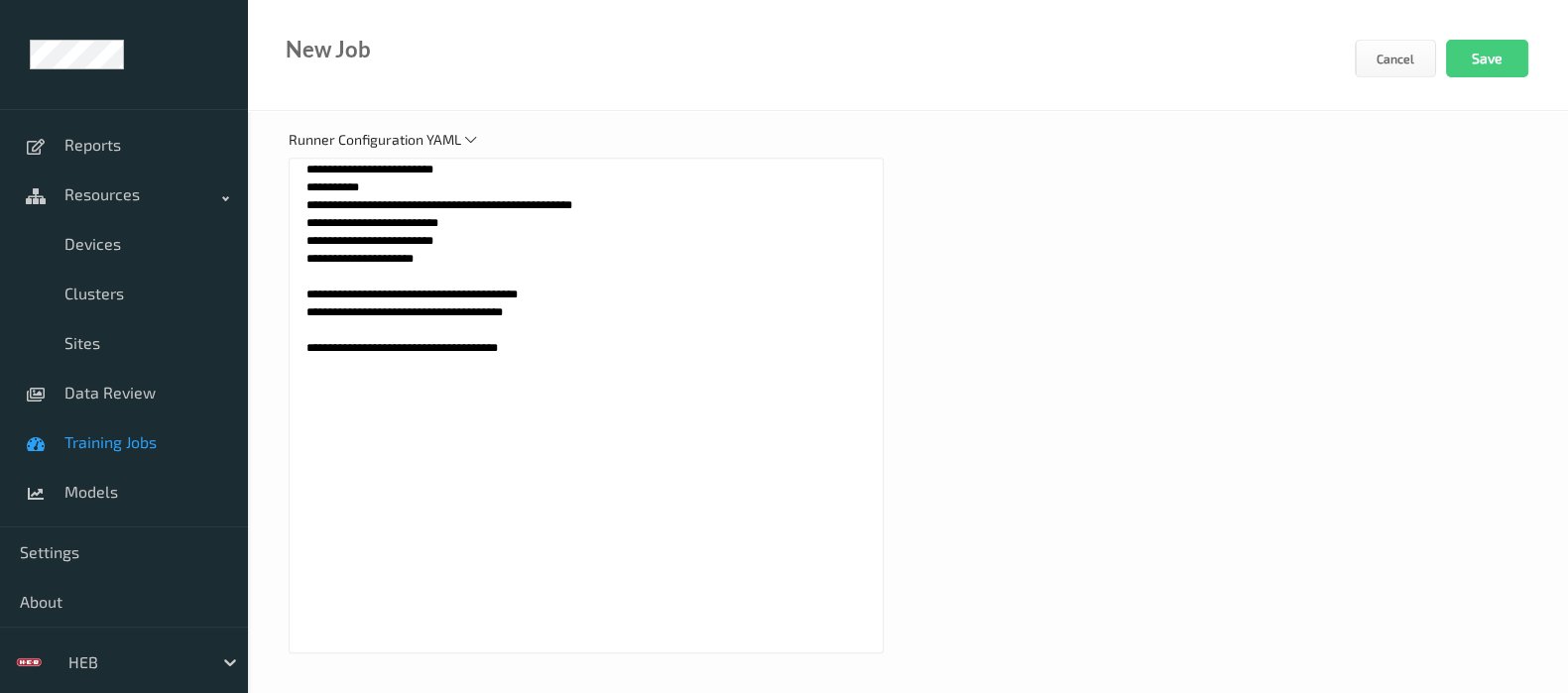paste on "**********" 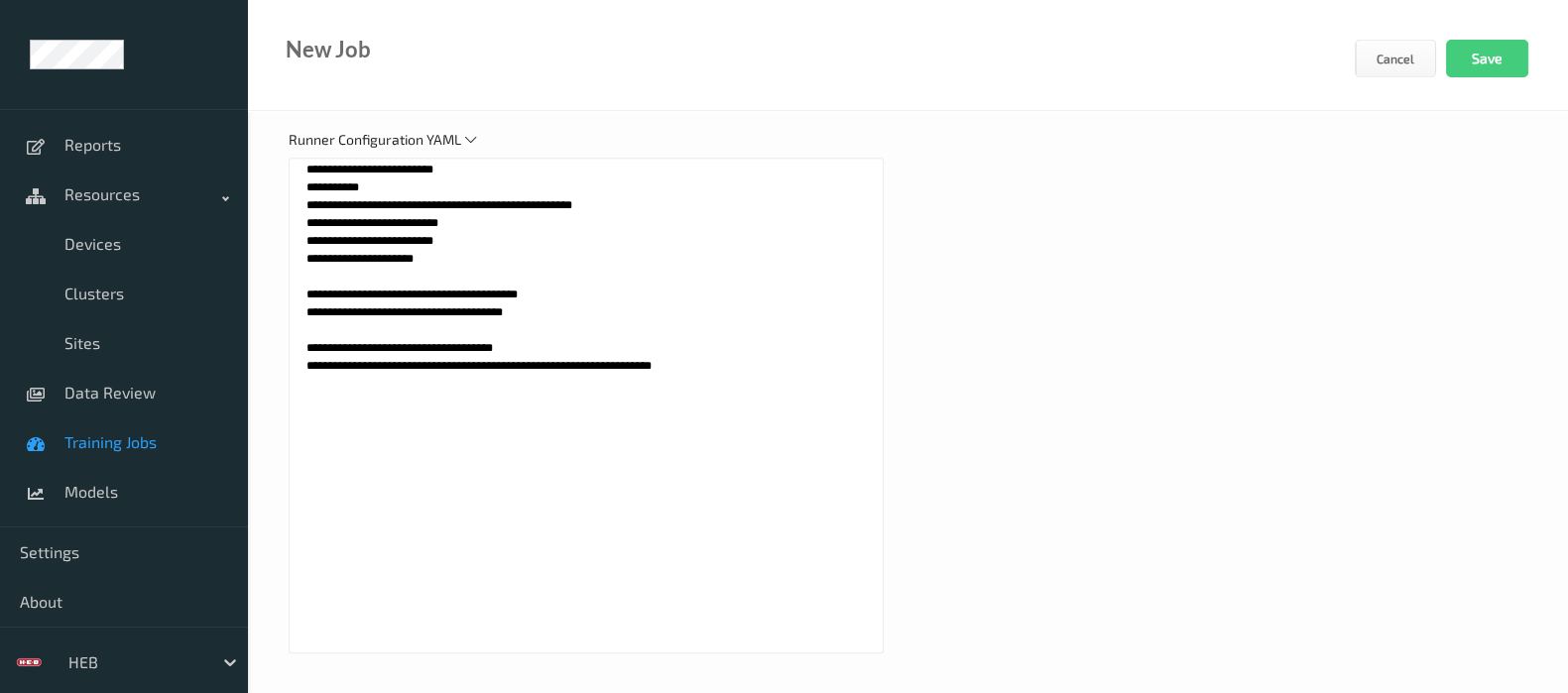 paste on "**********" 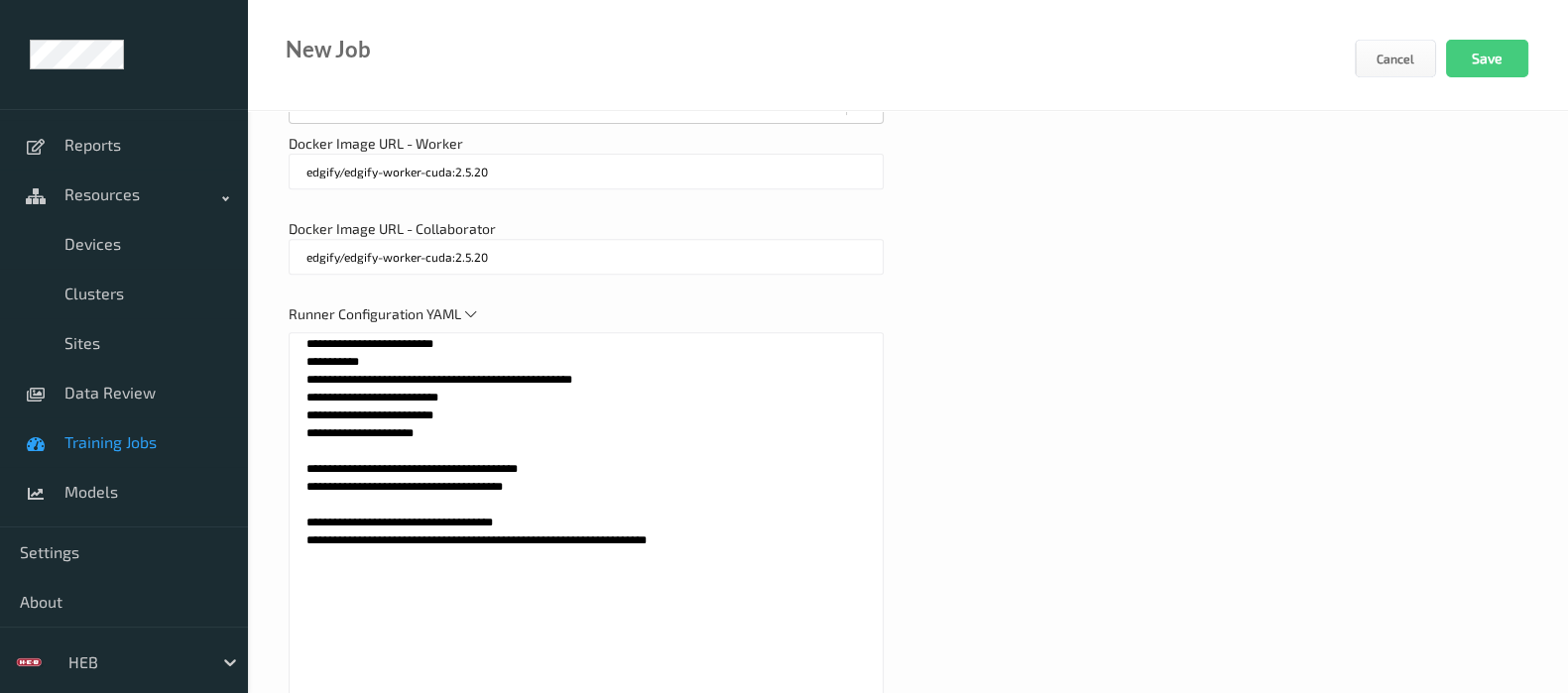 scroll, scrollTop: 1041, scrollLeft: 0, axis: vertical 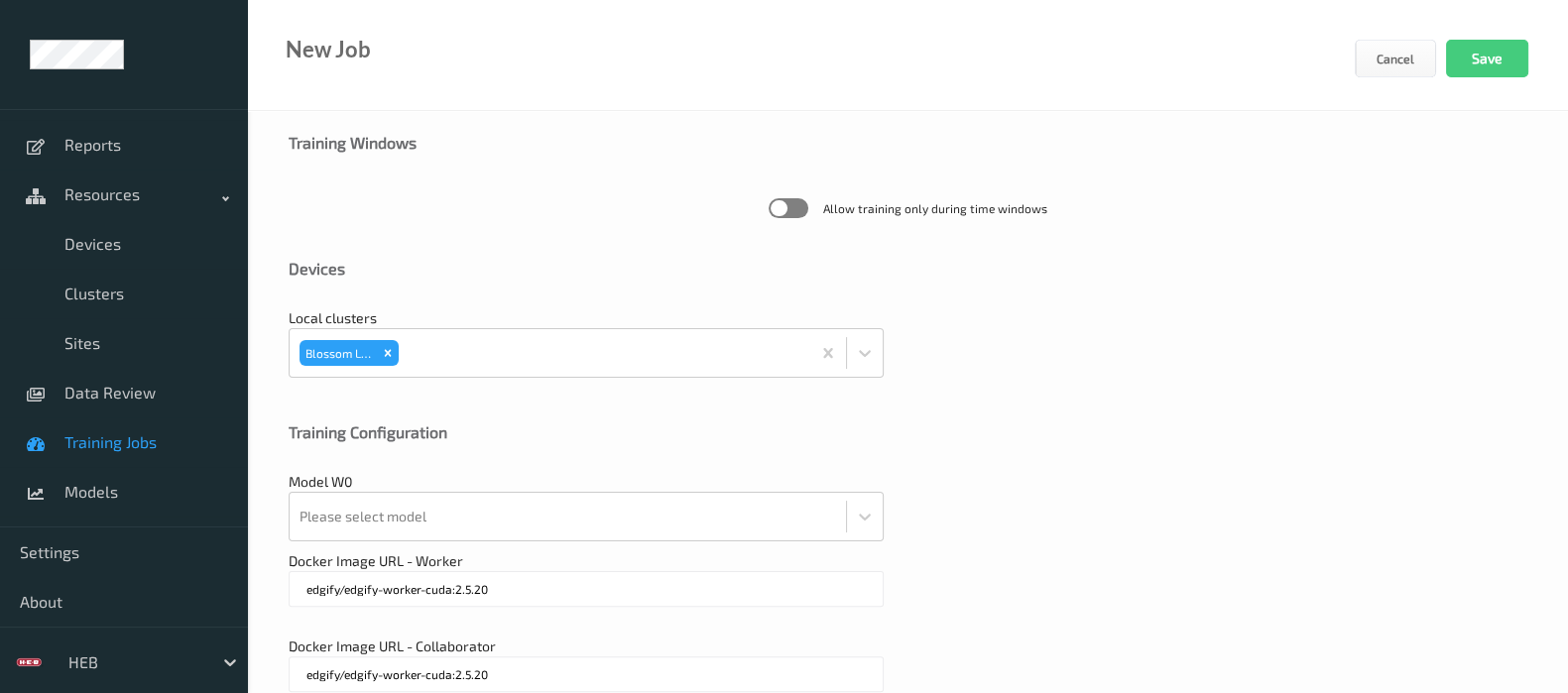type on "**********" 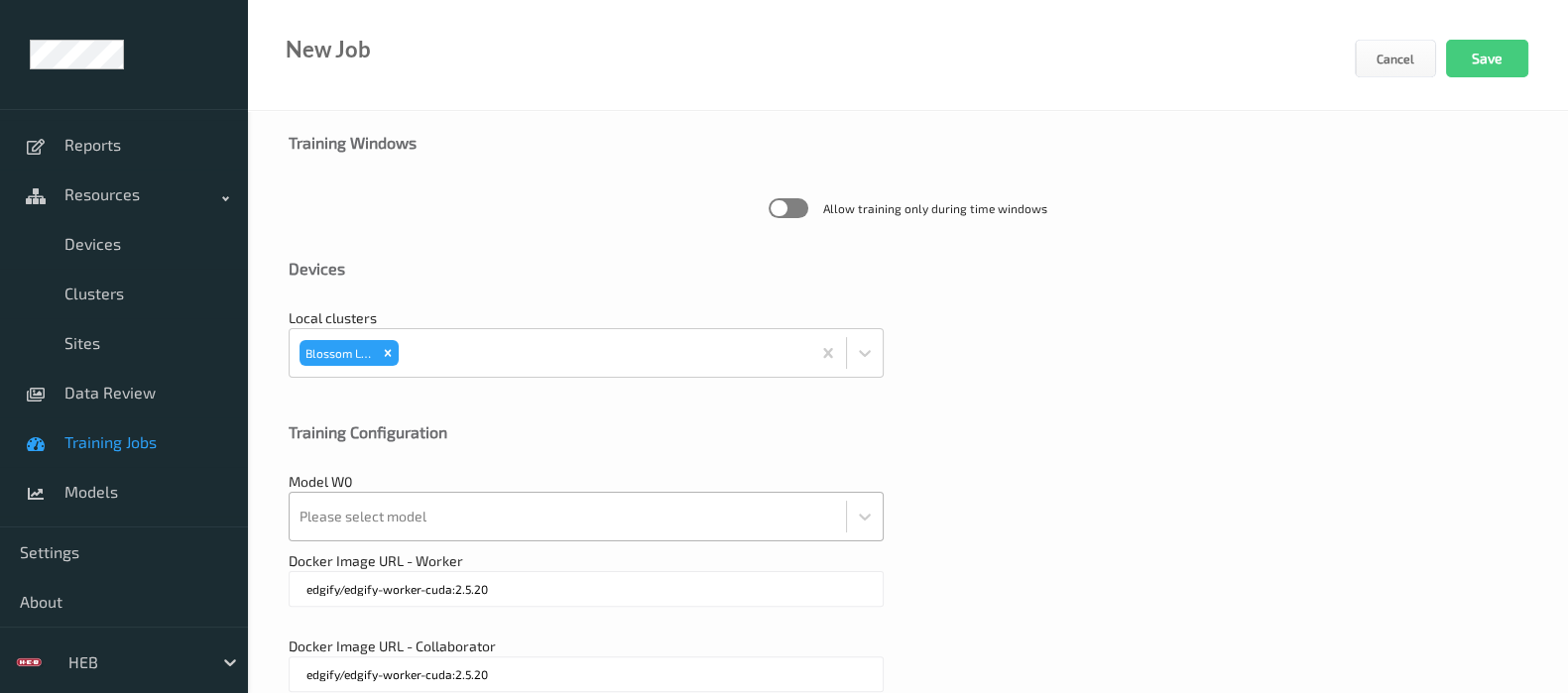 click at bounding box center [567, 517] 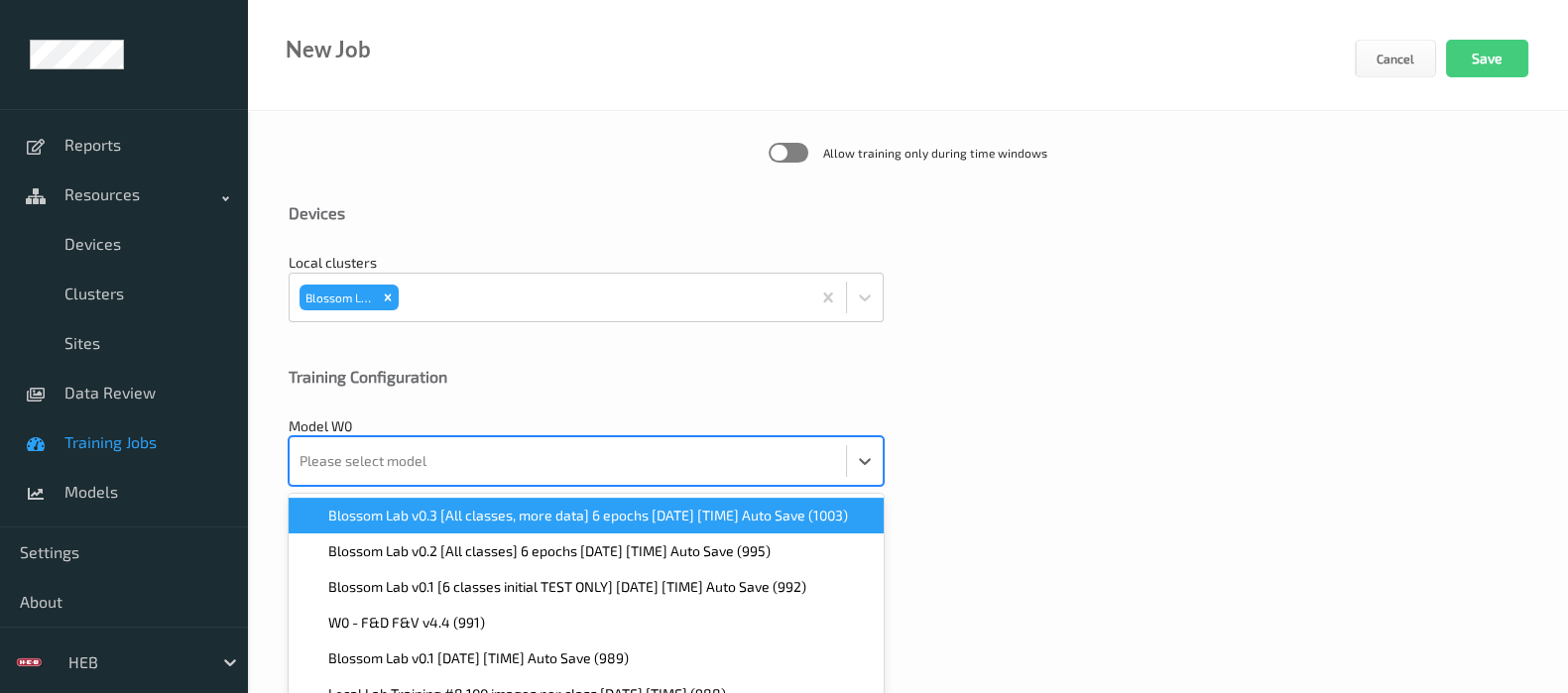 scroll, scrollTop: 656, scrollLeft: 0, axis: vertical 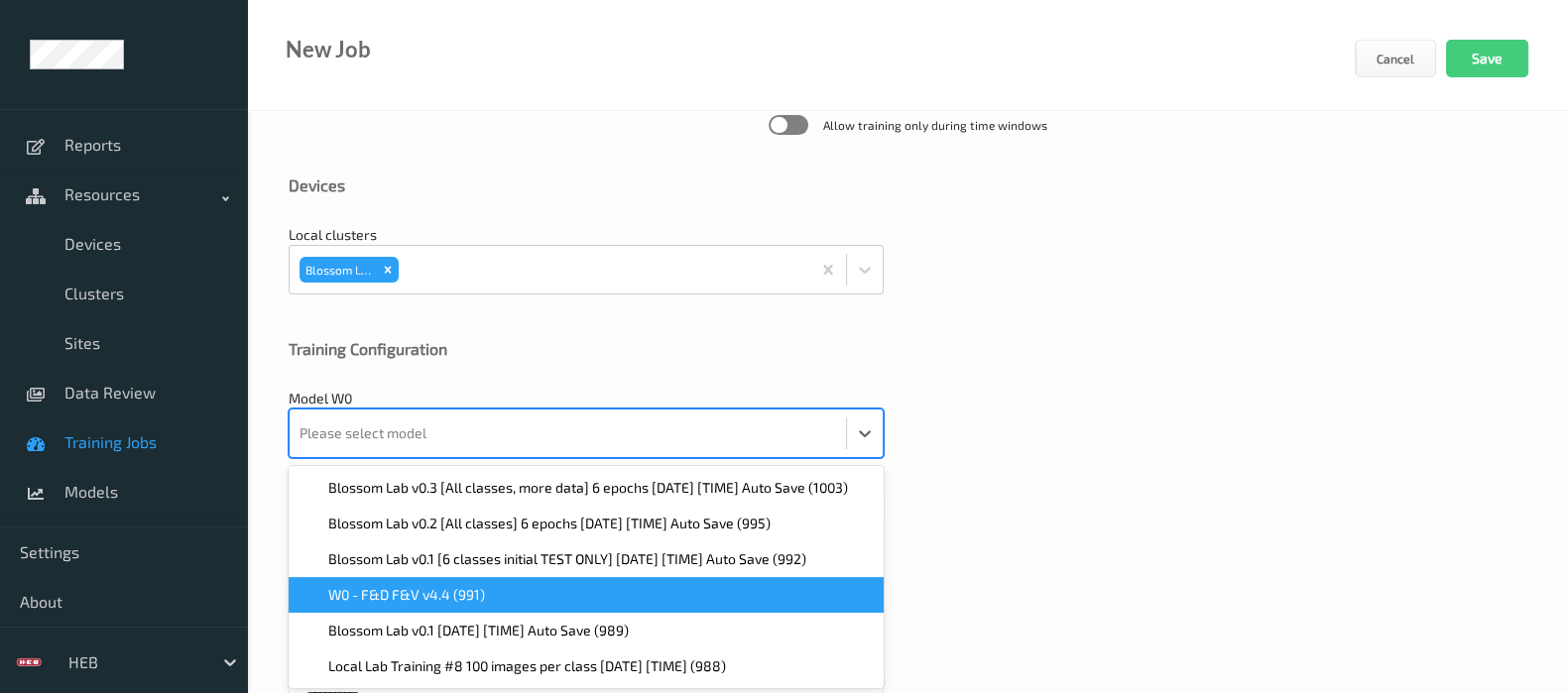 click on "W0 - F&D F&V v4.4 (991)" at bounding box center [407, 595] 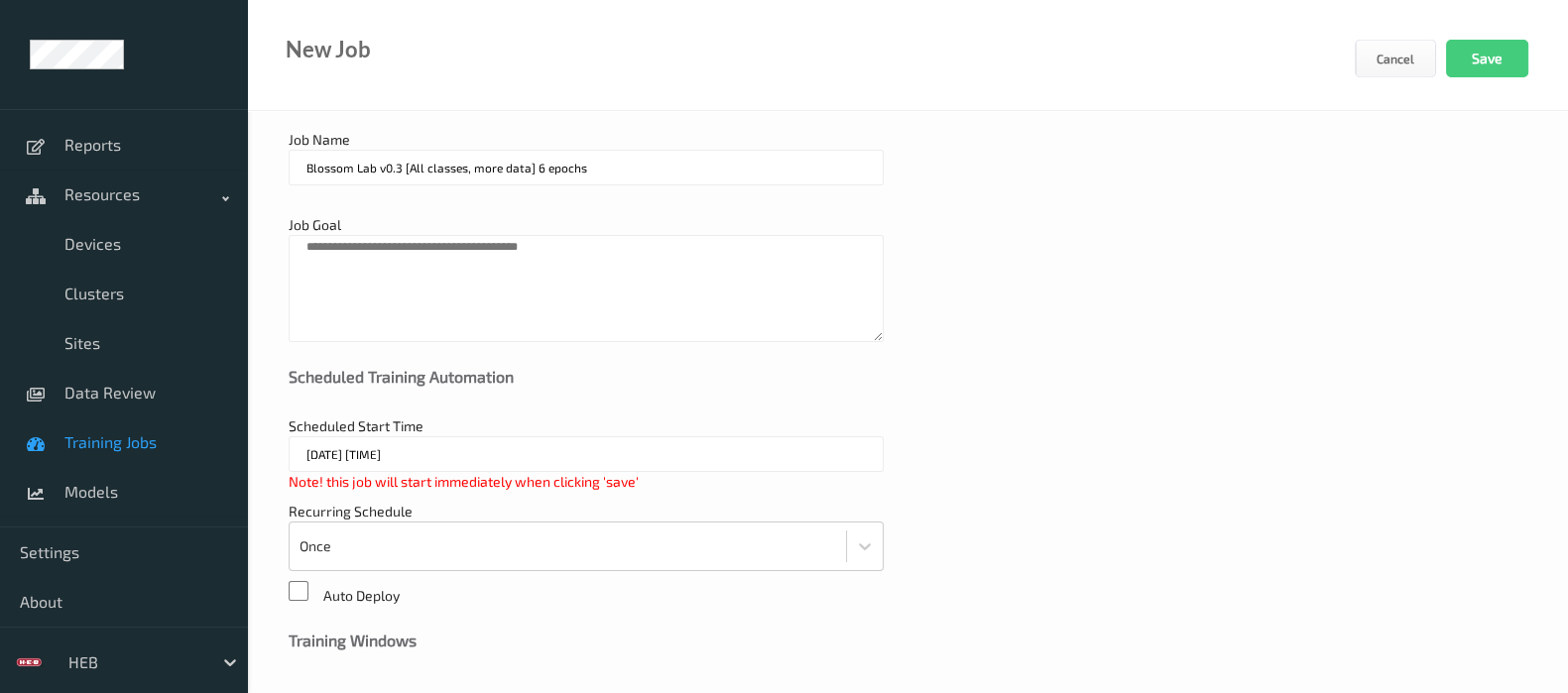 scroll, scrollTop: 37, scrollLeft: 0, axis: vertical 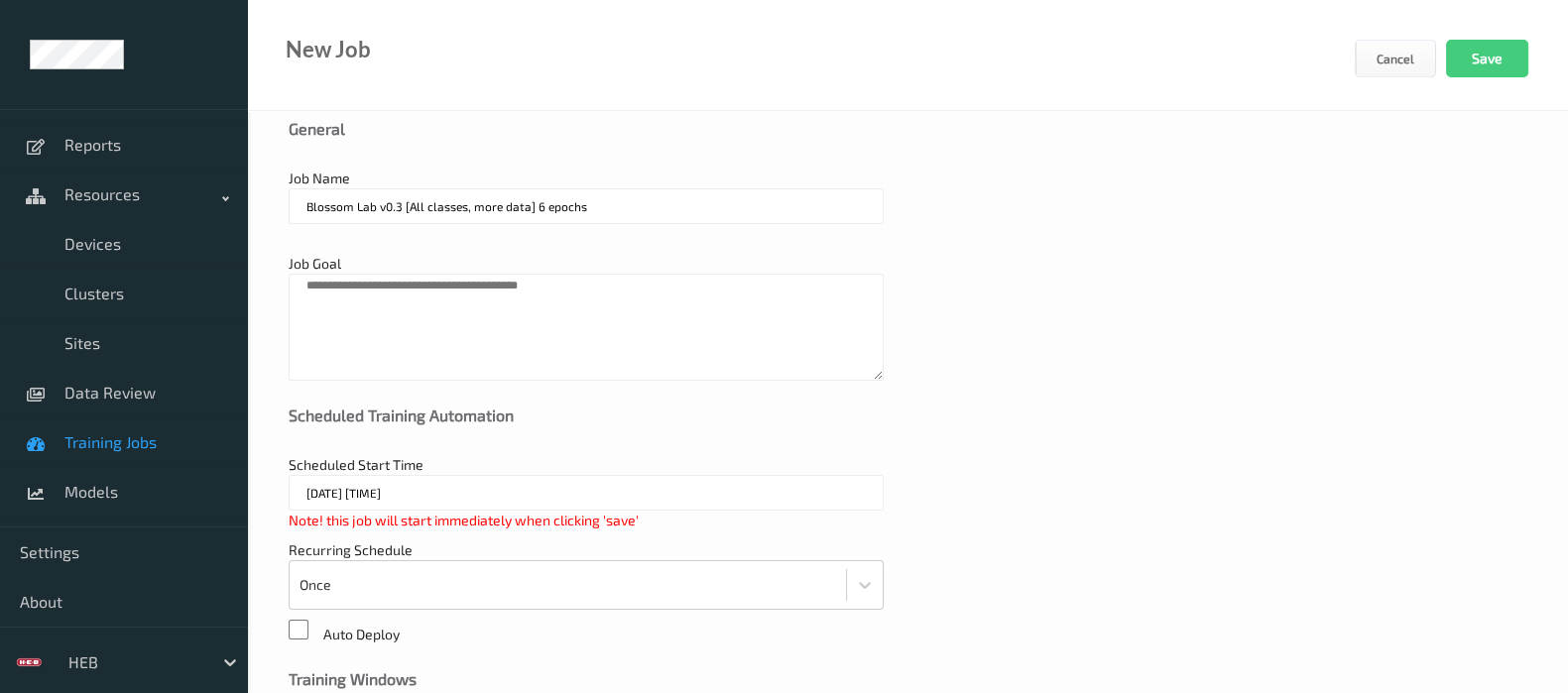 click on "Blossom Lab v0.3 [All classes, more data] 6 epochs" at bounding box center [586, 206] 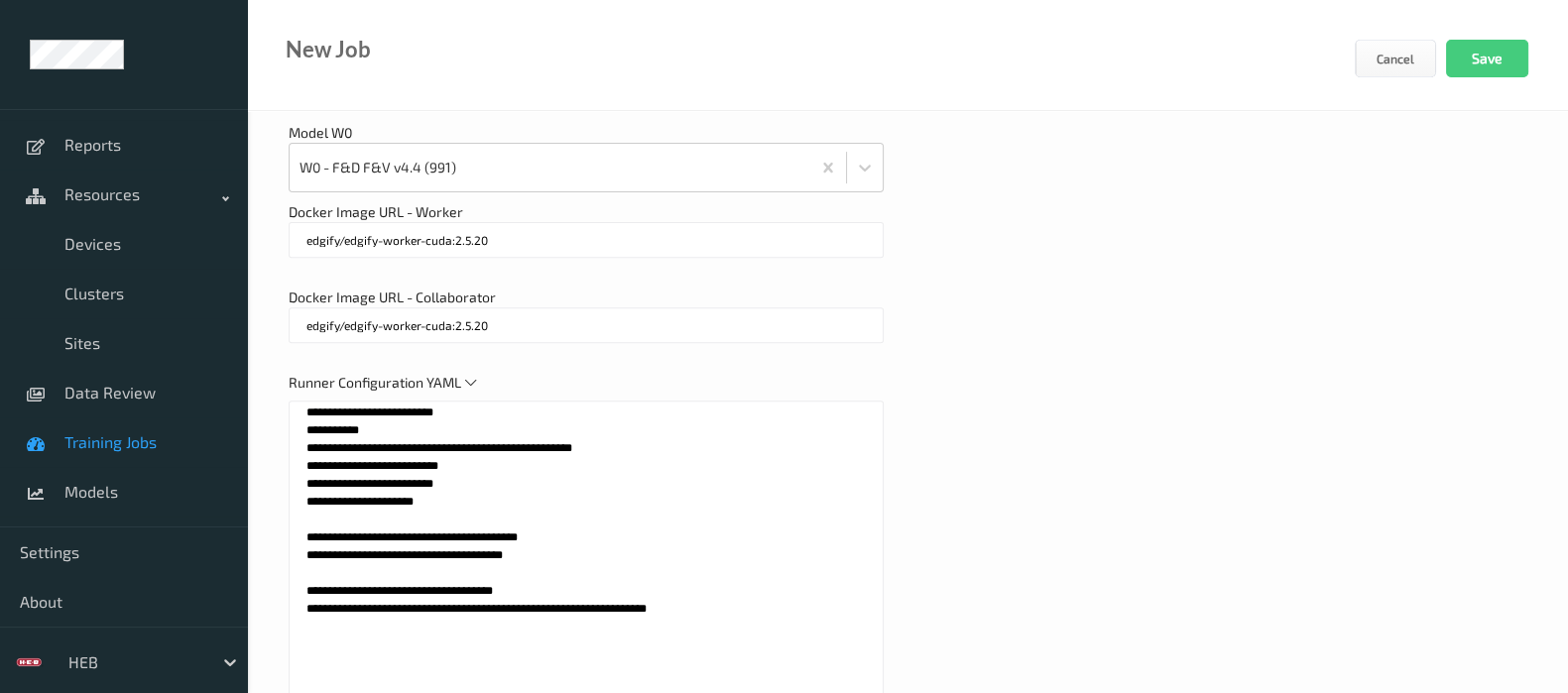 scroll, scrollTop: 1028, scrollLeft: 0, axis: vertical 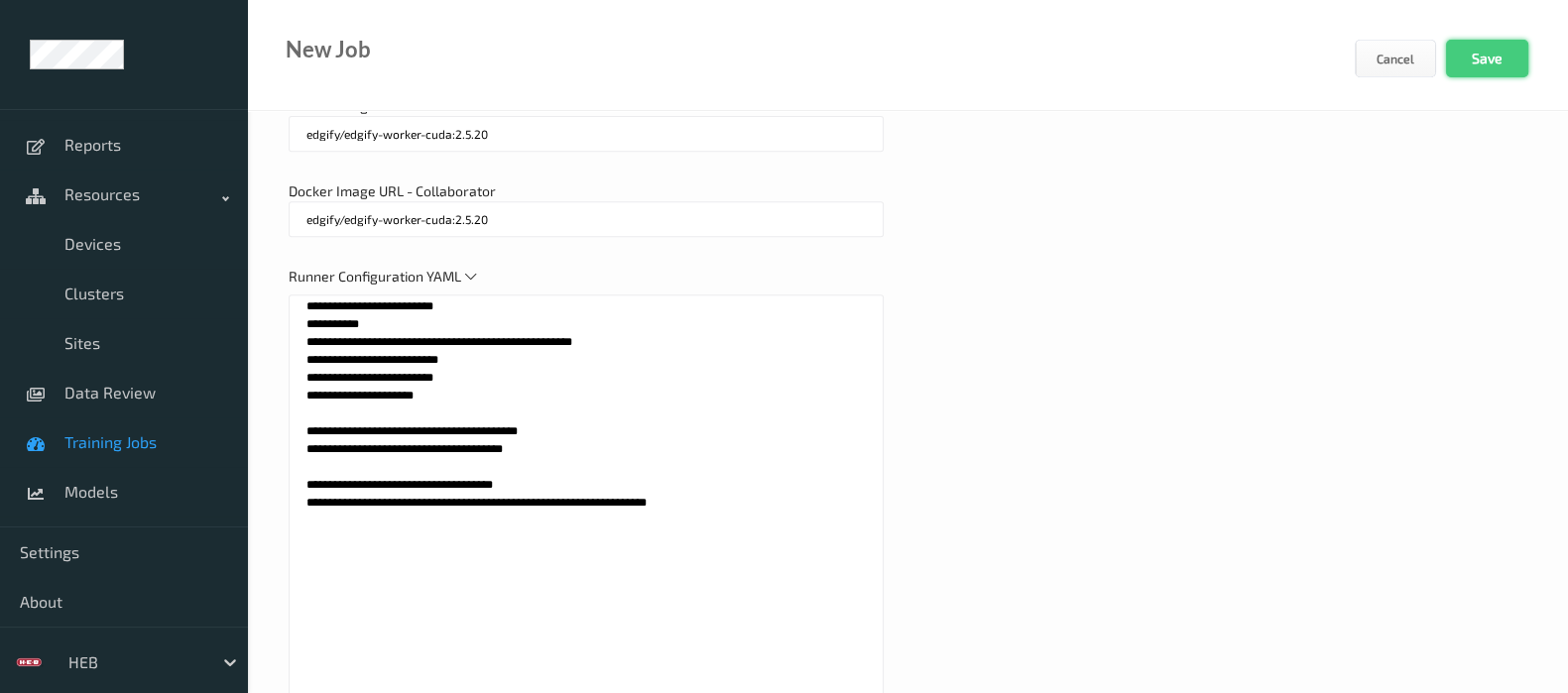 type on "Blossom Lab v0.4 [All classes, more data] 6 epochs" 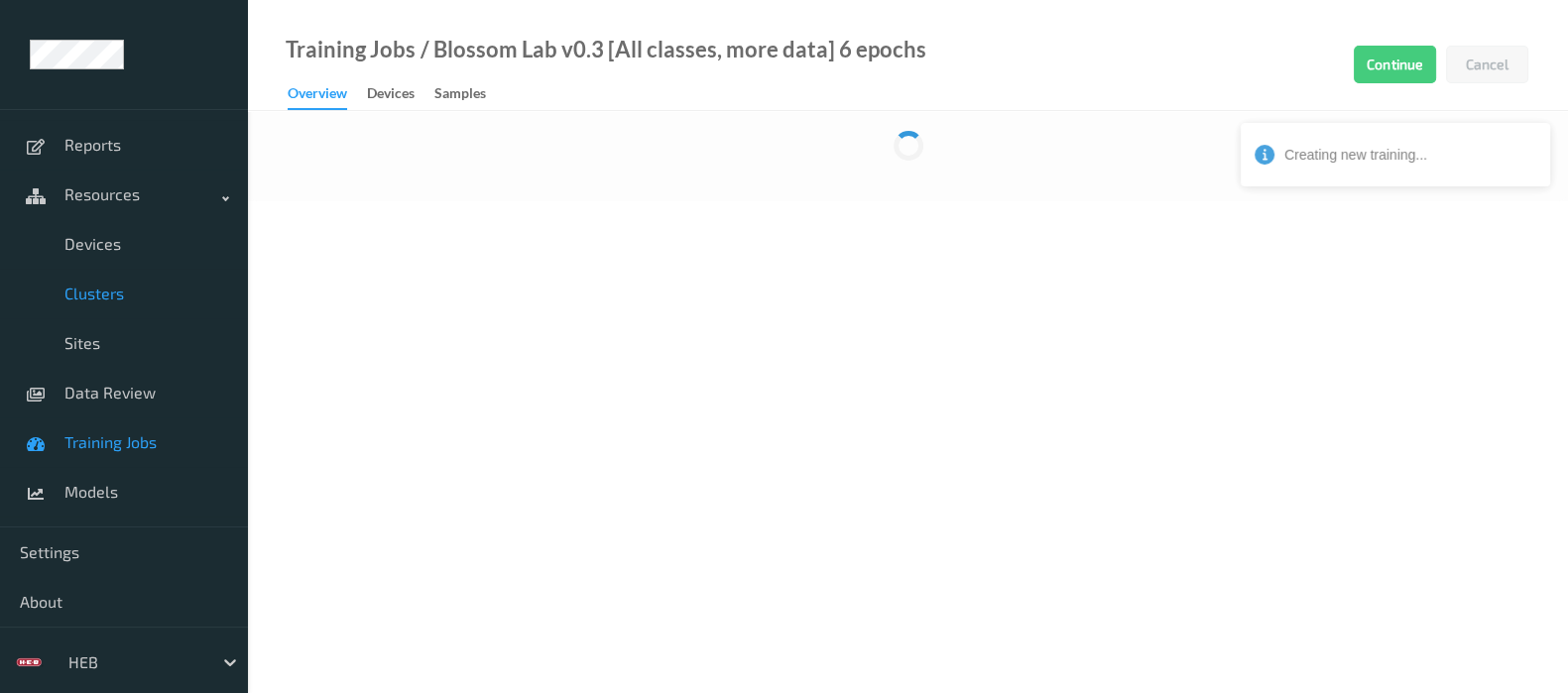 scroll, scrollTop: 0, scrollLeft: 0, axis: both 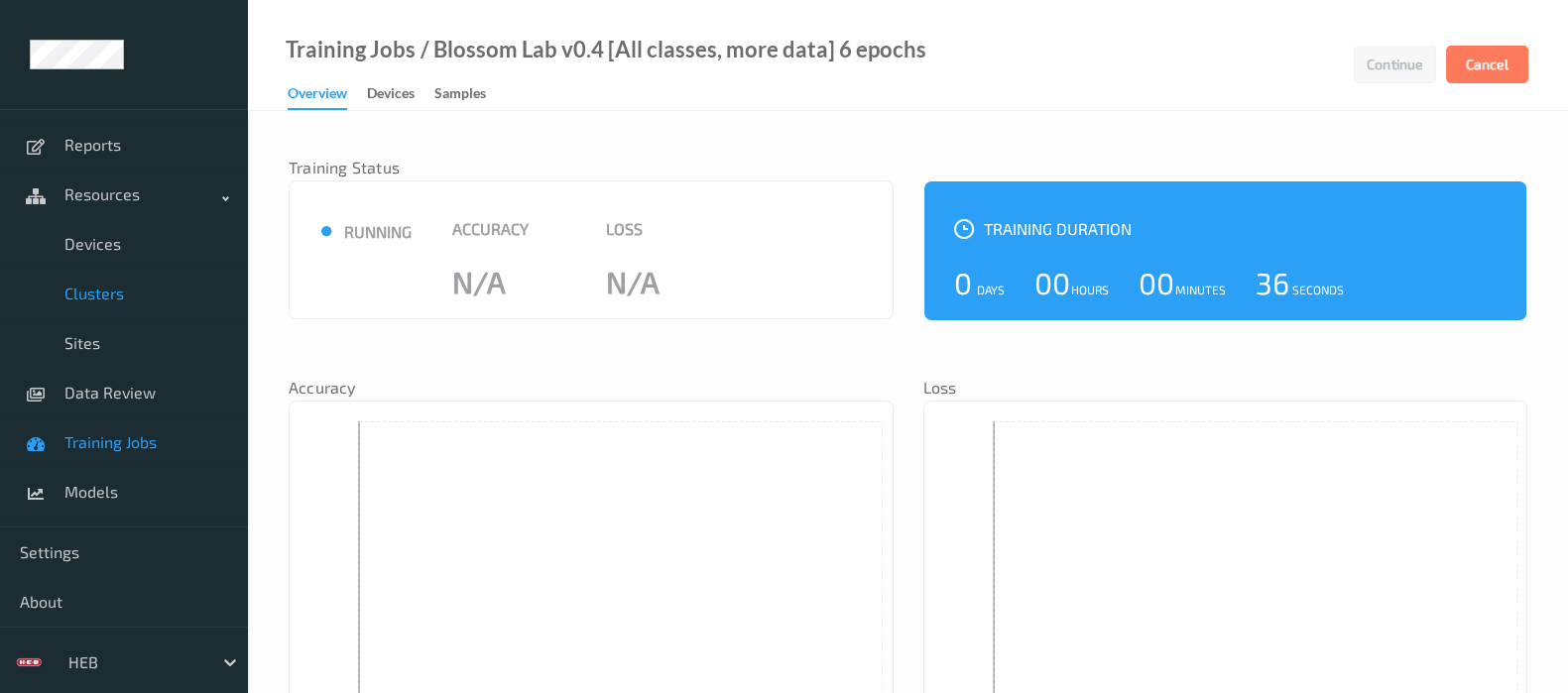 click on "Clusters" at bounding box center (146, 293) 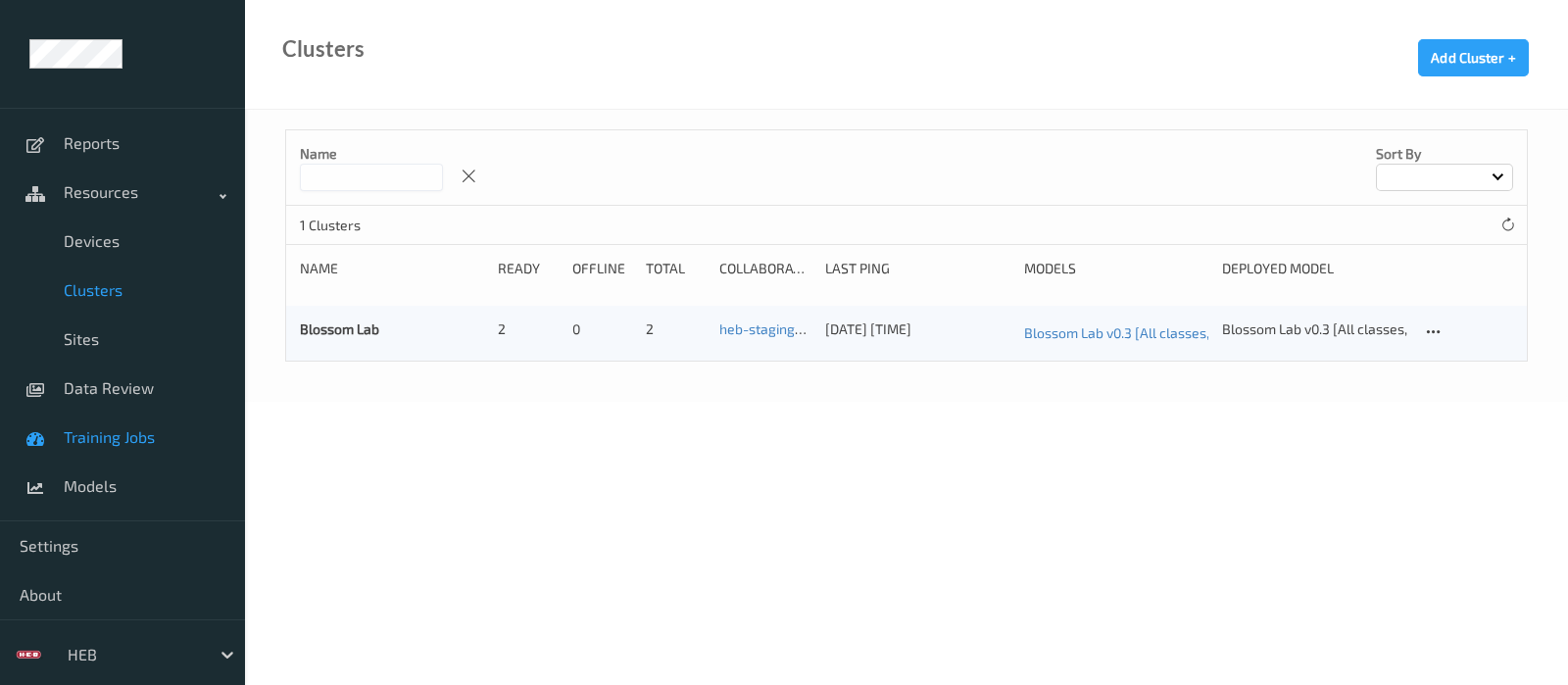 click on "Training Jobs" at bounding box center [122, 437] 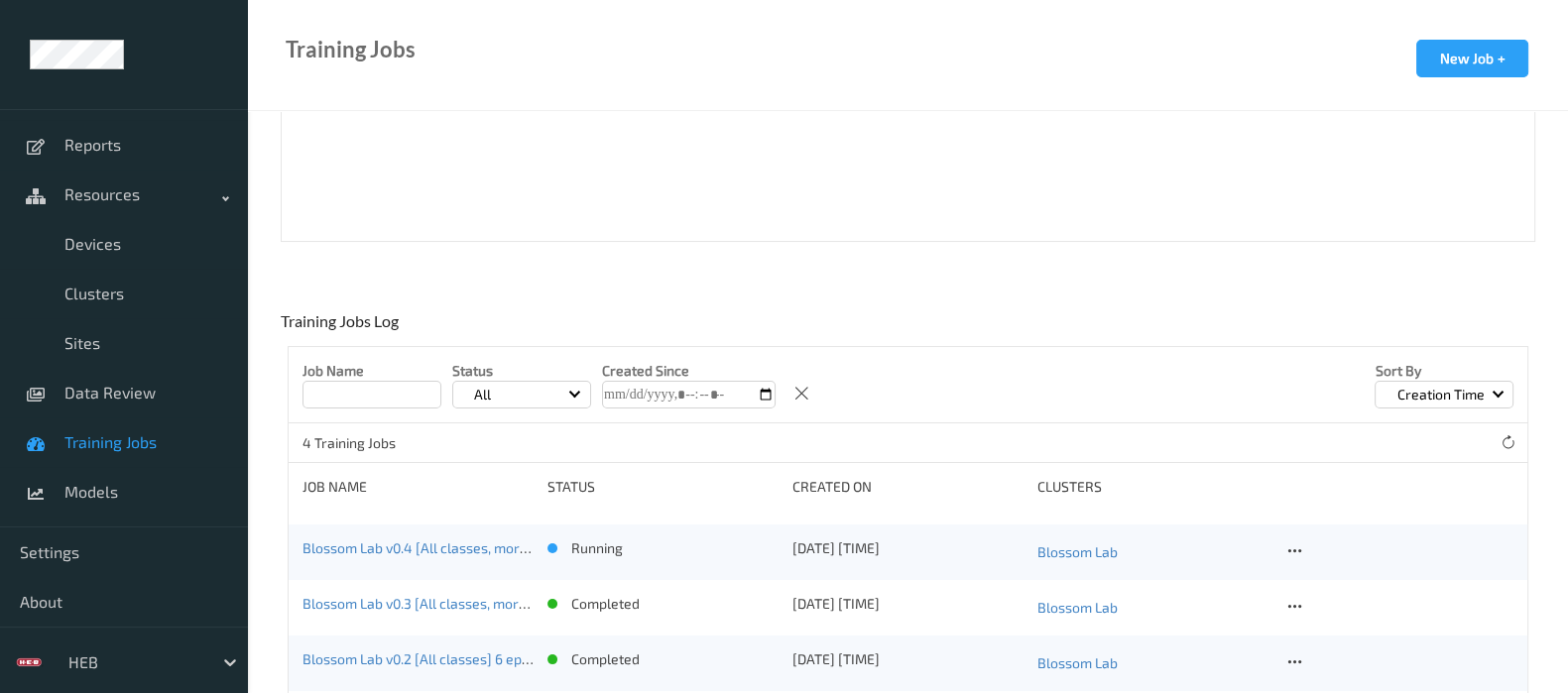 scroll, scrollTop: 337, scrollLeft: 0, axis: vertical 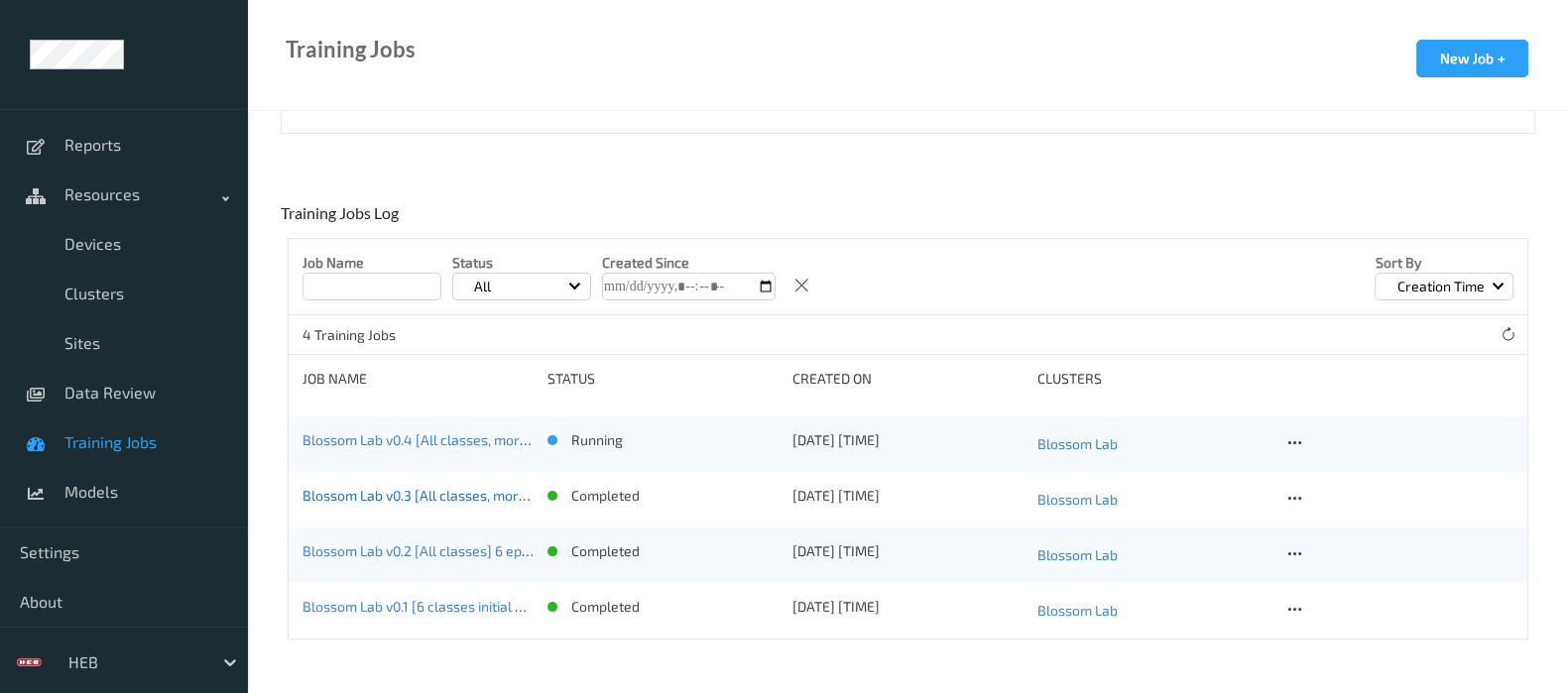 click on "Blossom Lab v0.3 [All classes, more data] 6 epochs" at bounding box center [462, 495] 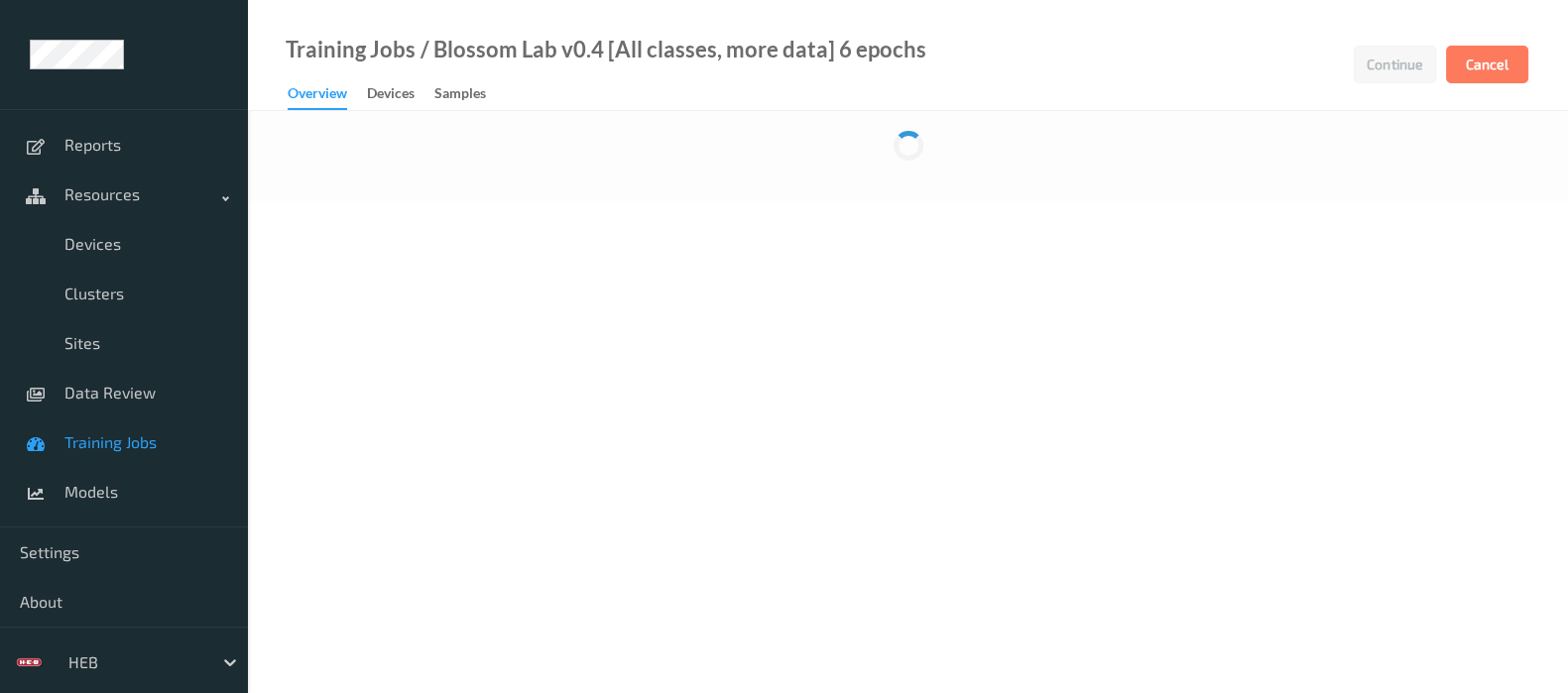 scroll, scrollTop: 0, scrollLeft: 0, axis: both 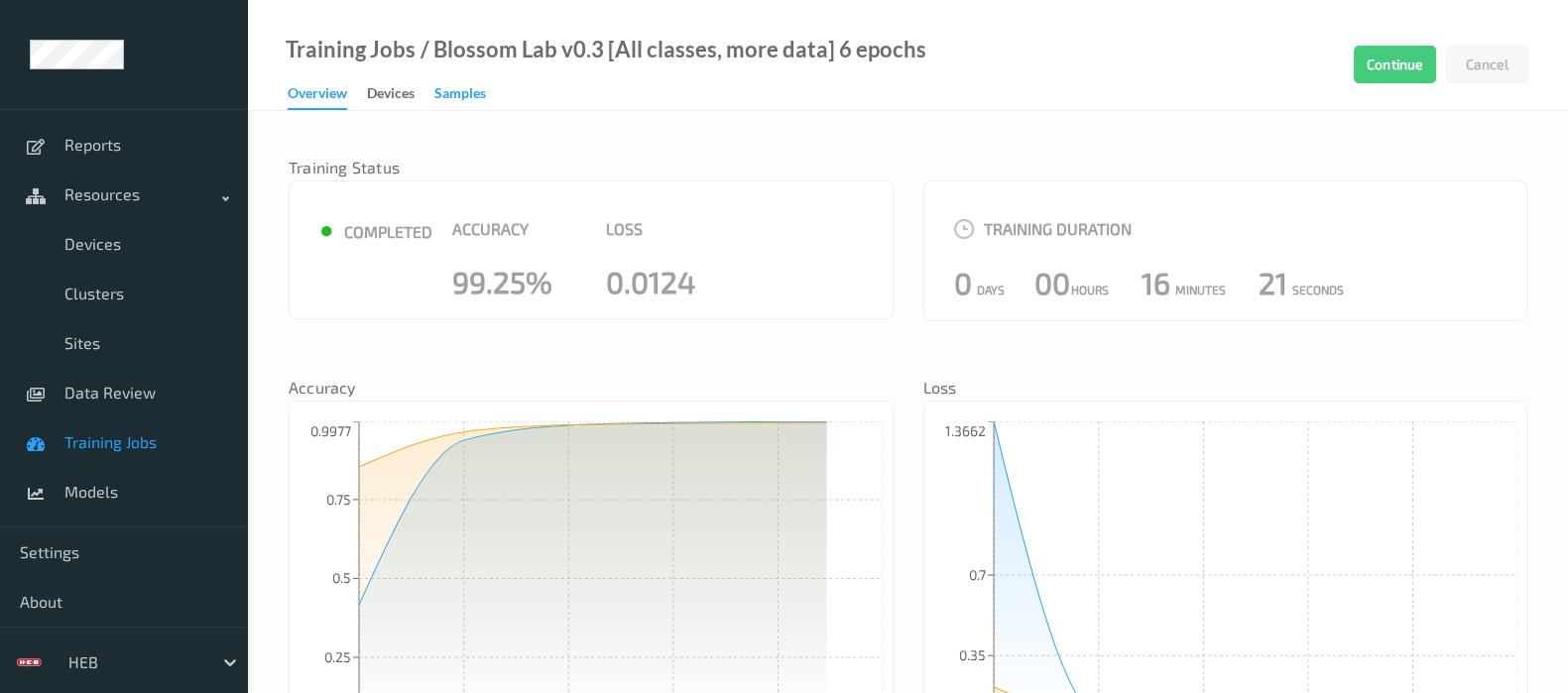 click on "Samples" at bounding box center (460, 95) 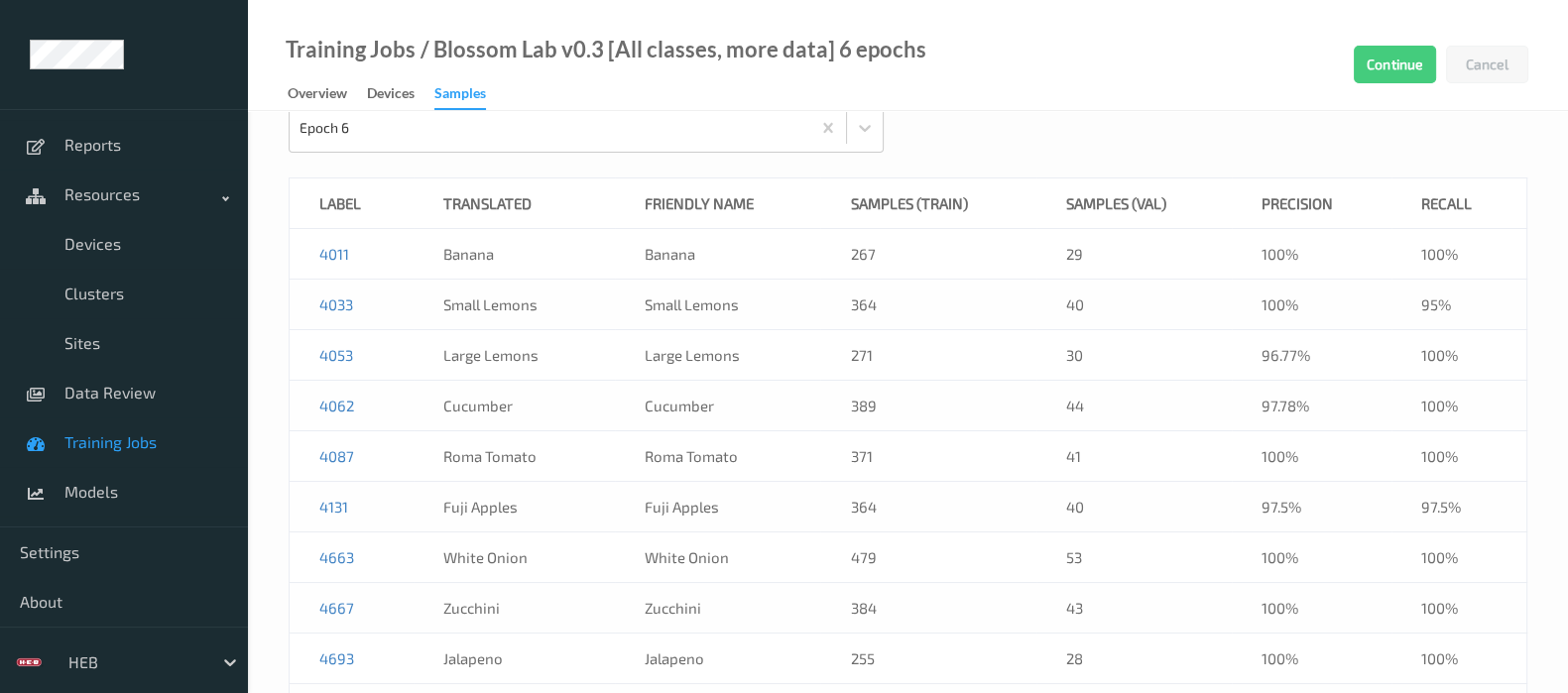 scroll, scrollTop: 0, scrollLeft: 0, axis: both 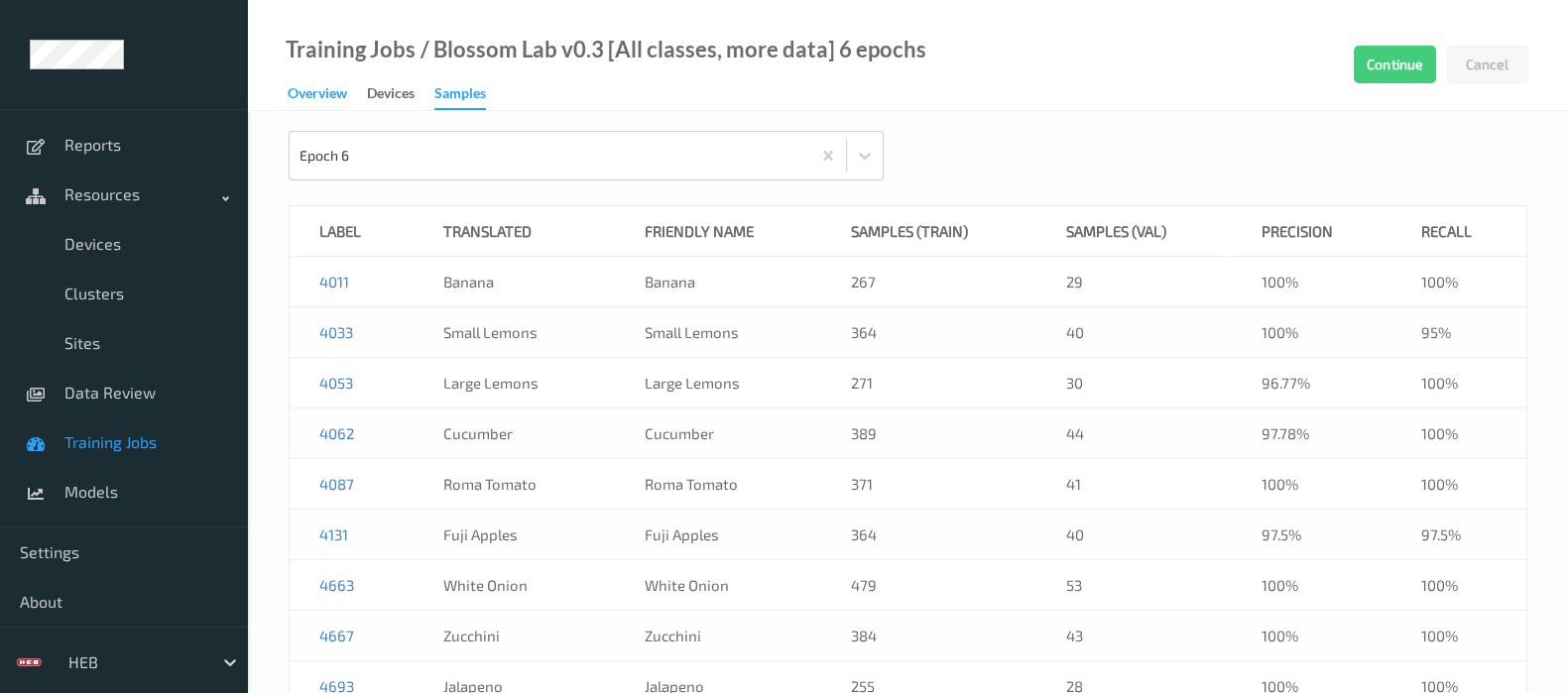 click on "Overview" at bounding box center (317, 95) 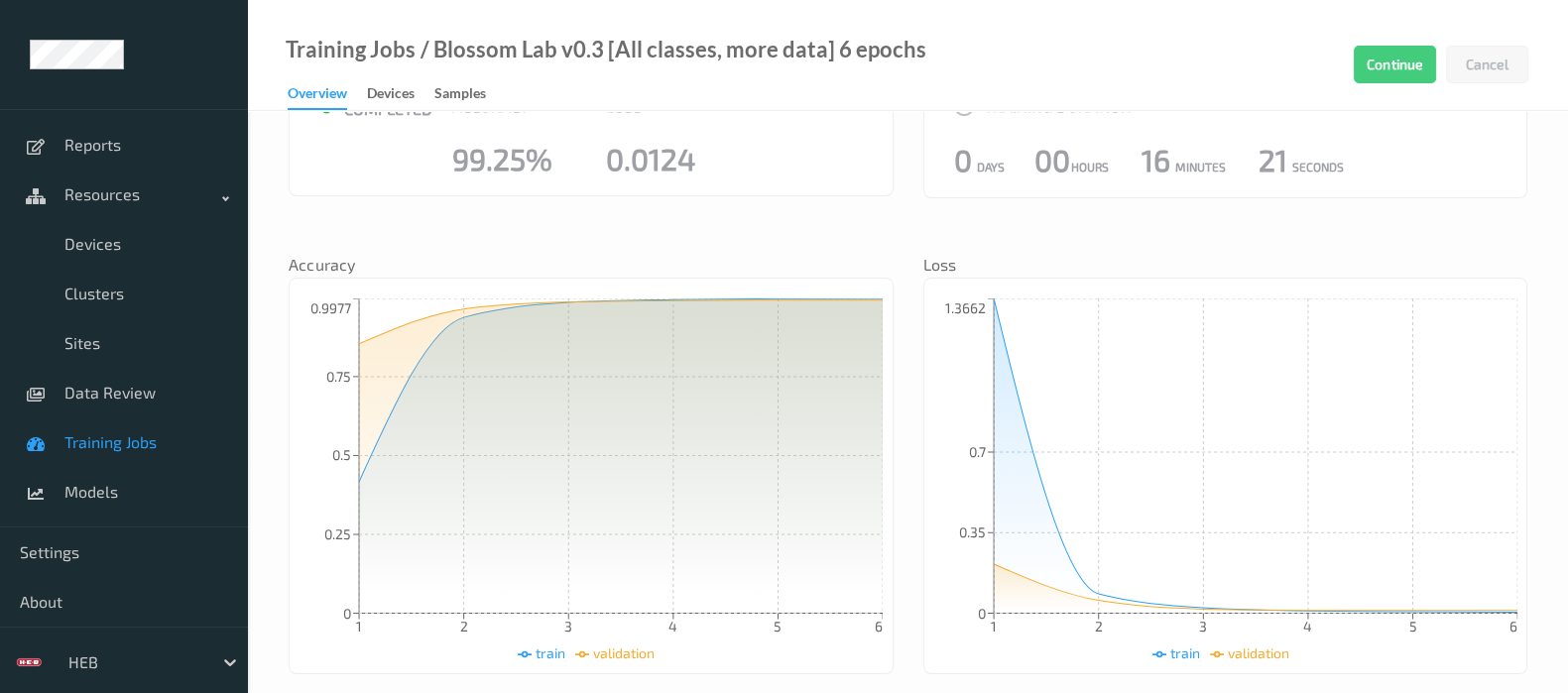 scroll, scrollTop: 620, scrollLeft: 0, axis: vertical 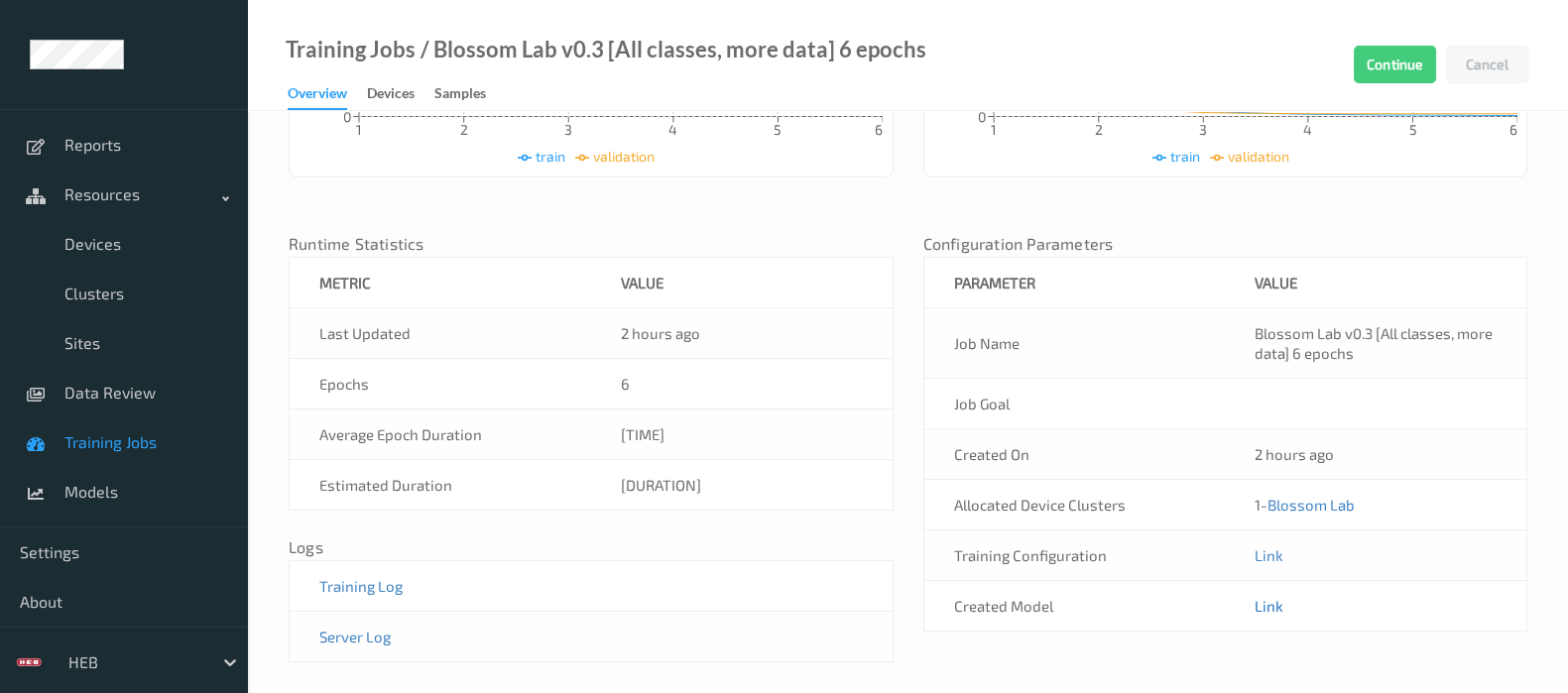 click on "Link" at bounding box center [1268, 606] 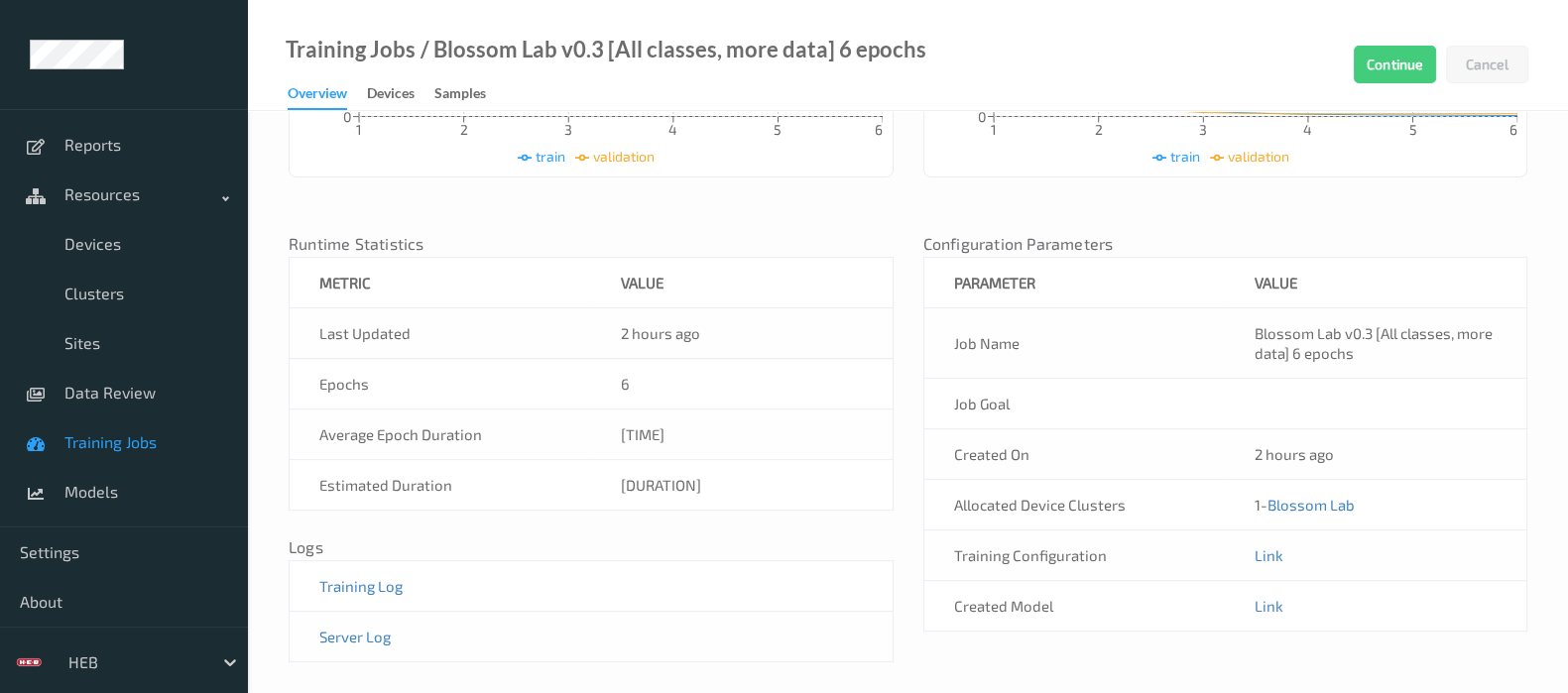 scroll, scrollTop: 0, scrollLeft: 0, axis: both 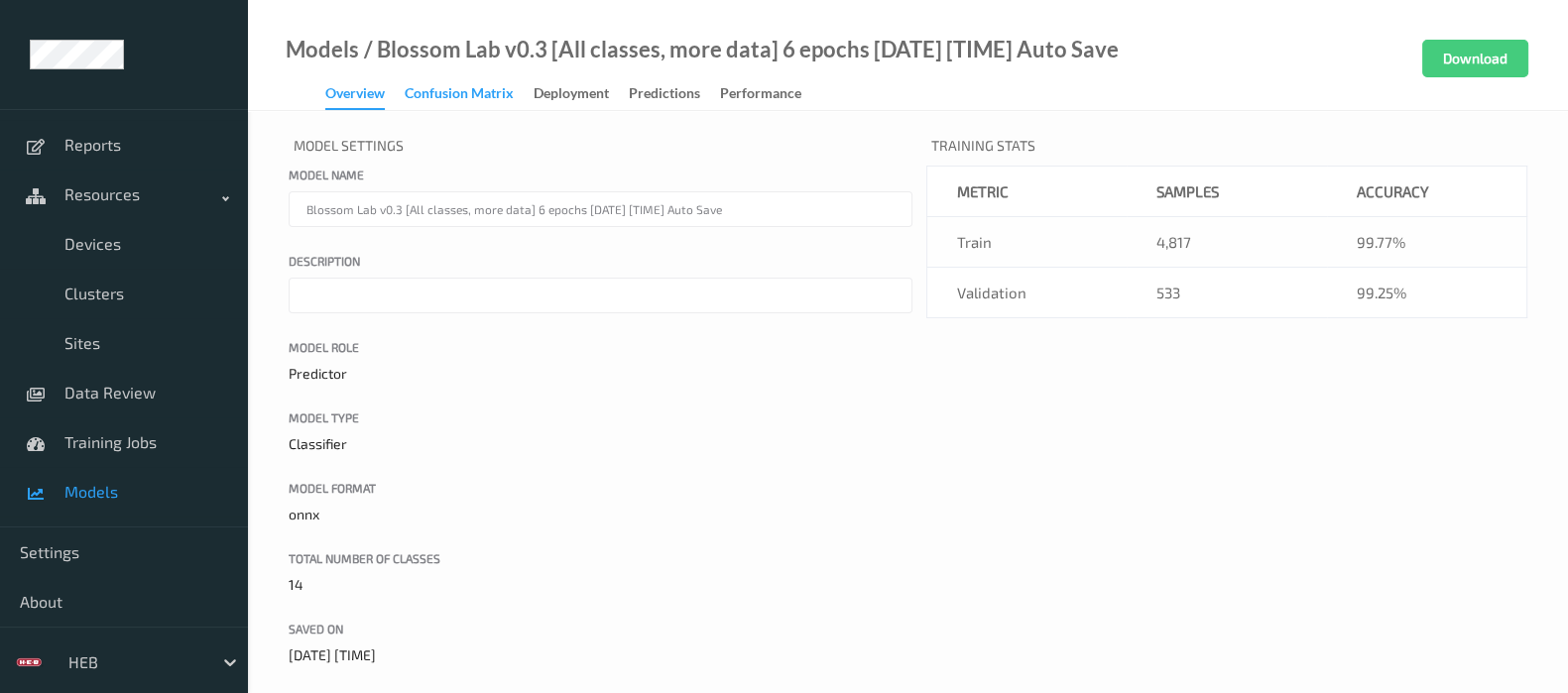 click on "Confusion matrix" at bounding box center (459, 95) 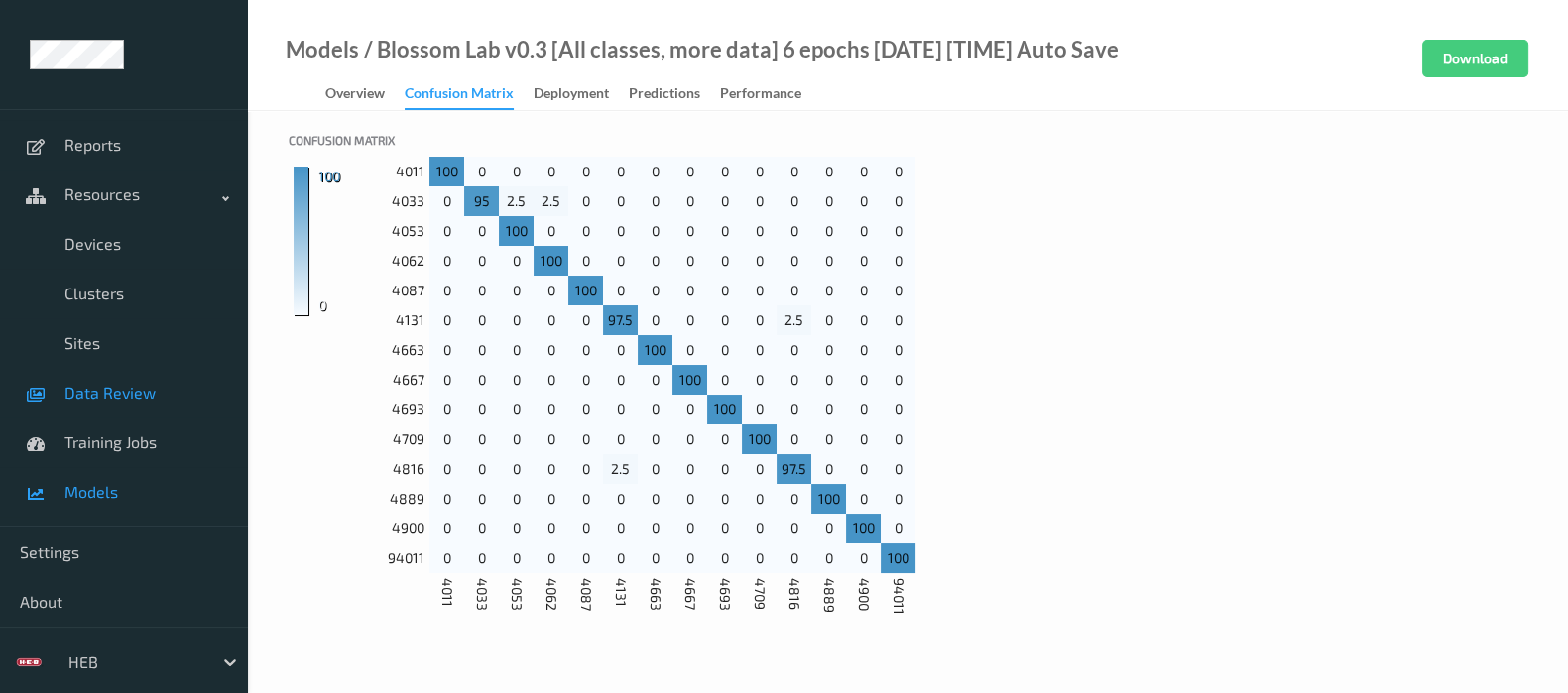click on "Data Review" at bounding box center [146, 393] 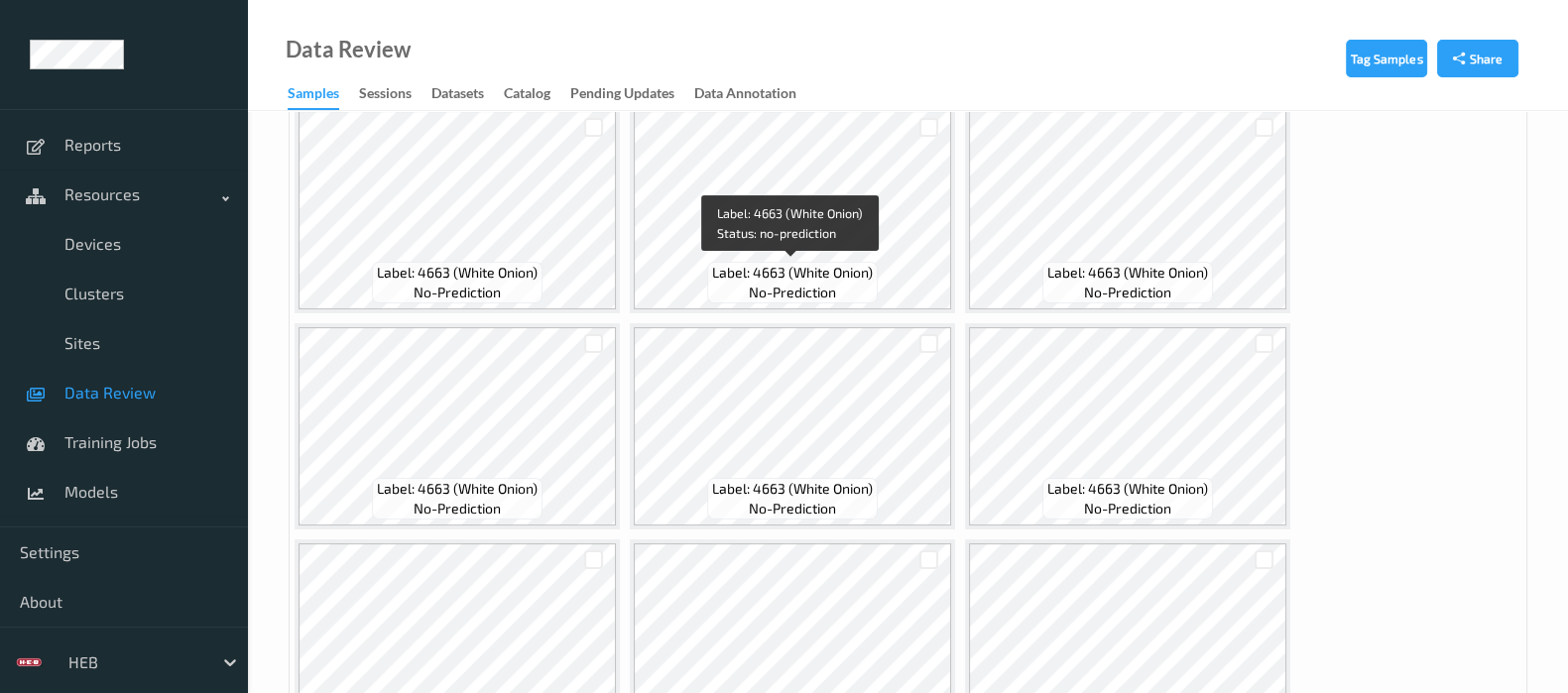 scroll, scrollTop: 312, scrollLeft: 0, axis: vertical 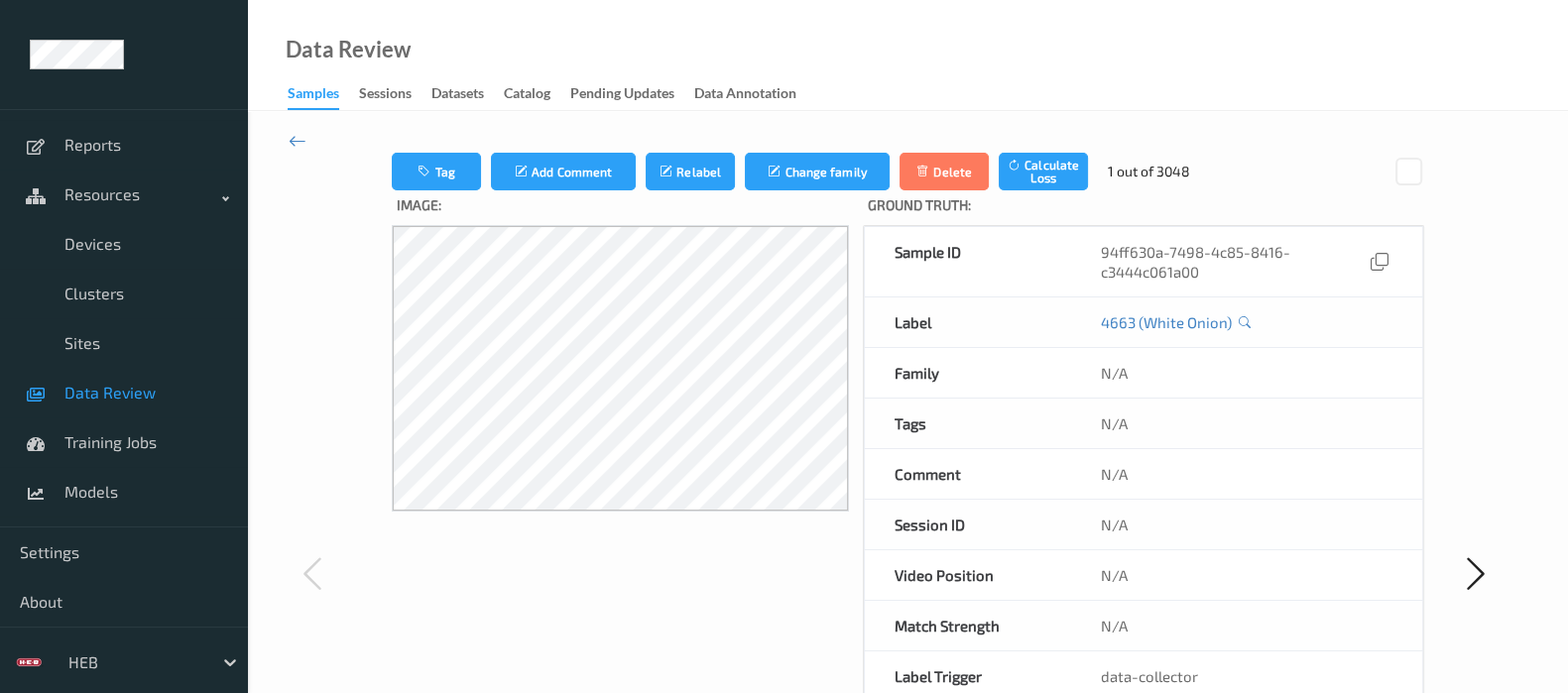 click on "Data Review" at bounding box center [146, 393] 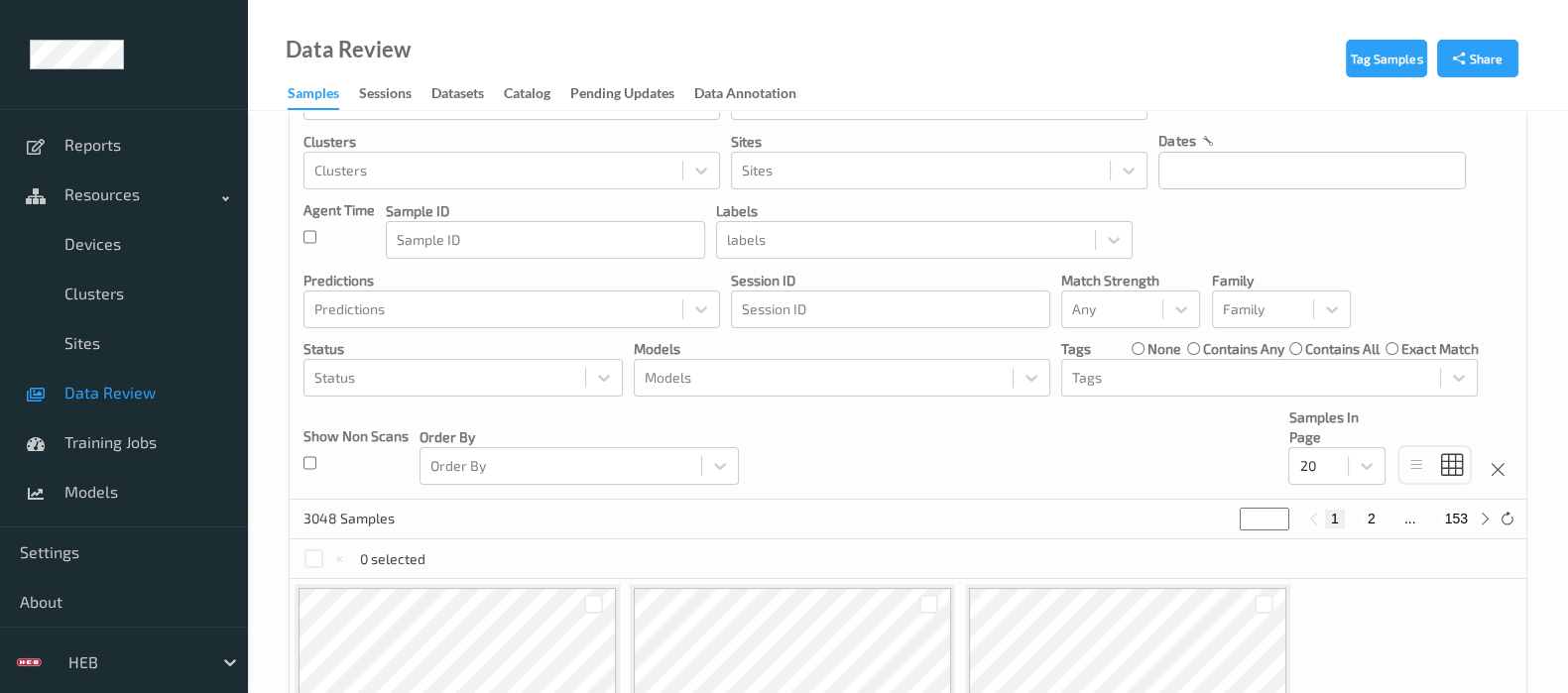 scroll, scrollTop: 0, scrollLeft: 0, axis: both 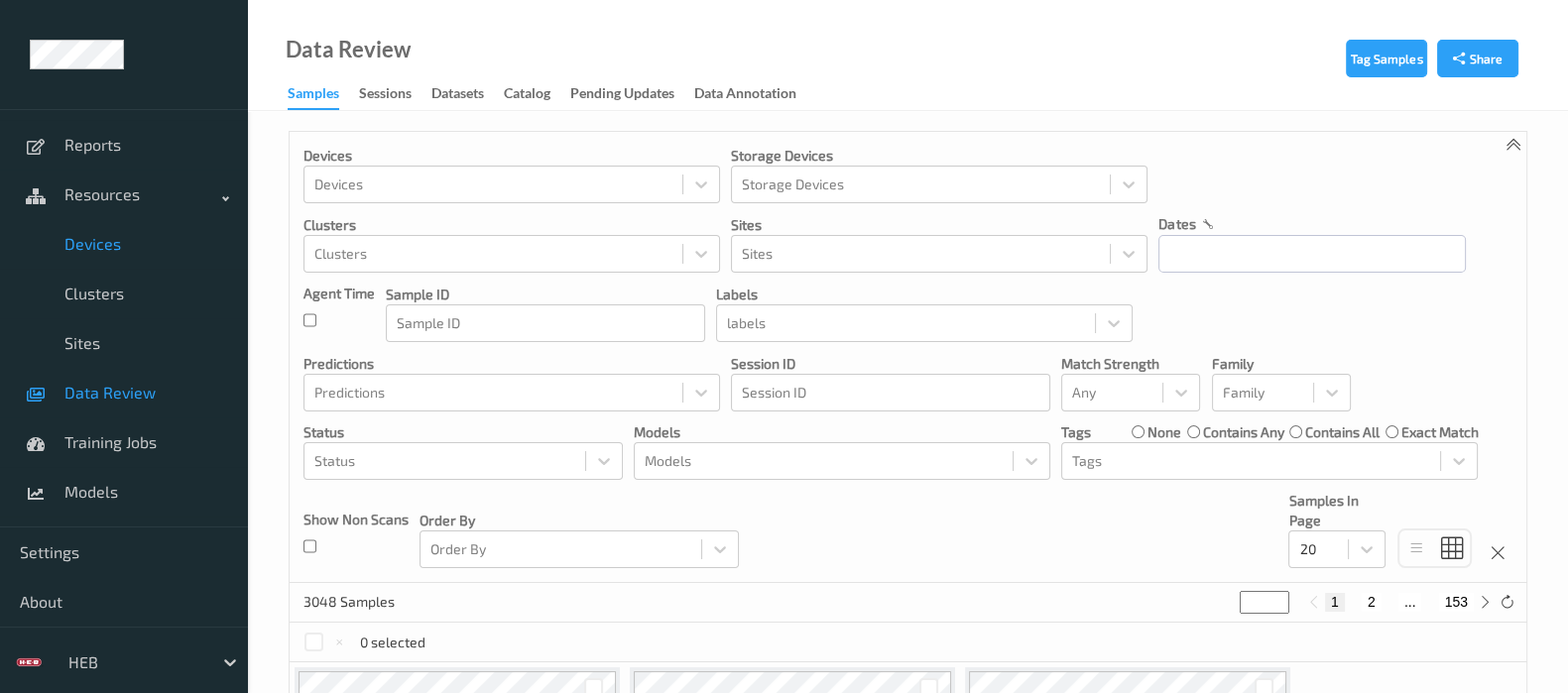 click on "Devices" at bounding box center [146, 244] 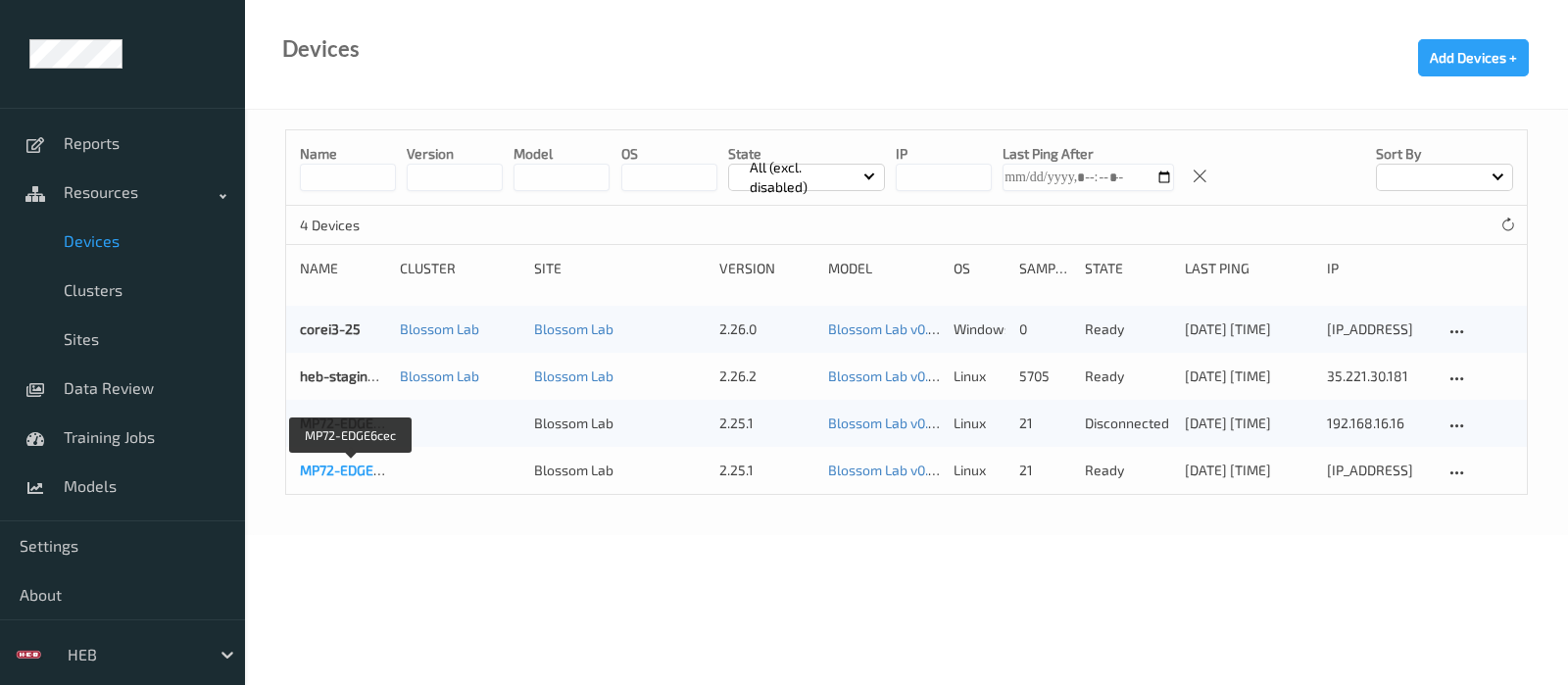 click on "MP72-EDGE6cec" at bounding box center [351, 469] 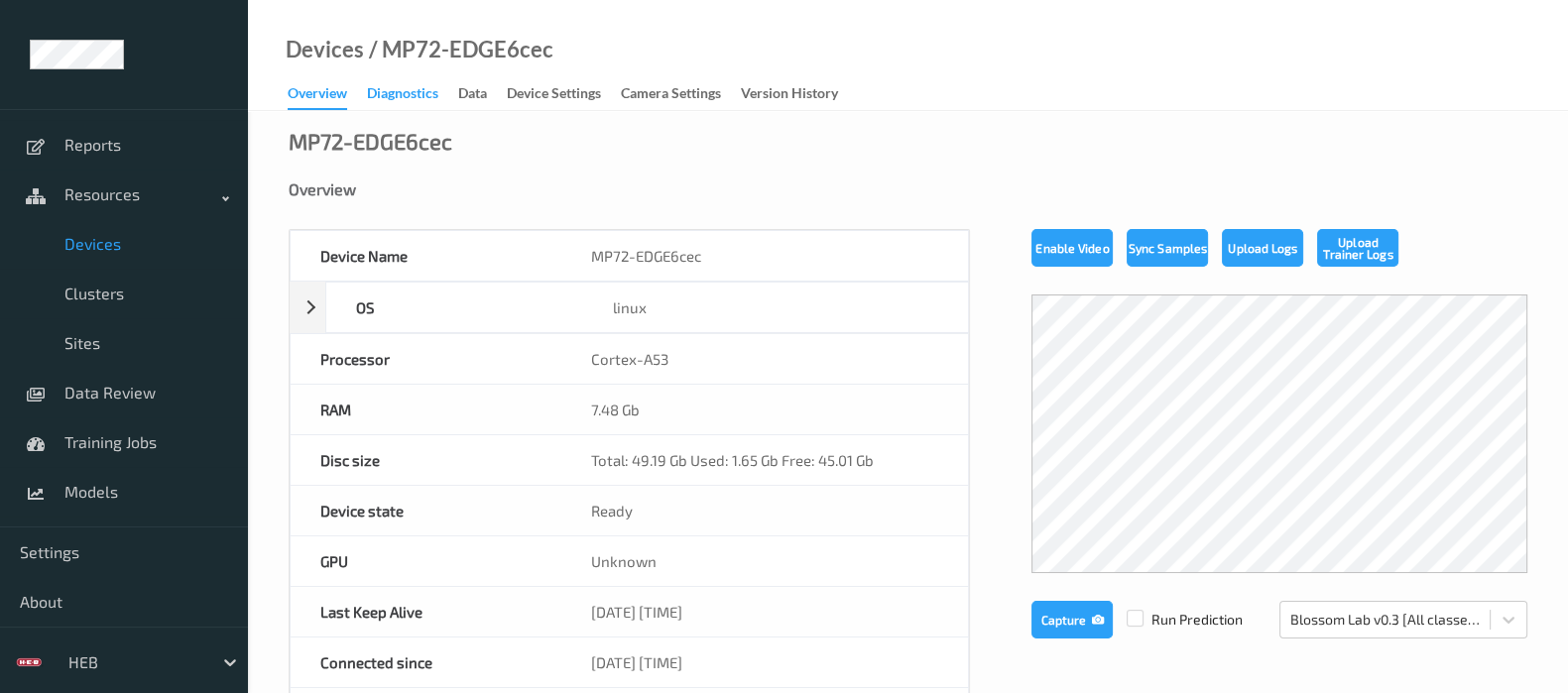 click on "Diagnostics" at bounding box center (403, 95) 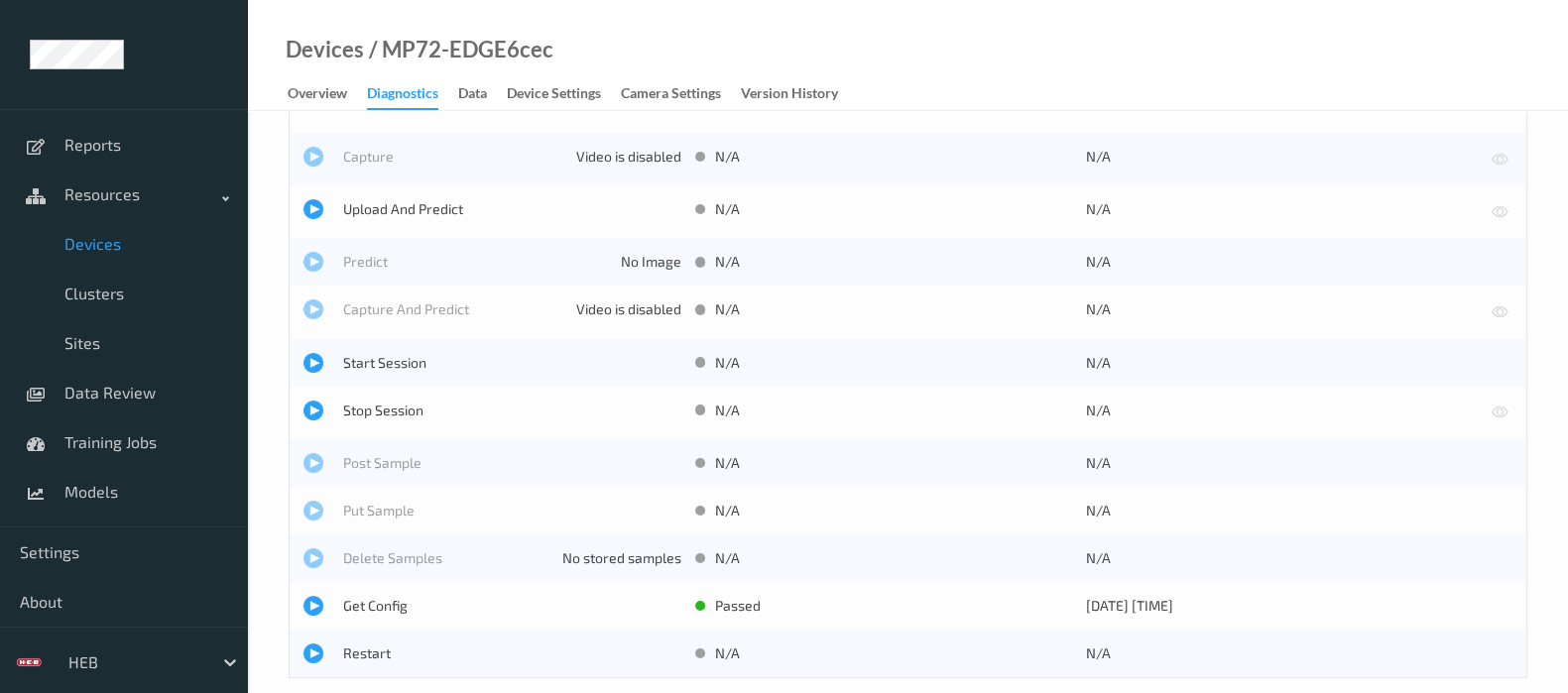 scroll, scrollTop: 94, scrollLeft: 0, axis: vertical 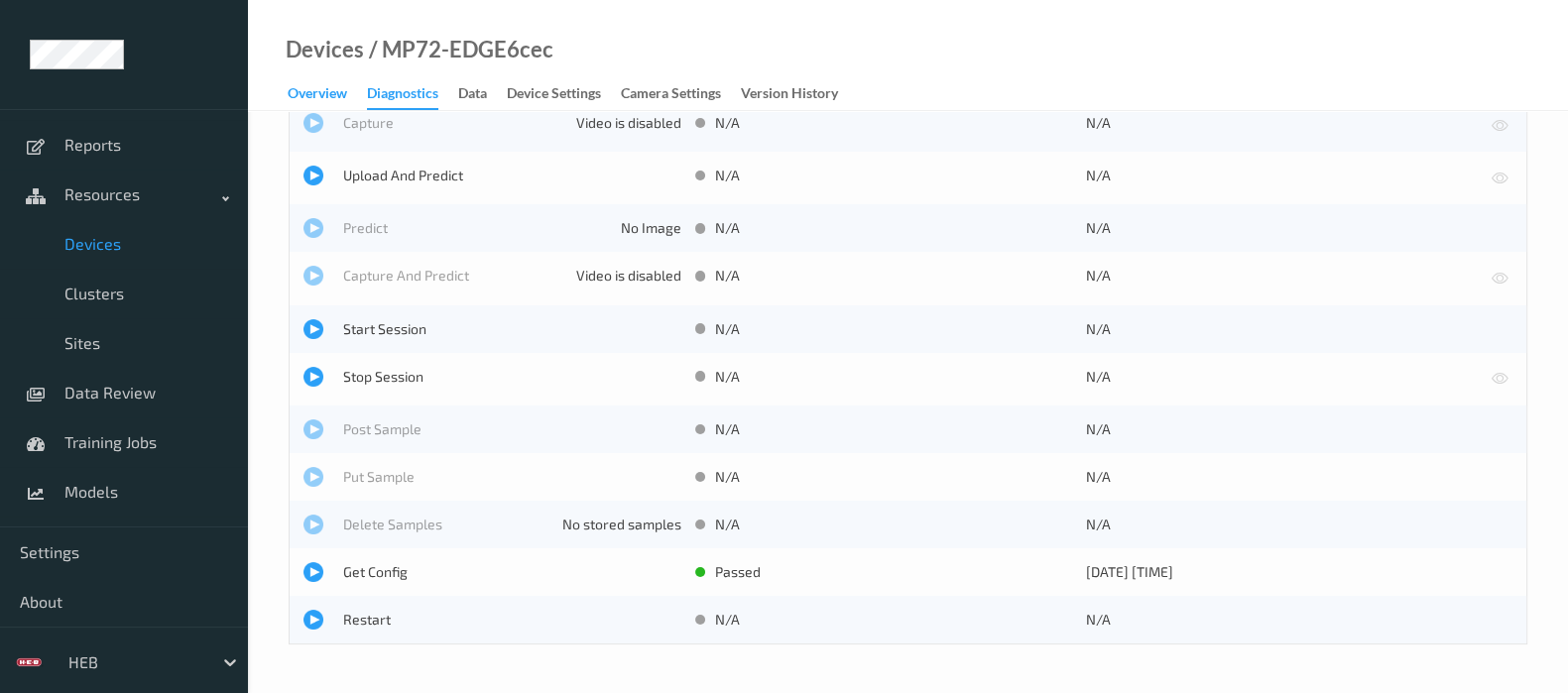 click on "Overview" at bounding box center [317, 95] 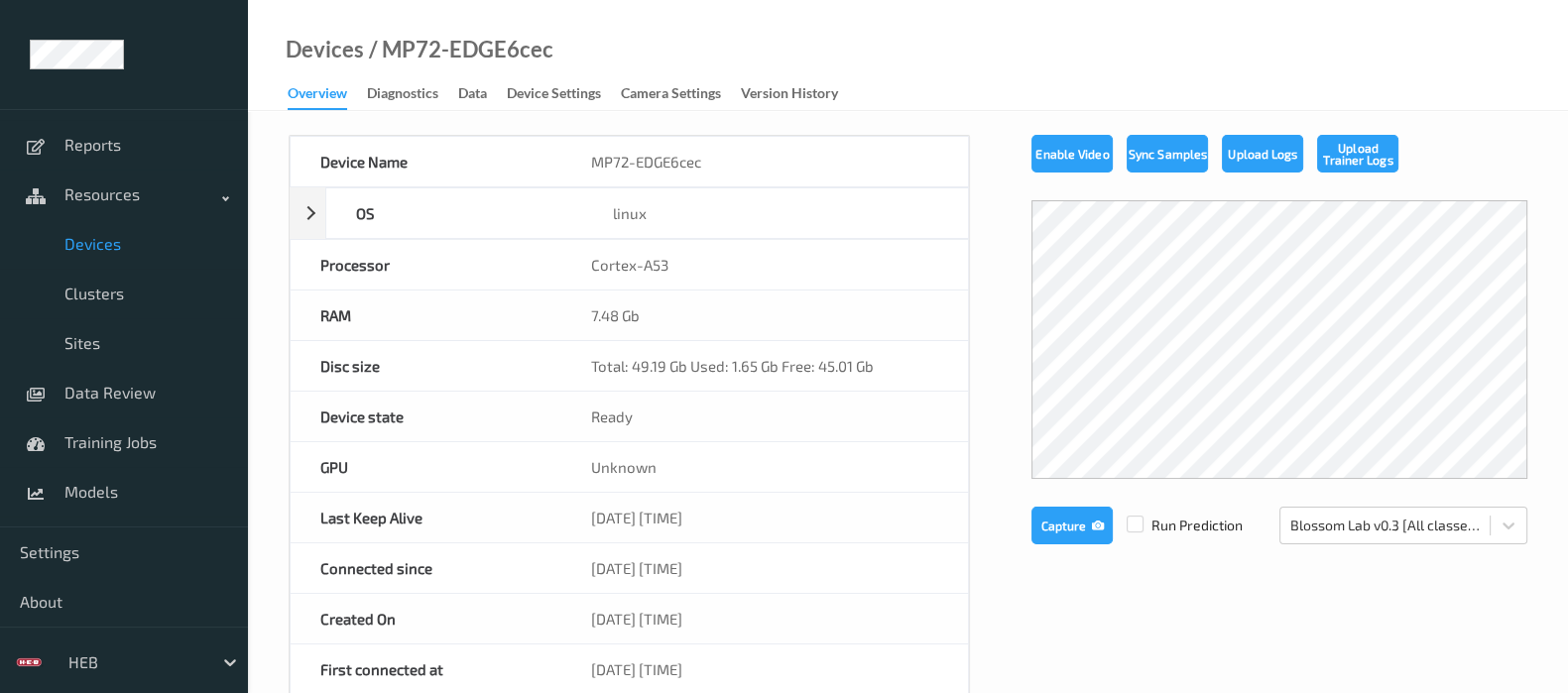 click on "Devices" at bounding box center [146, 244] 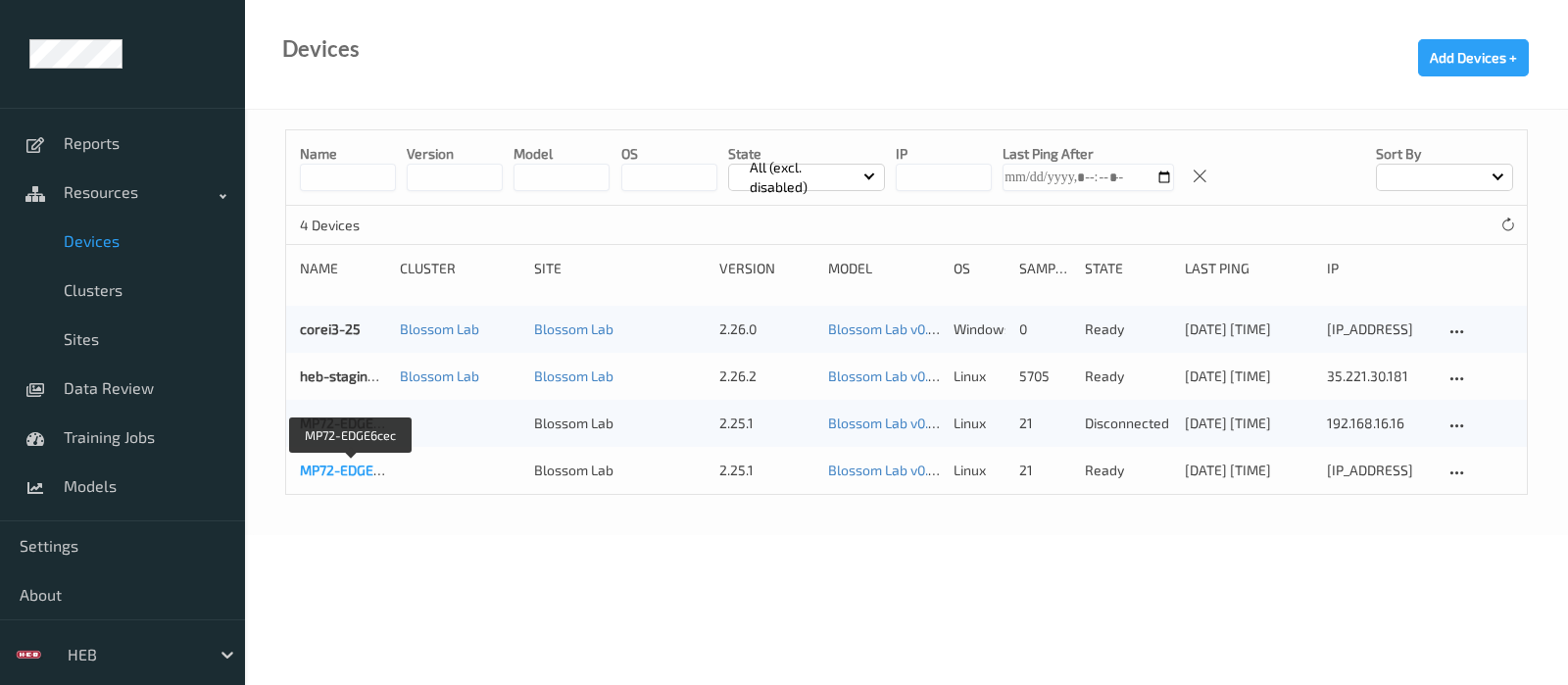 click on "MP72-EDGE6cec" at bounding box center [351, 469] 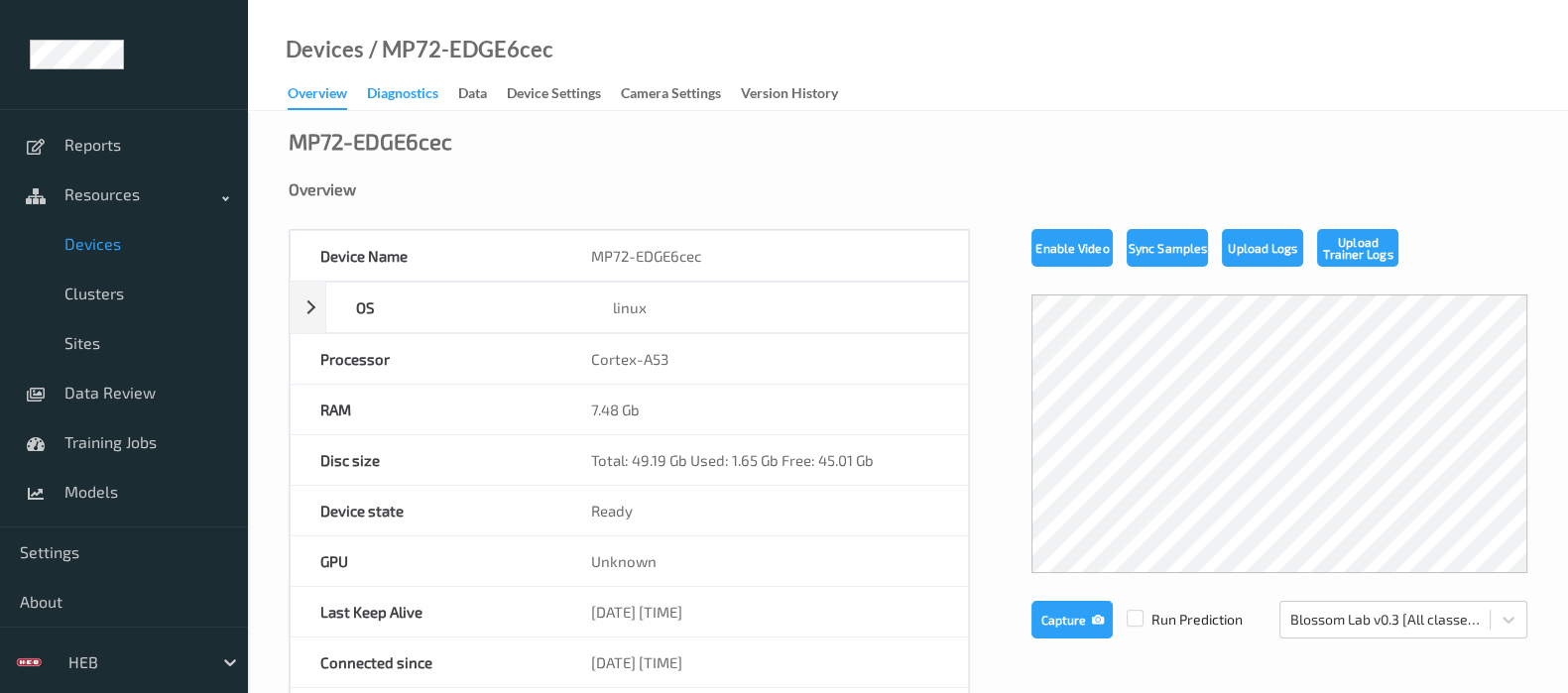 click on "Diagnostics" at bounding box center [403, 95] 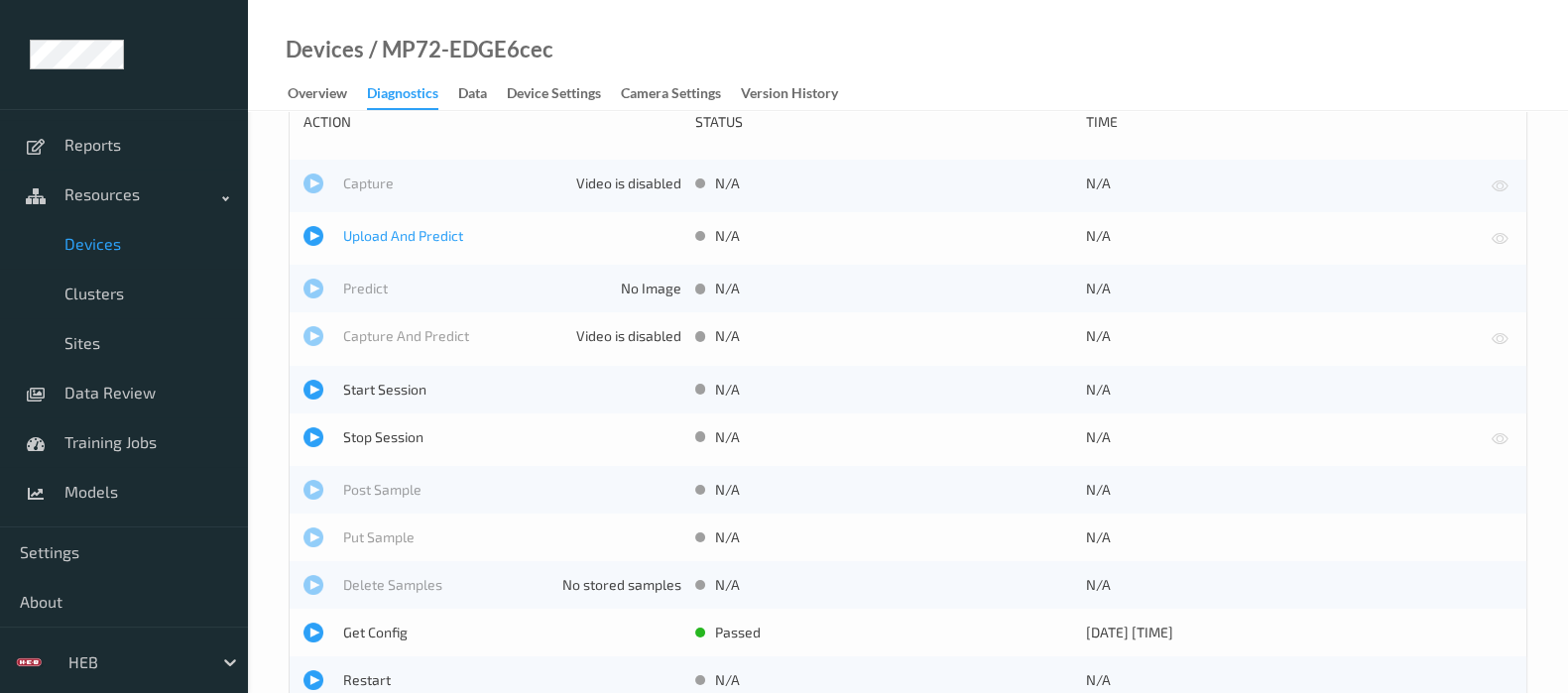 scroll, scrollTop: 0, scrollLeft: 0, axis: both 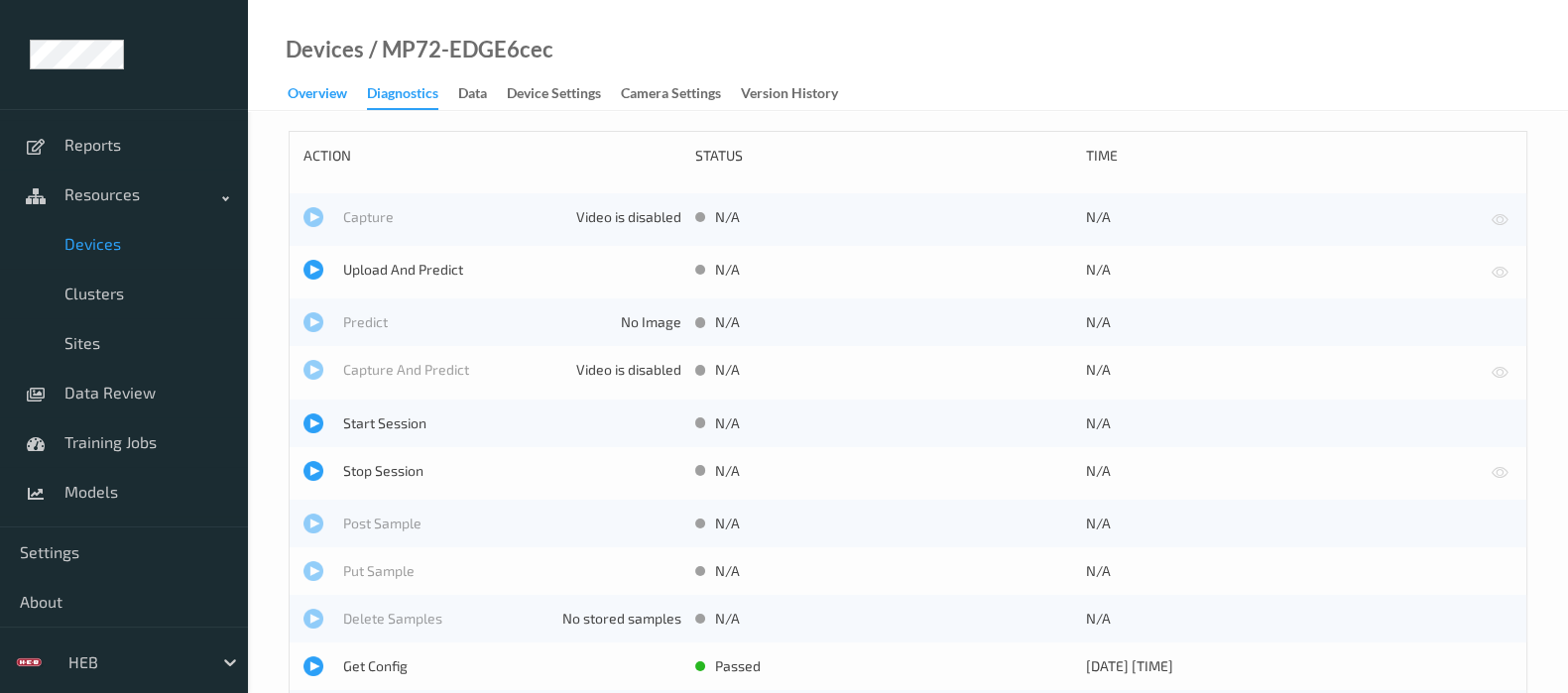 click on "Overview" at bounding box center (317, 95) 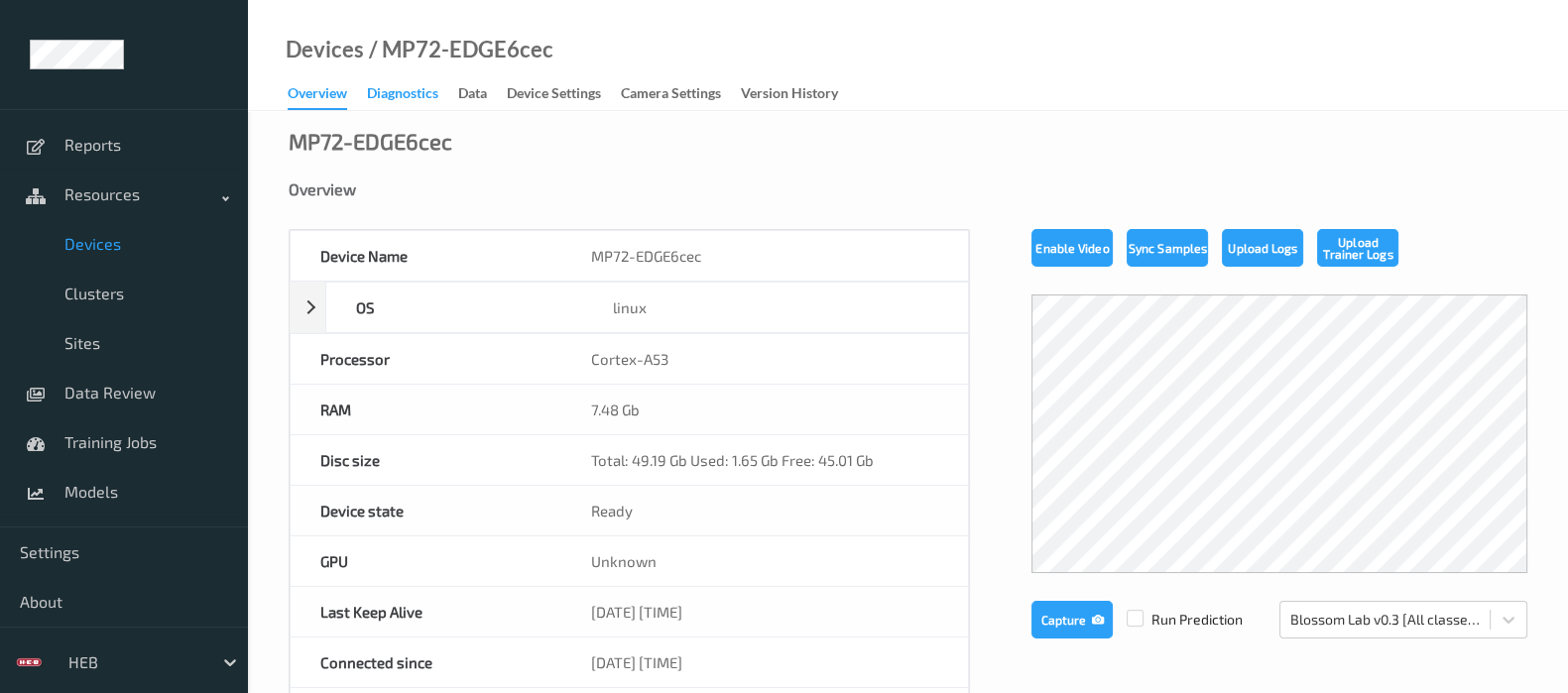 click on "Diagnostics" at bounding box center [403, 95] 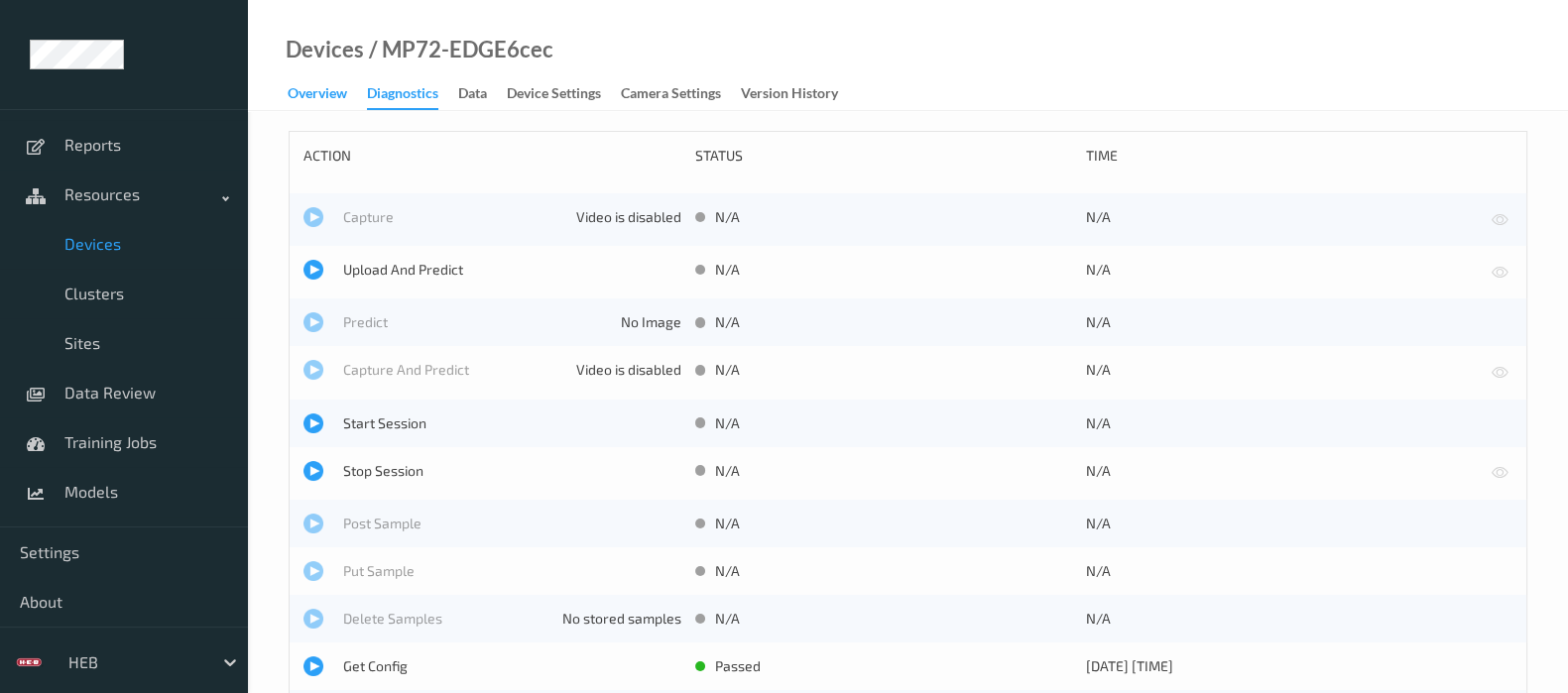 click on "Overview" at bounding box center (317, 95) 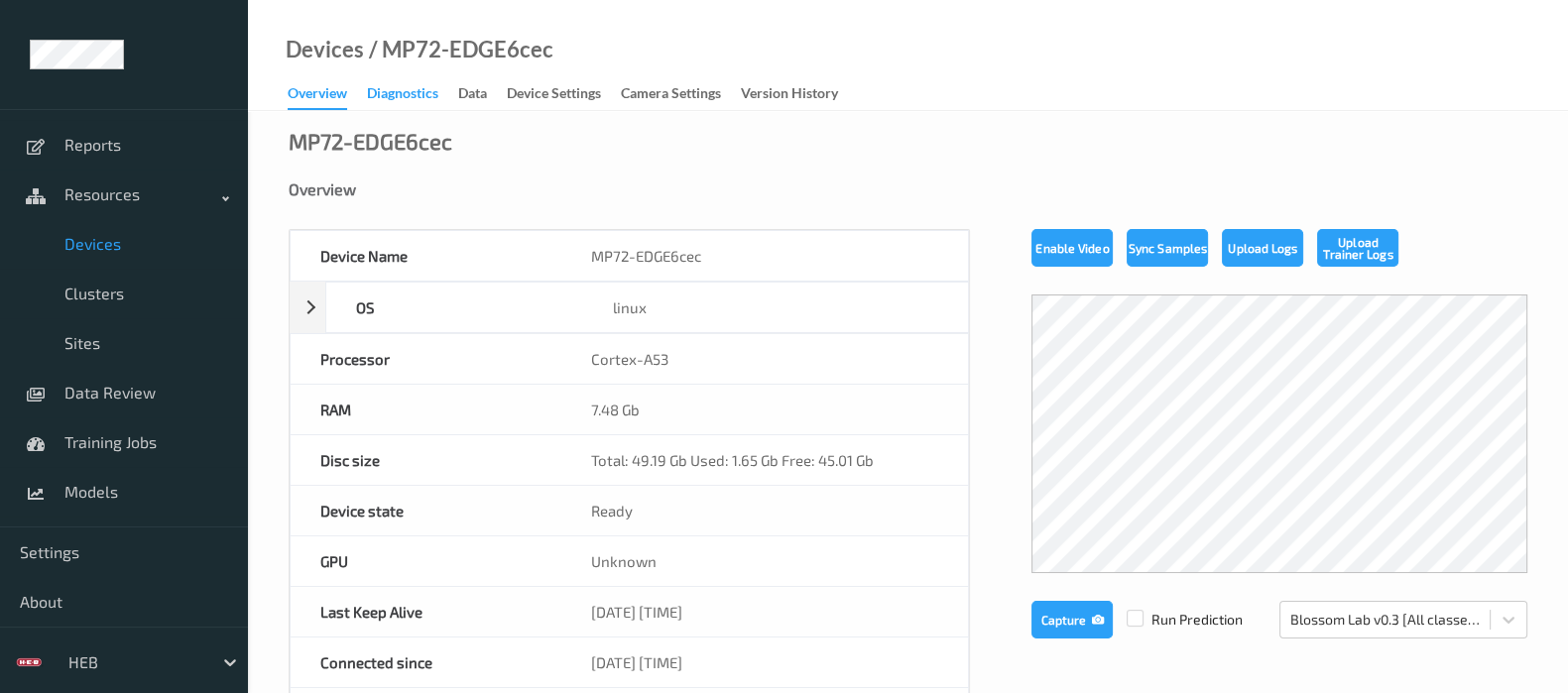 click on "Diagnostics" at bounding box center [403, 95] 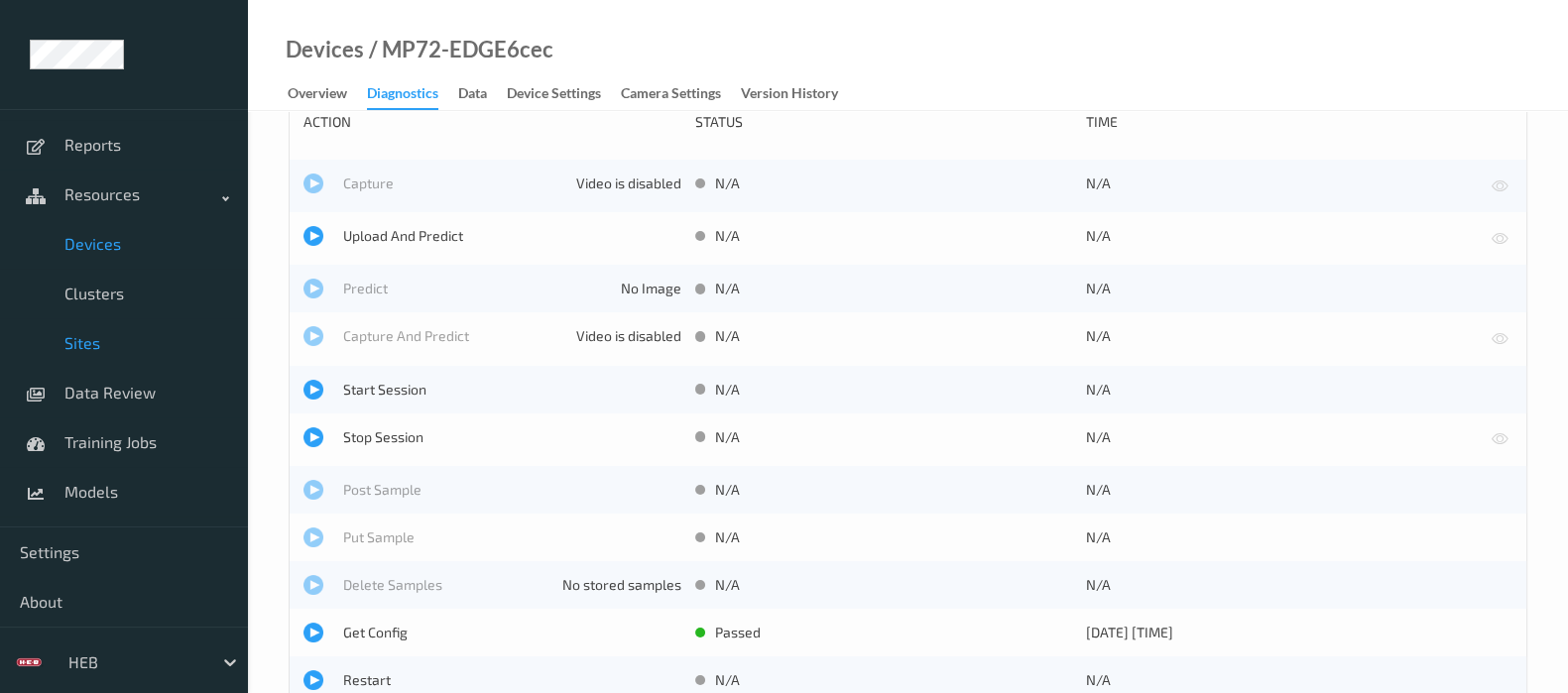 scroll, scrollTop: 0, scrollLeft: 0, axis: both 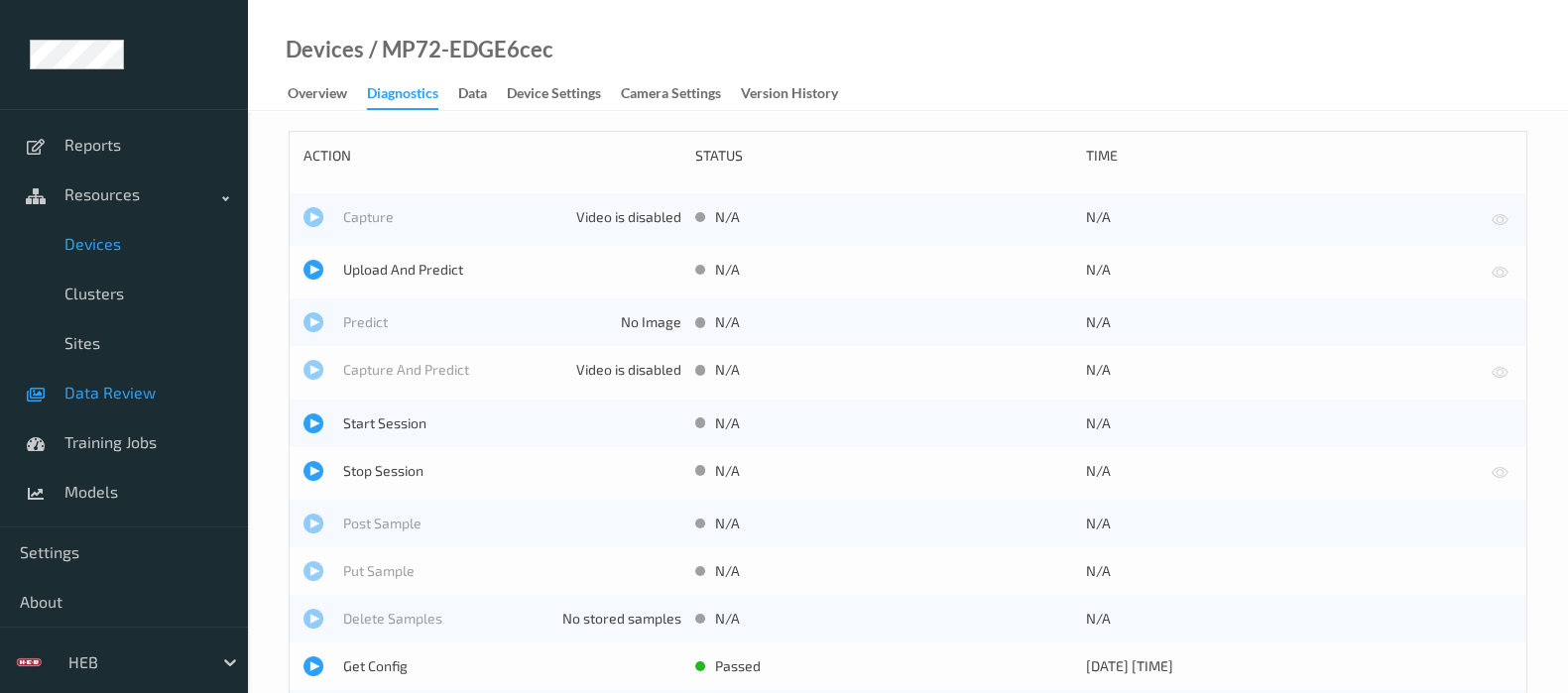 click on "Data Review" at bounding box center [124, 393] 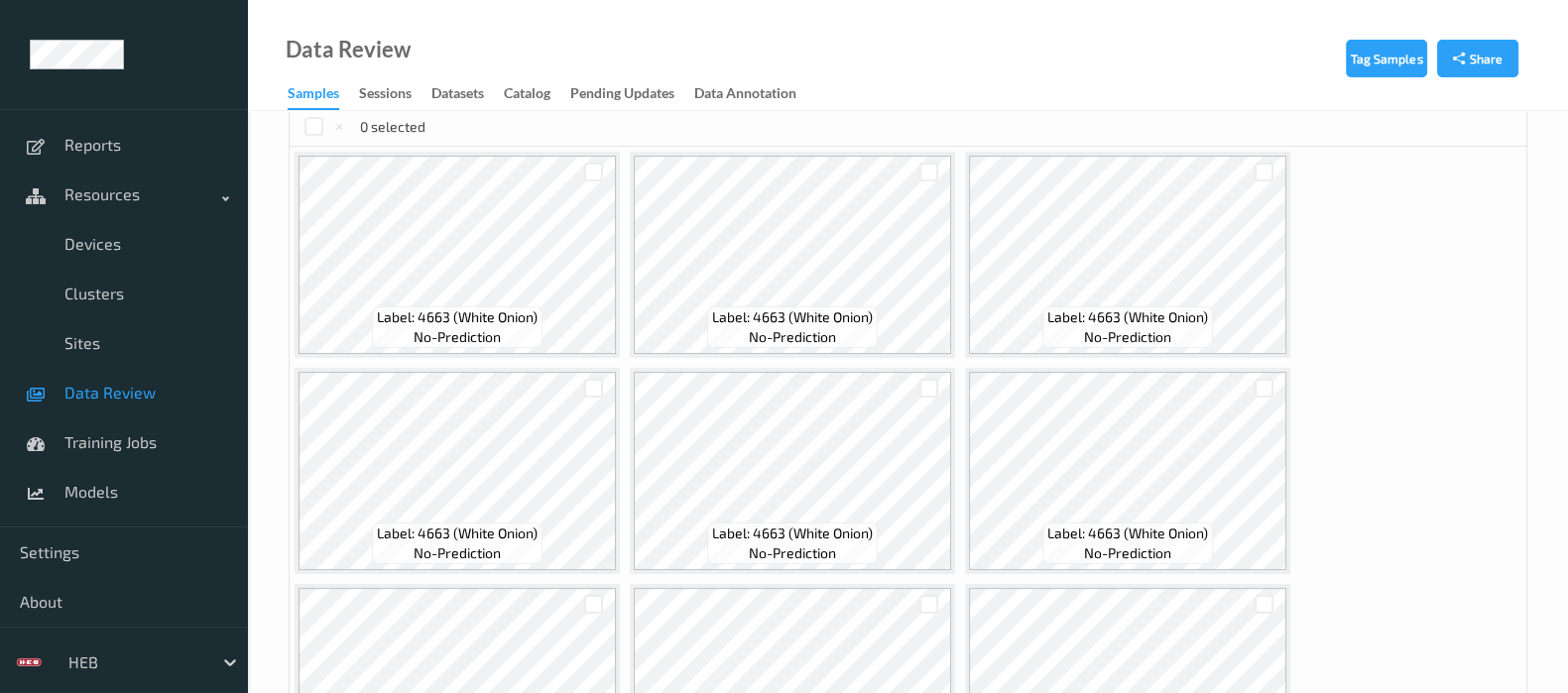 scroll, scrollTop: 372, scrollLeft: 0, axis: vertical 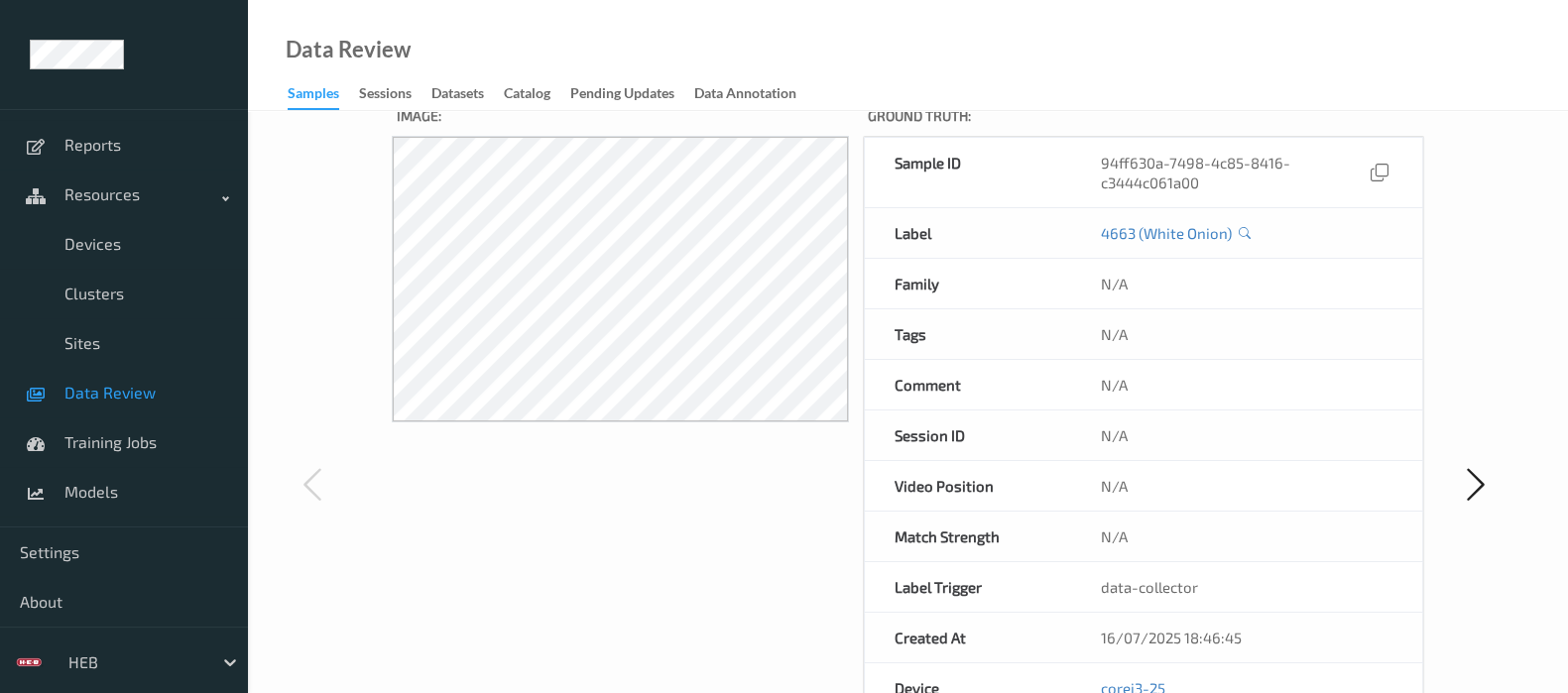 click on "HEB" at bounding box center (153, 662) 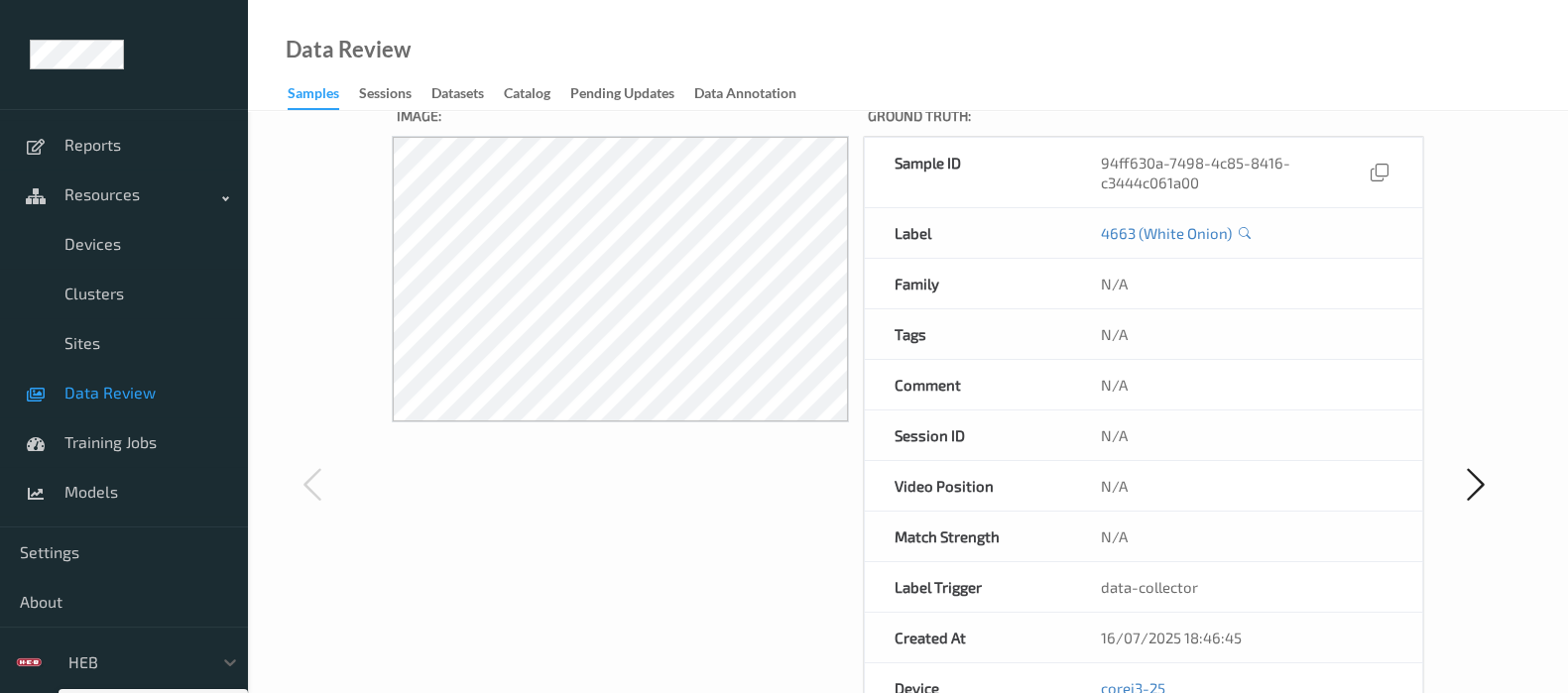 scroll, scrollTop: 217, scrollLeft: 0, axis: vertical 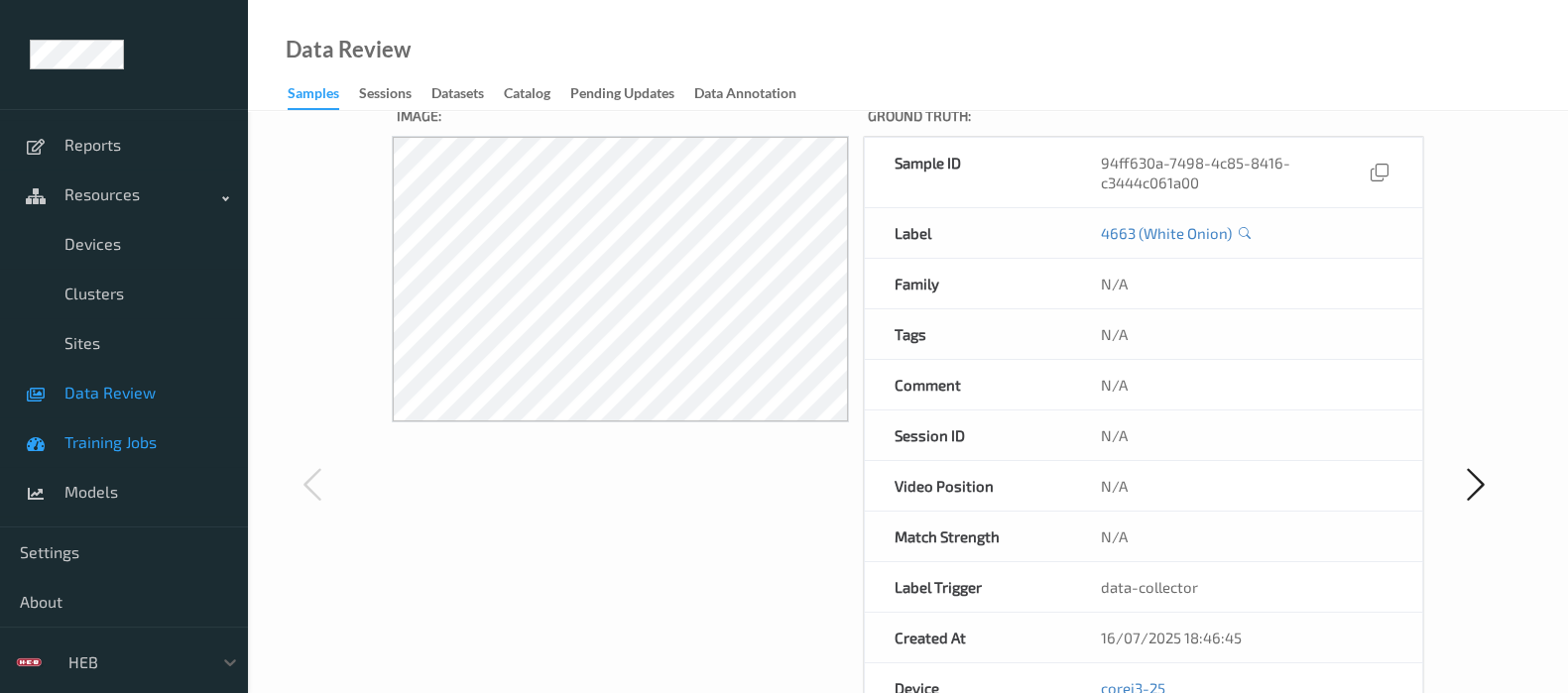 click on "Training Jobs" at bounding box center (146, 442) 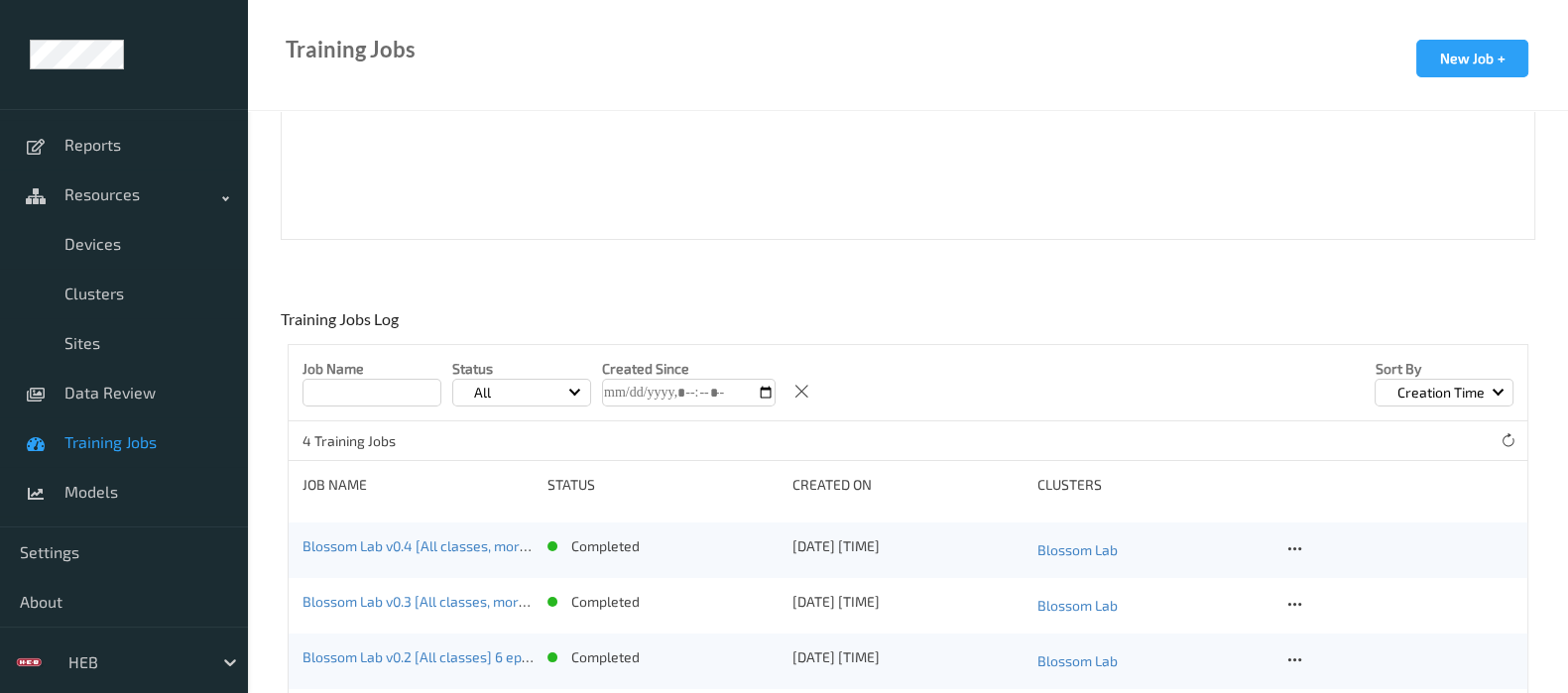 scroll, scrollTop: 337, scrollLeft: 0, axis: vertical 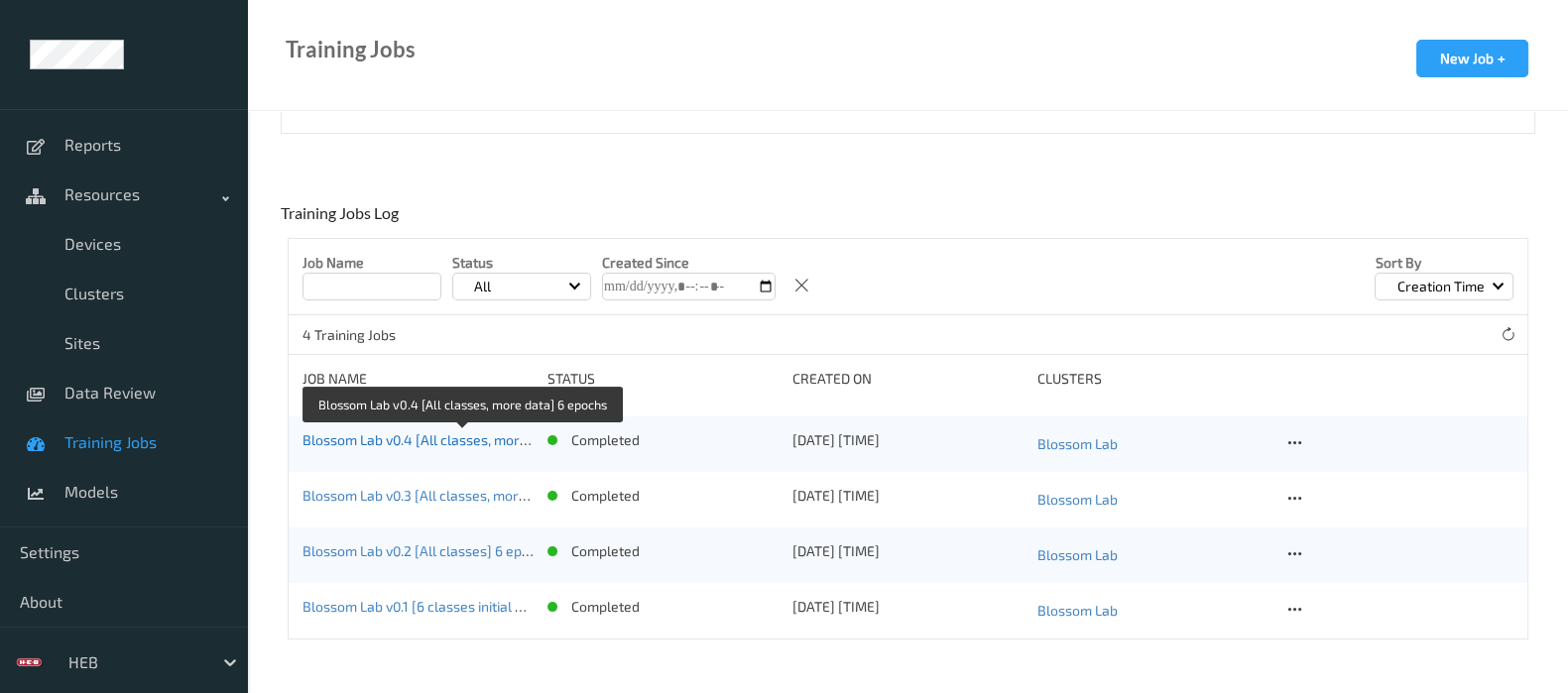 click on "Blossom Lab v0.4 [All classes, more data] 6 epochs" at bounding box center (463, 439) 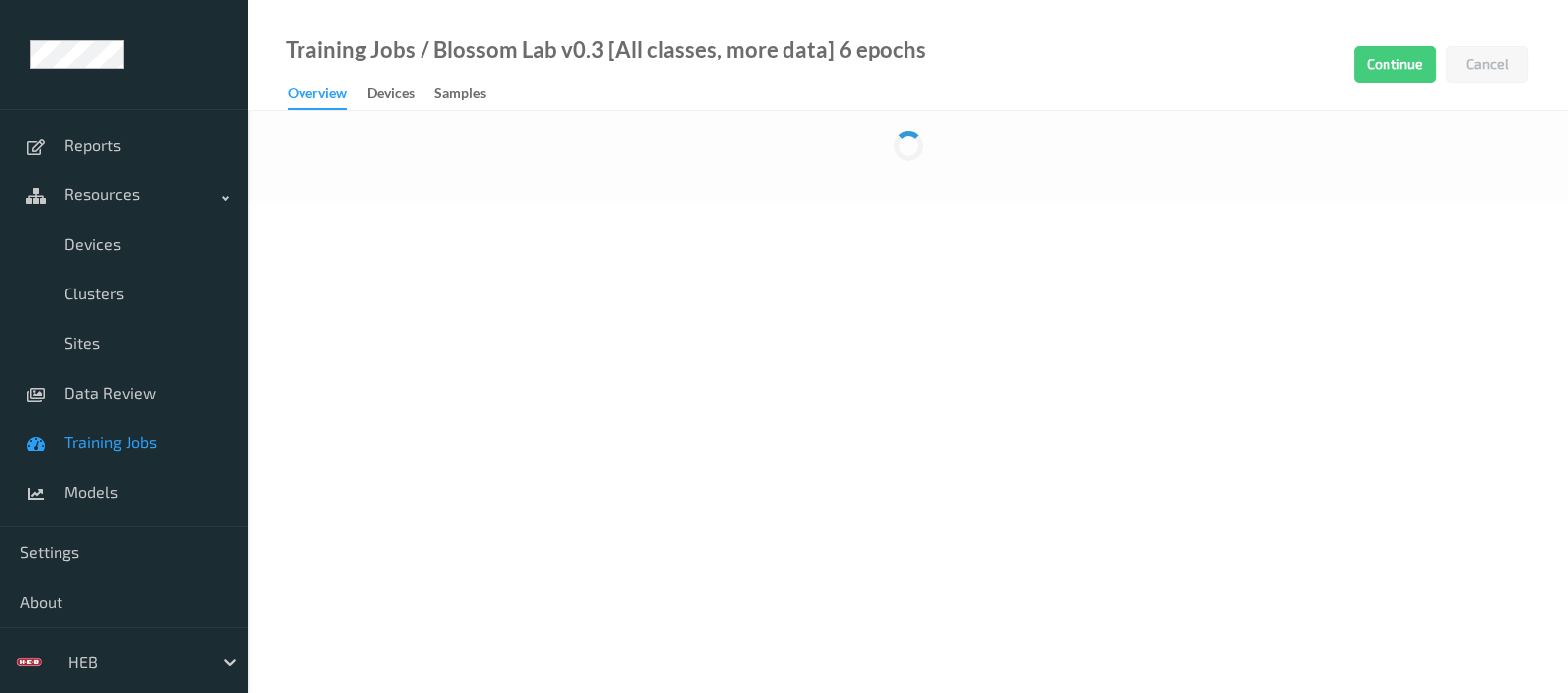 scroll, scrollTop: 0, scrollLeft: 0, axis: both 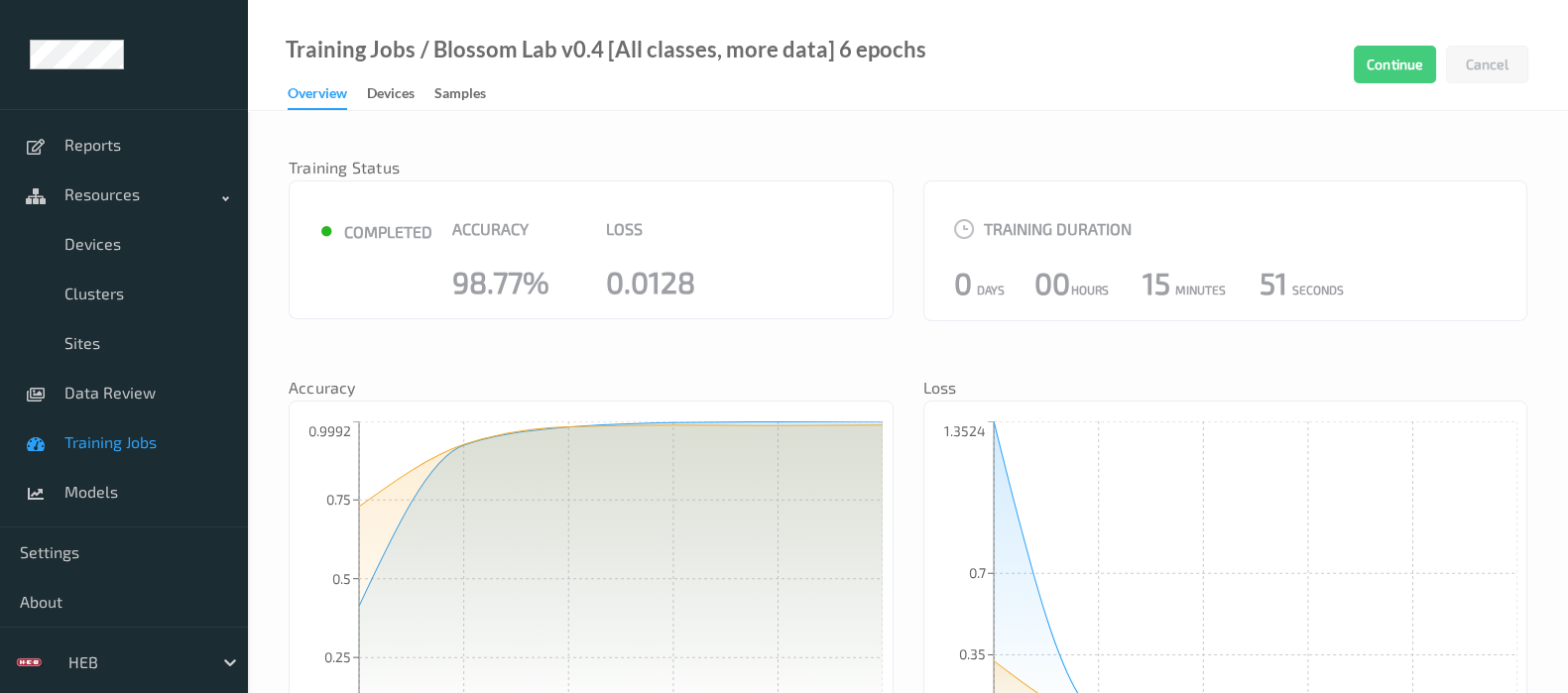 click on "Devices" at bounding box center [401, 94] 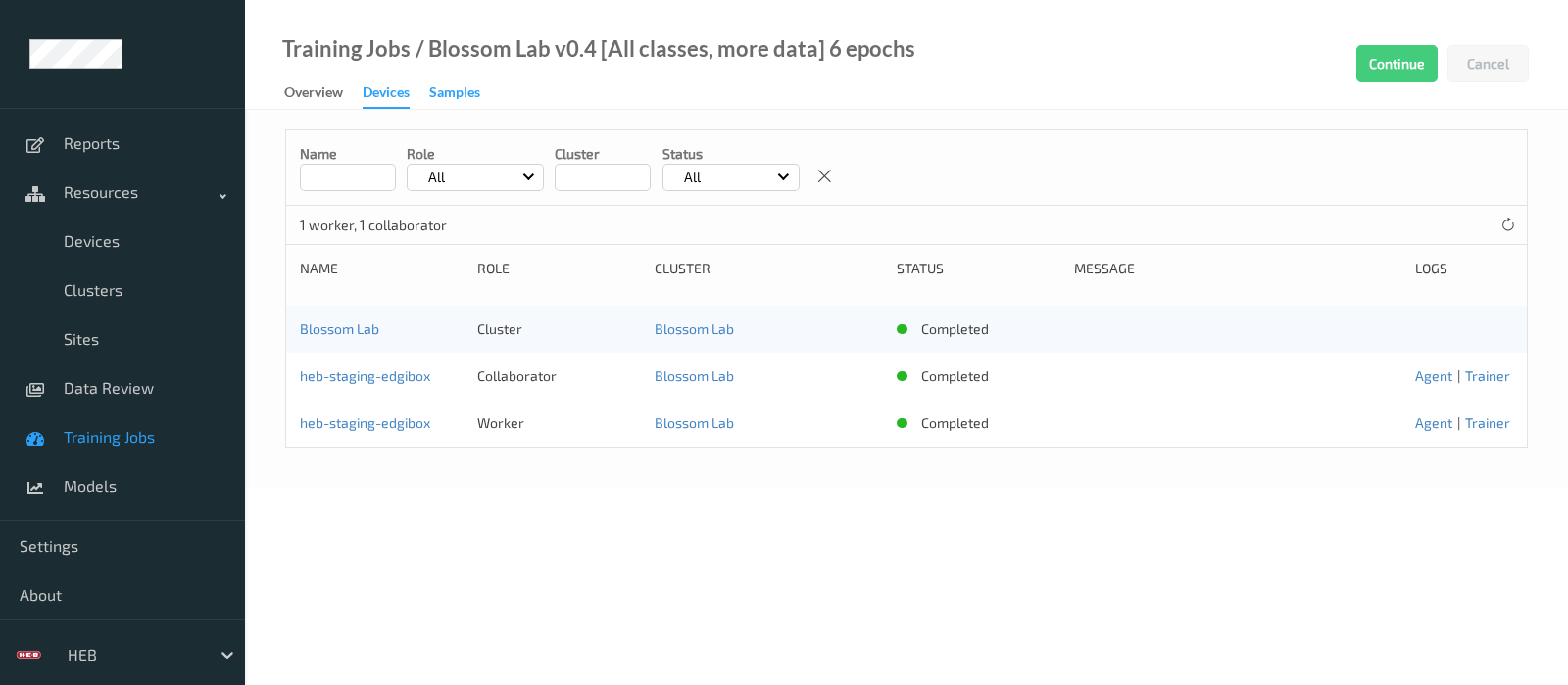 click on "Samples" at bounding box center [455, 94] 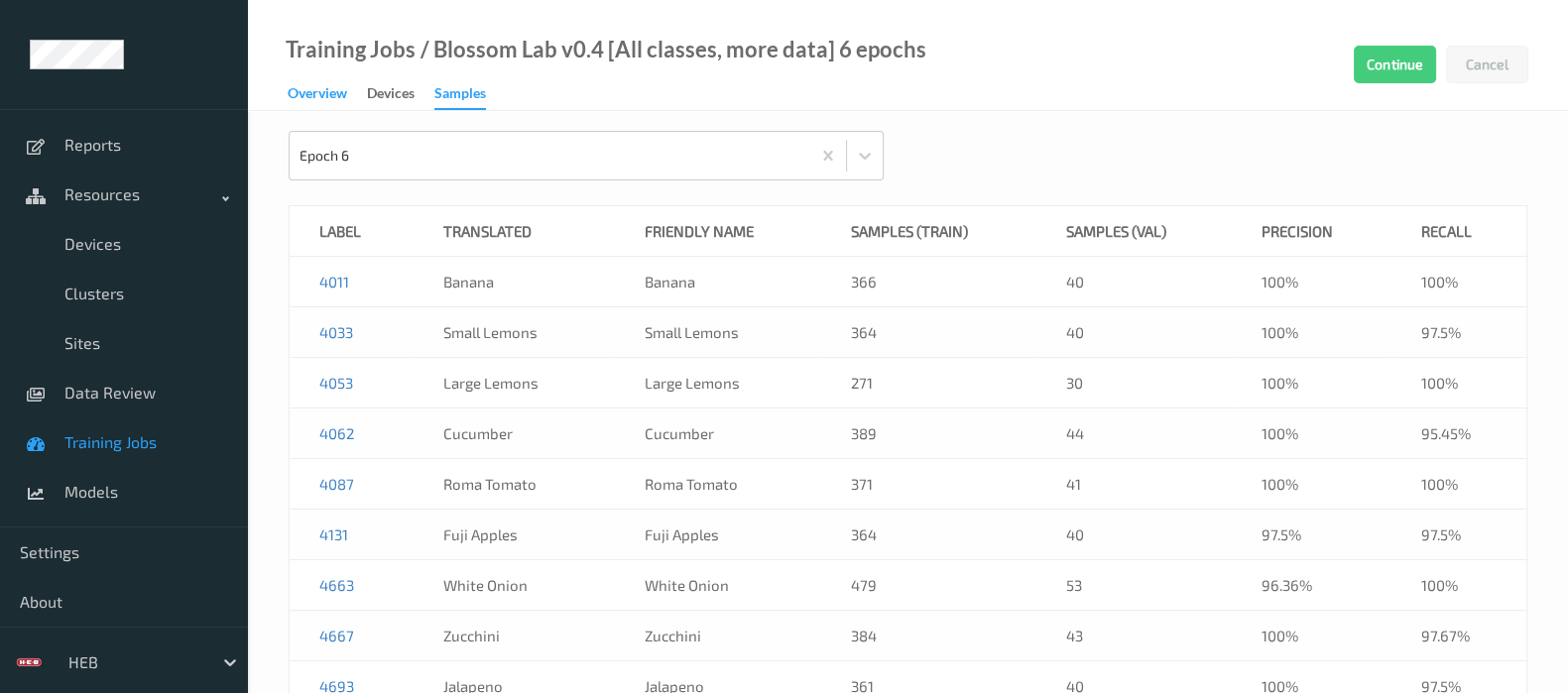 click on "Overview" at bounding box center [317, 95] 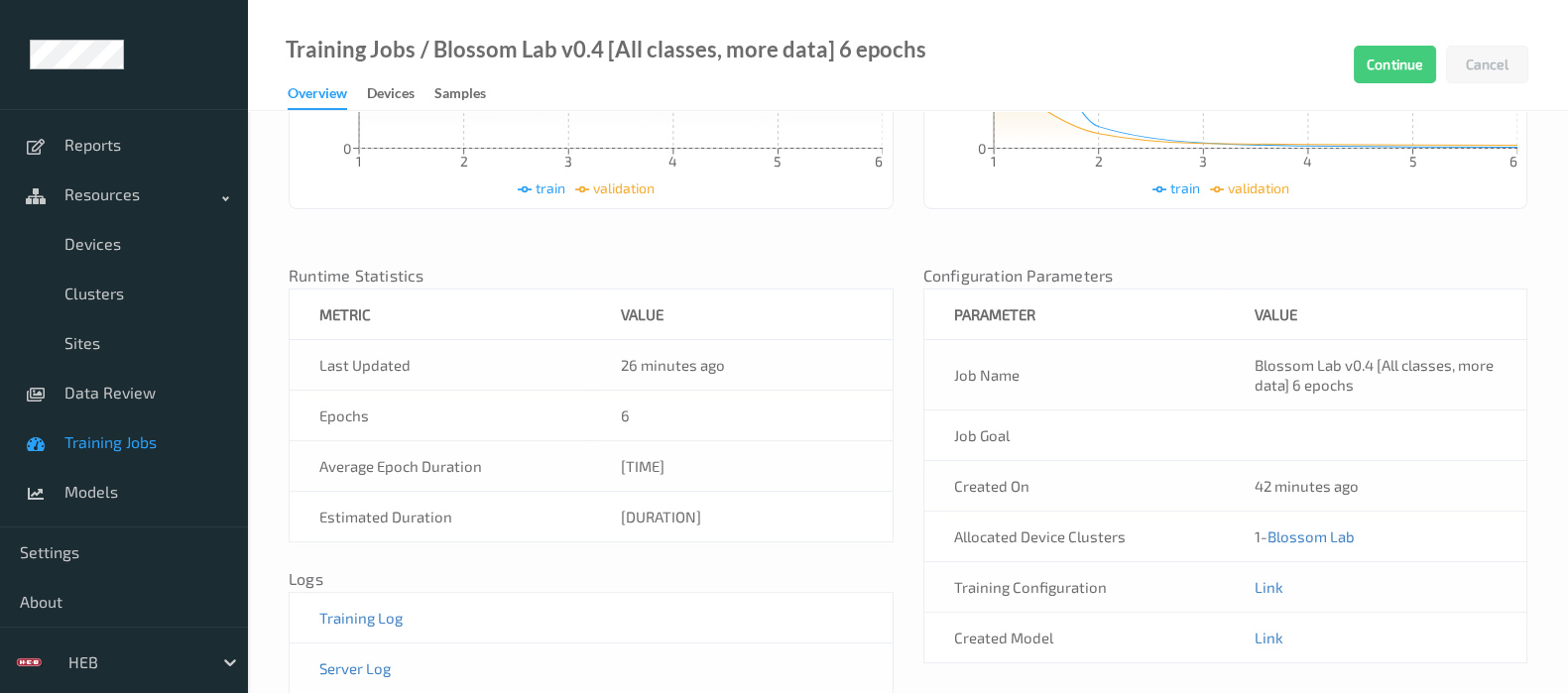 scroll, scrollTop: 656, scrollLeft: 0, axis: vertical 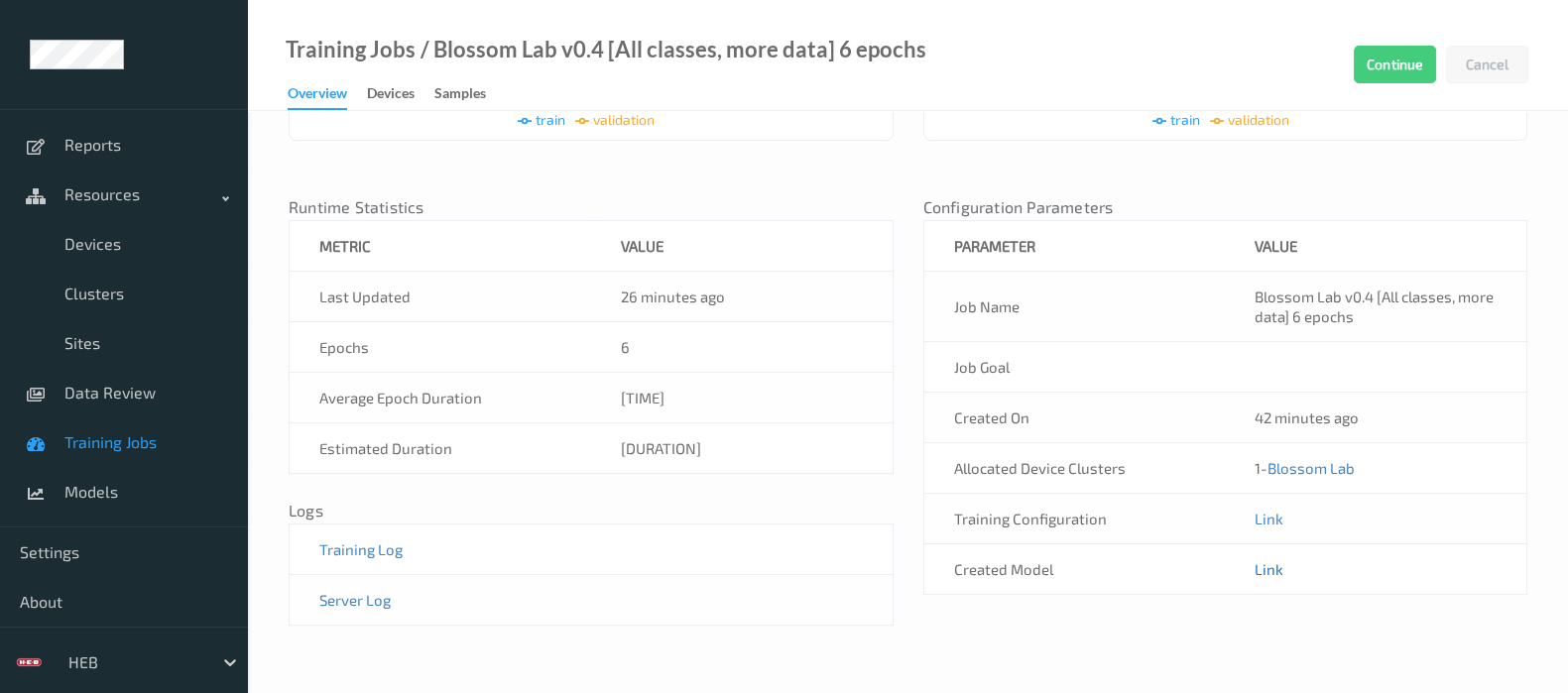 click on "Link" at bounding box center [1268, 569] 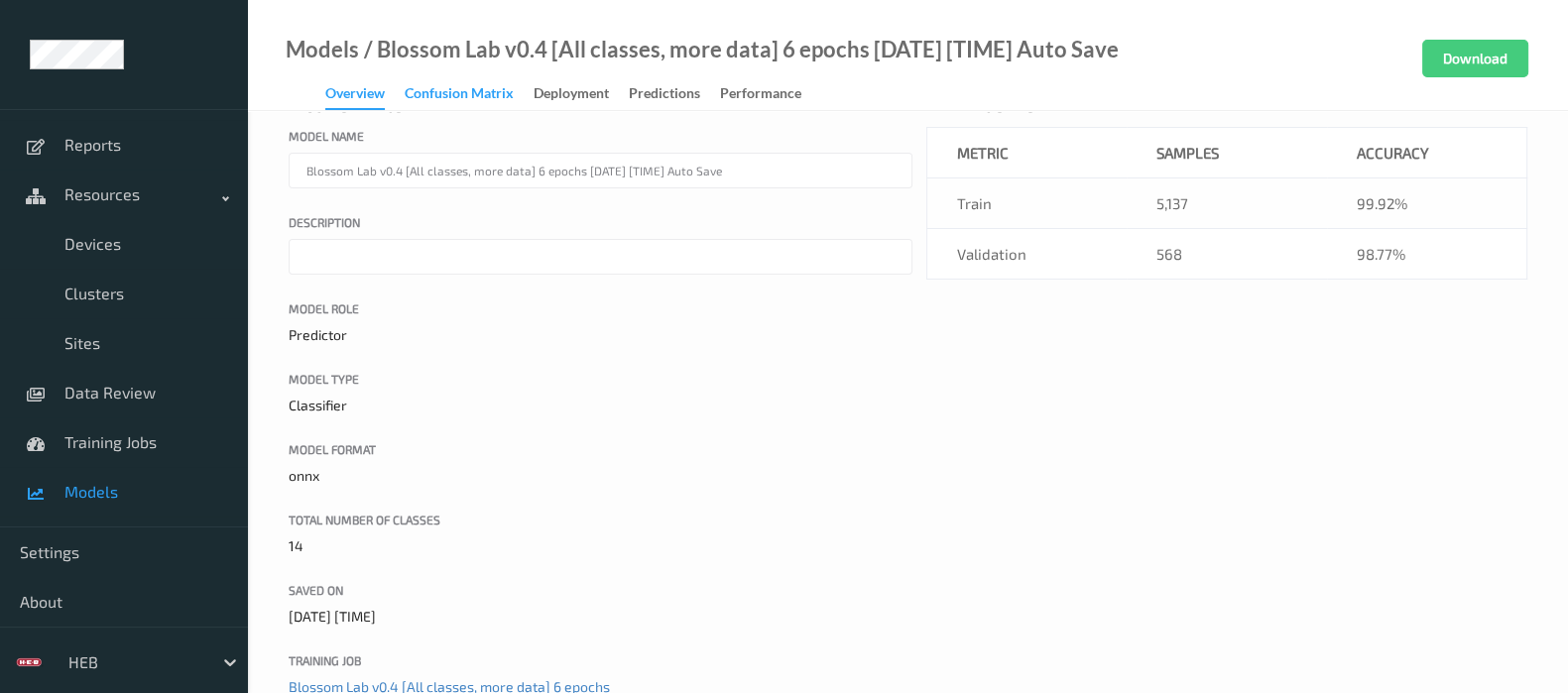 scroll, scrollTop: 0, scrollLeft: 0, axis: both 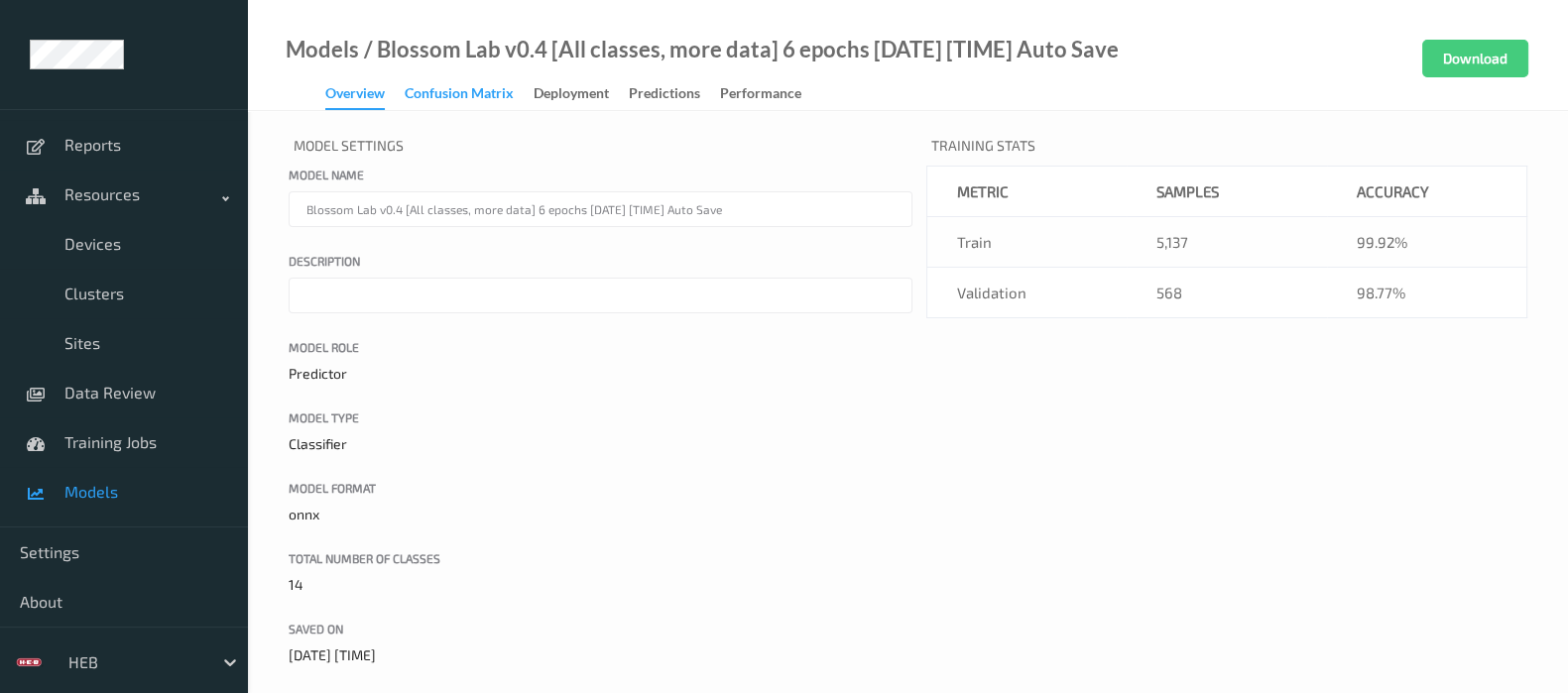 click on "Confusion matrix" at bounding box center [459, 95] 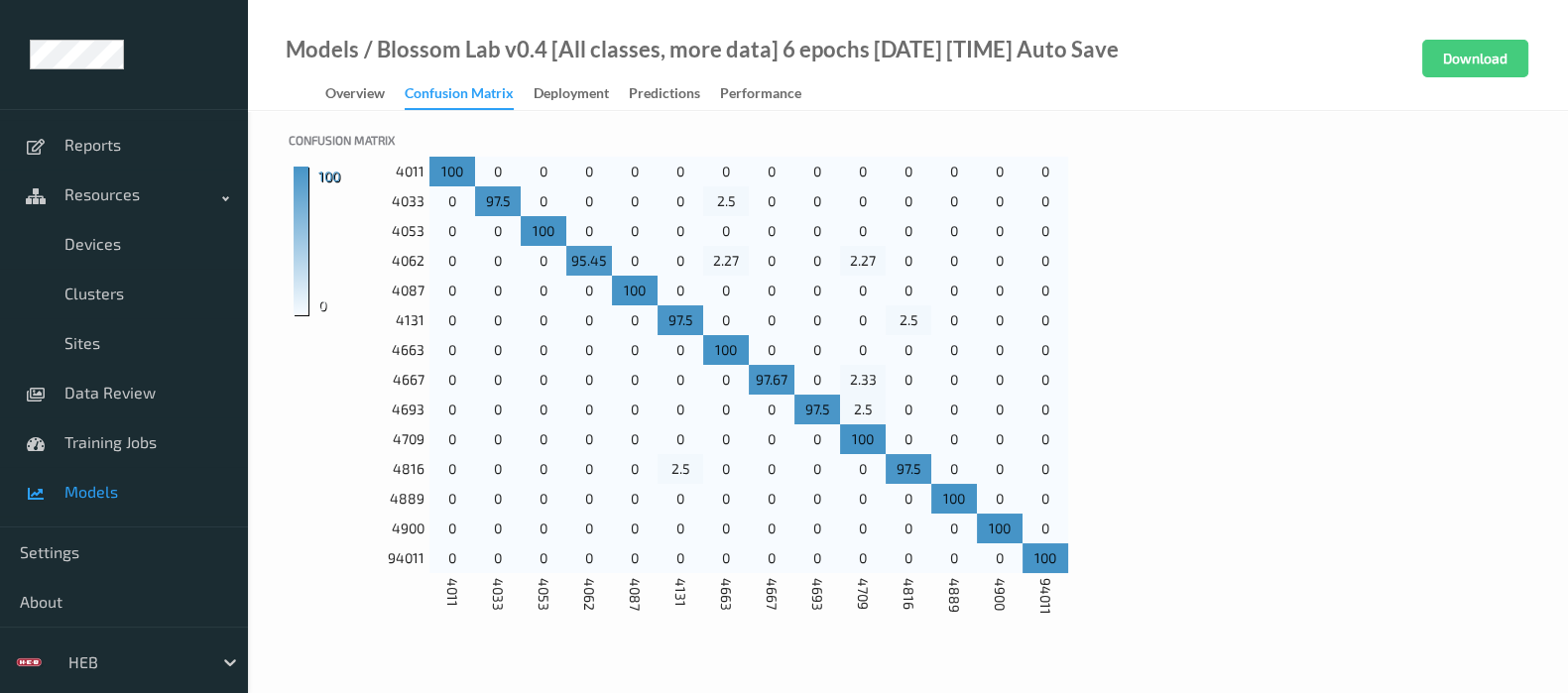 click on "Models" at bounding box center (146, 492) 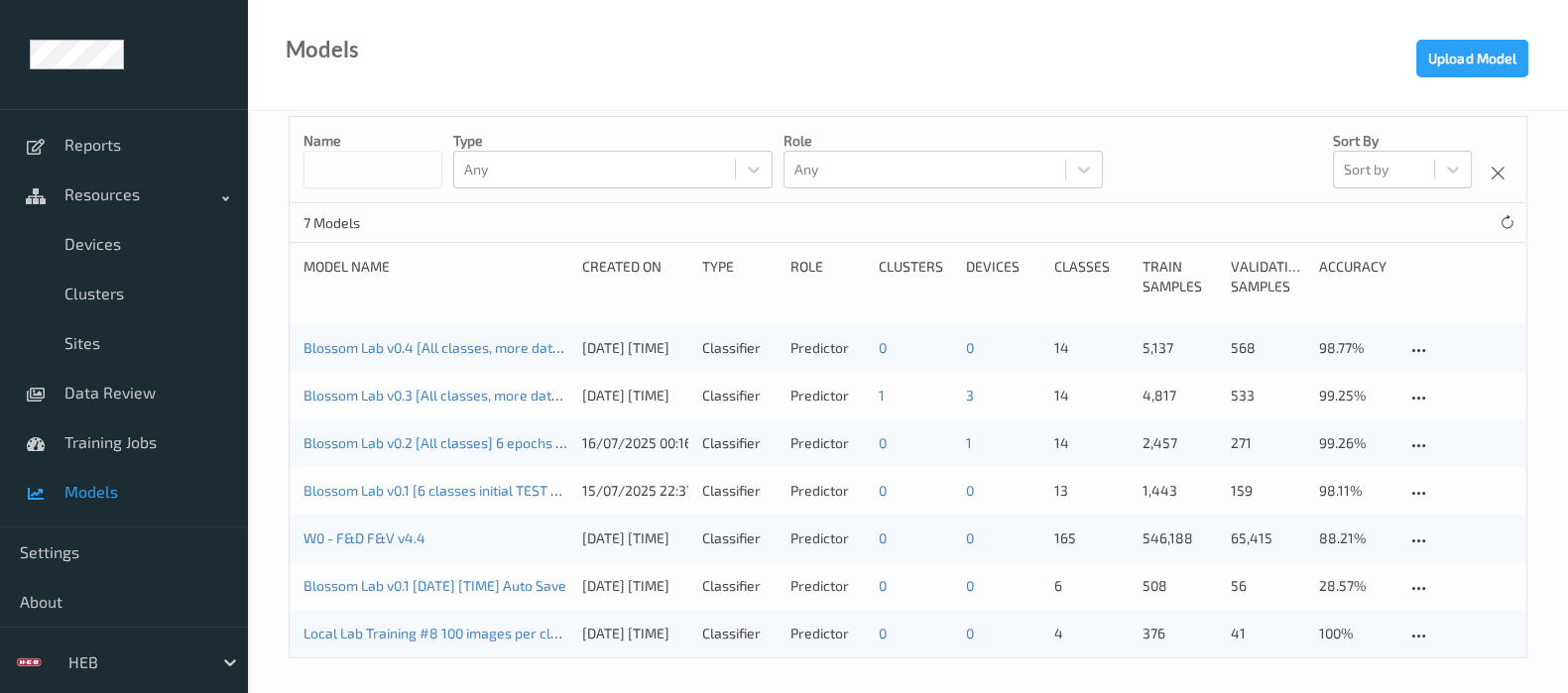 scroll, scrollTop: 20, scrollLeft: 0, axis: vertical 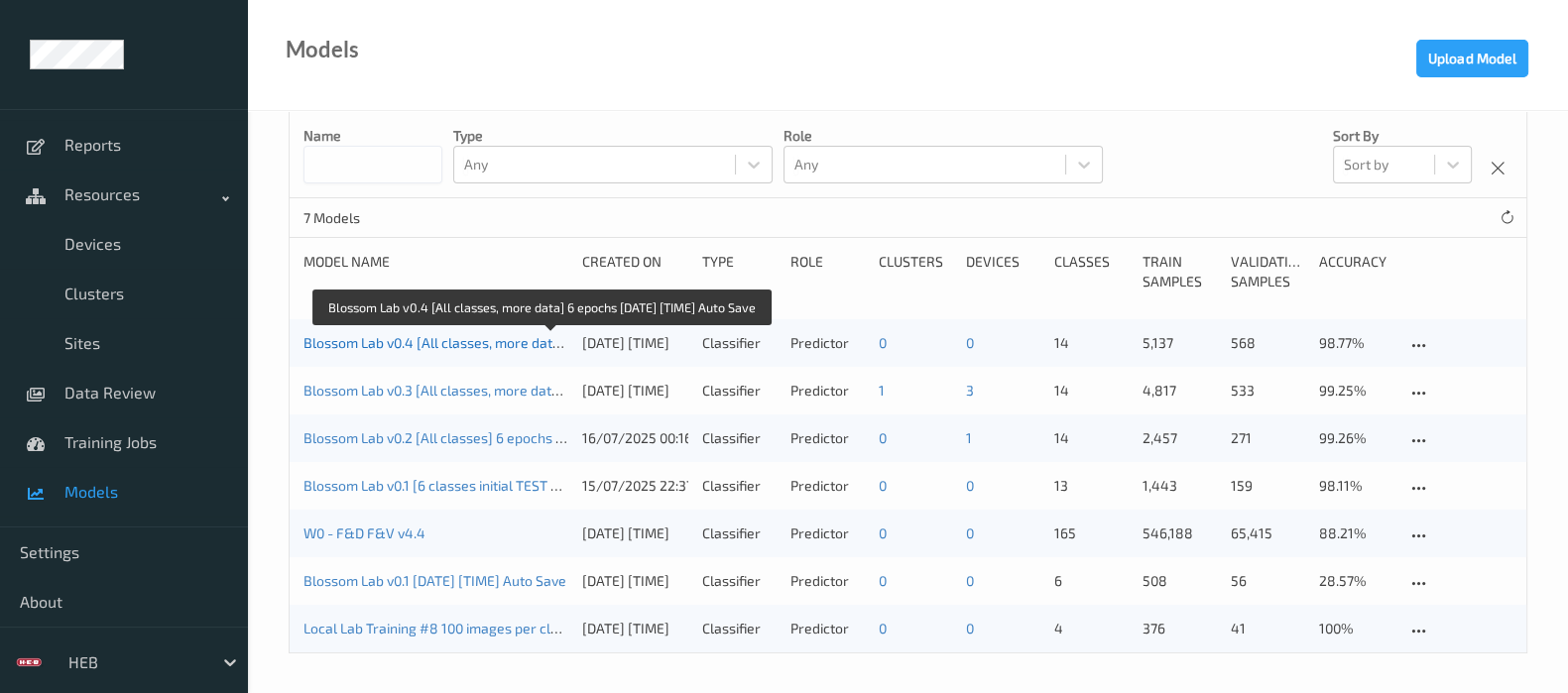 click on "Blossom Lab v0.4 [All classes, more data] 6 epochs [DATE] [TIME] Auto Save" at bounding box center [543, 342] 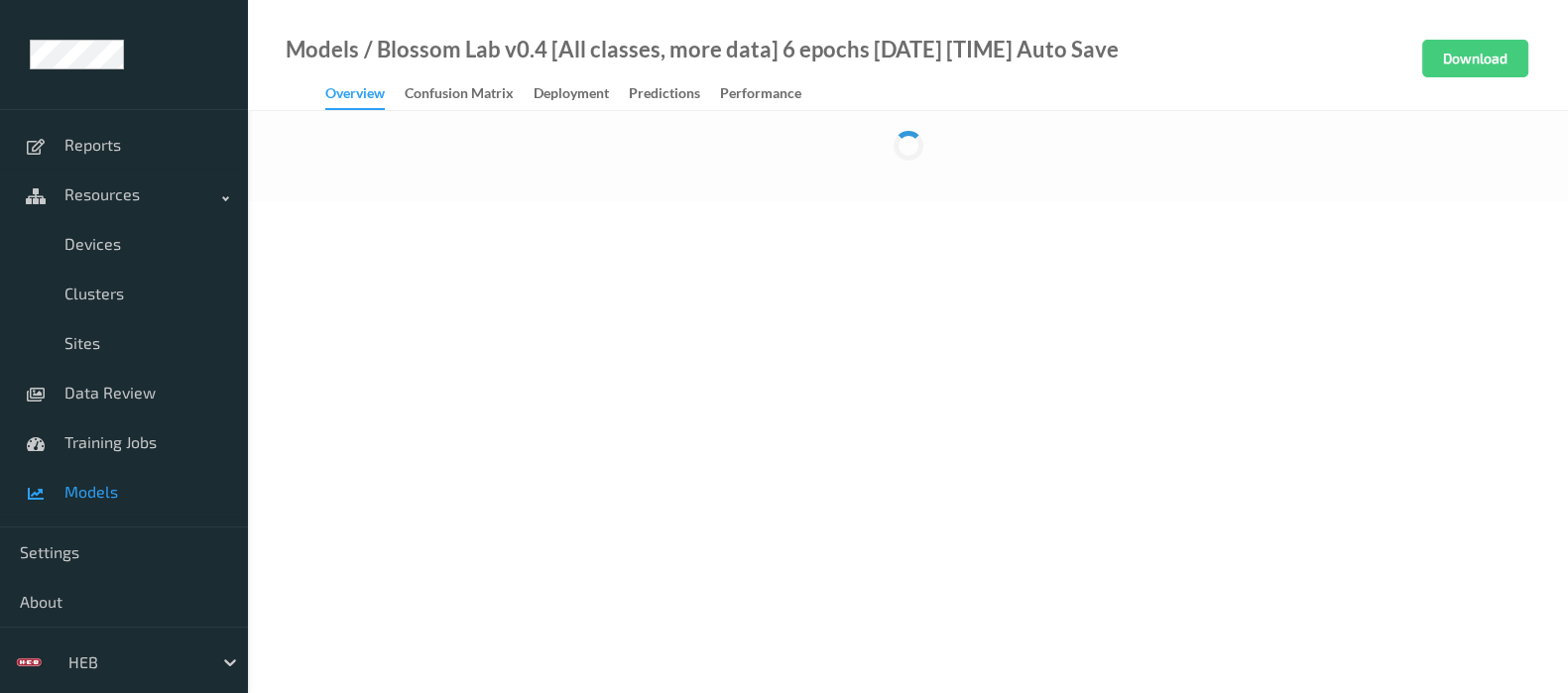 scroll, scrollTop: 0, scrollLeft: 0, axis: both 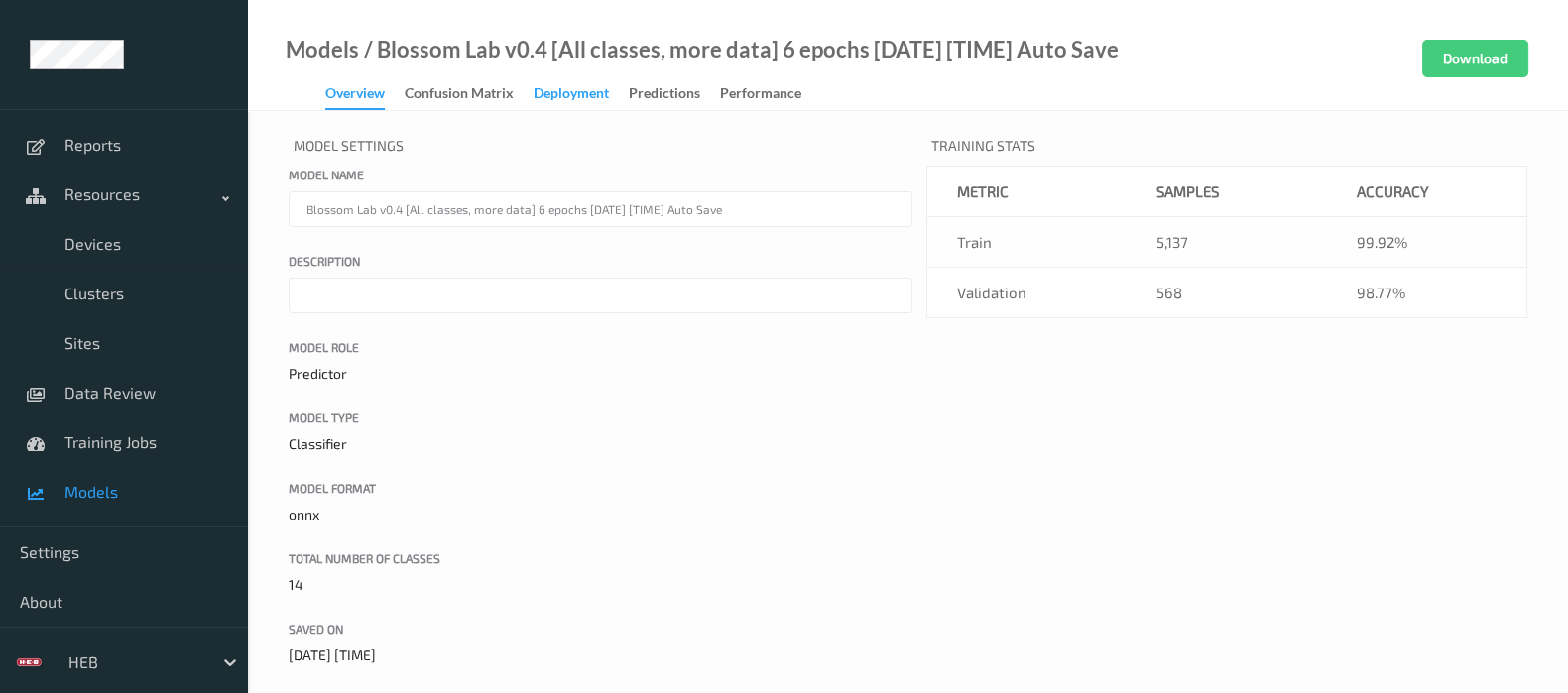 click on "Deployment" at bounding box center [571, 95] 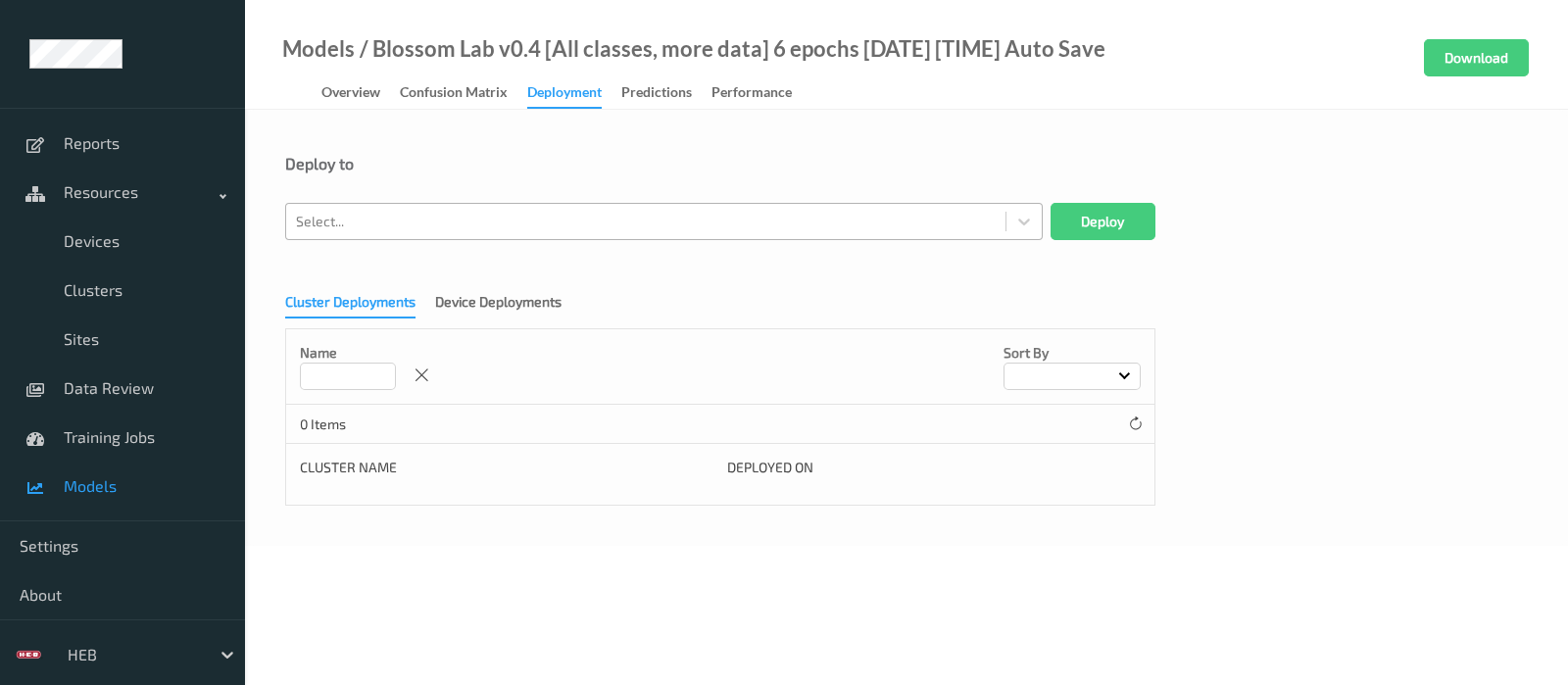 click at bounding box center (646, 221) 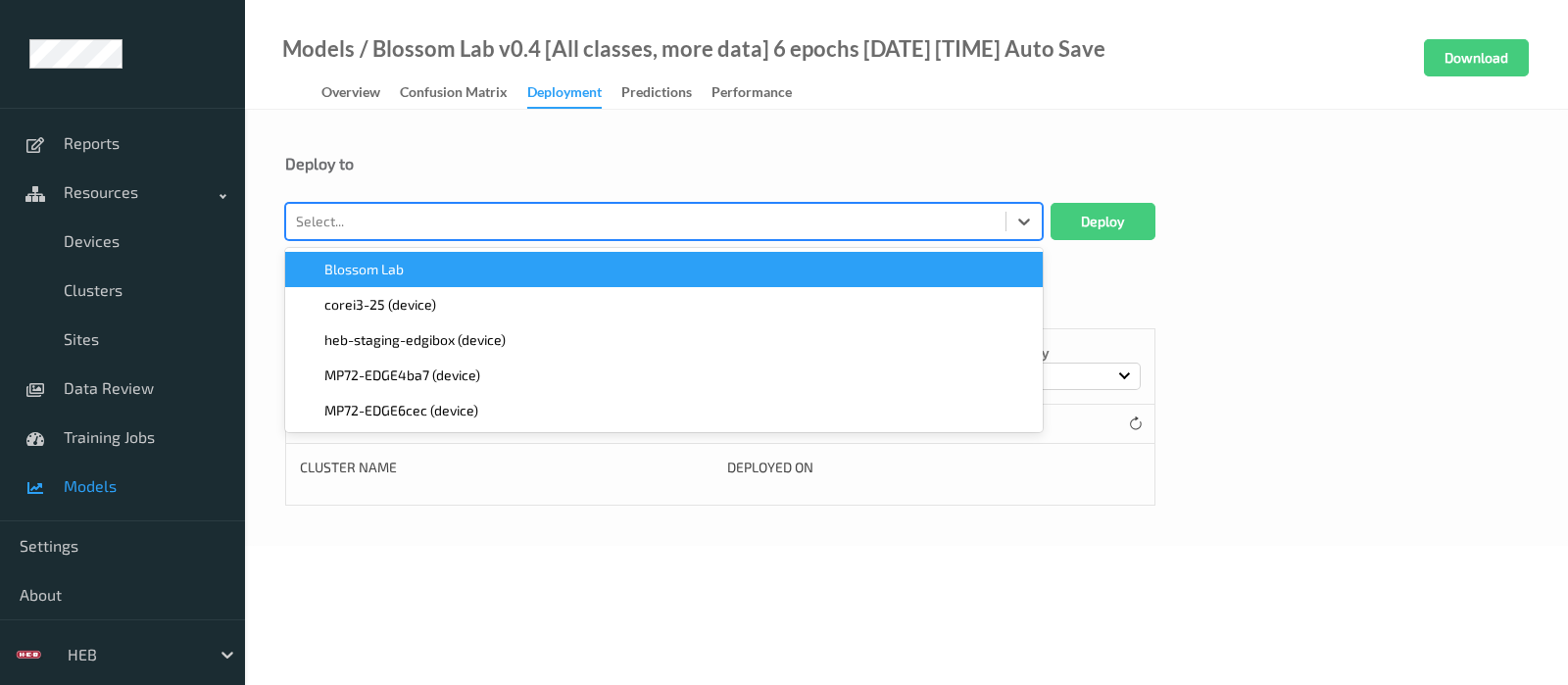 click on "Blossom Lab" at bounding box center (663, 269) 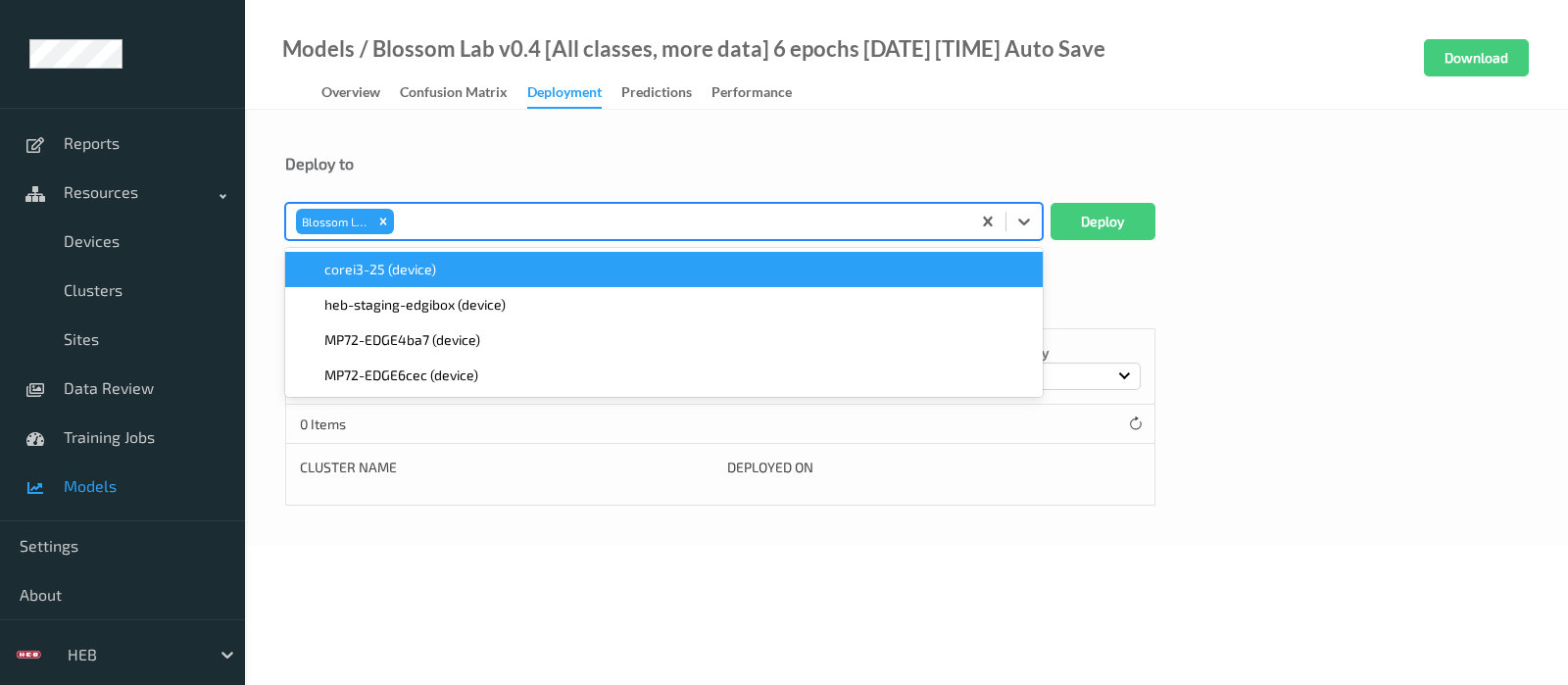 click on "corei3-25 (device)" at bounding box center (663, 269) 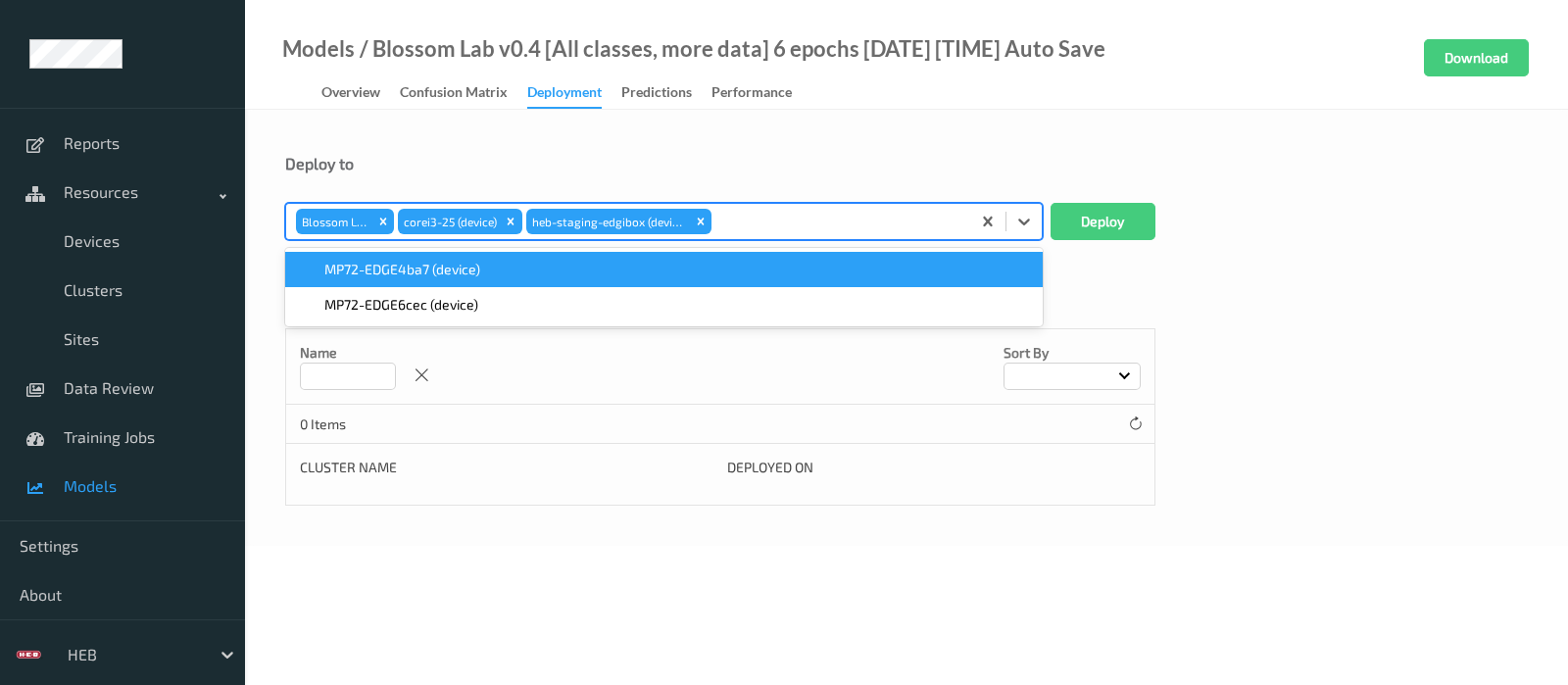 click on "MP72-EDGE4ba7 (device)" at bounding box center (402, 269) 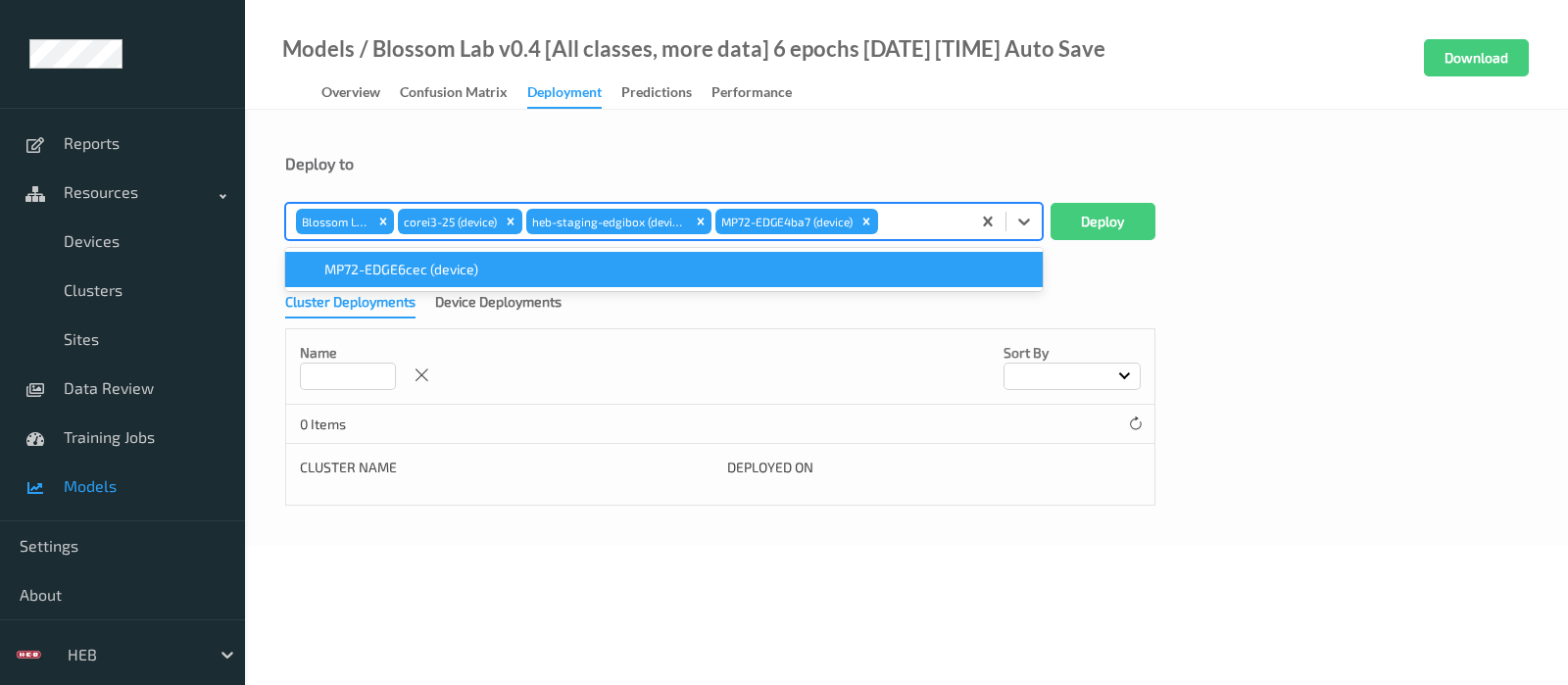 click on "MP72-EDGE6cec (device)" at bounding box center [401, 269] 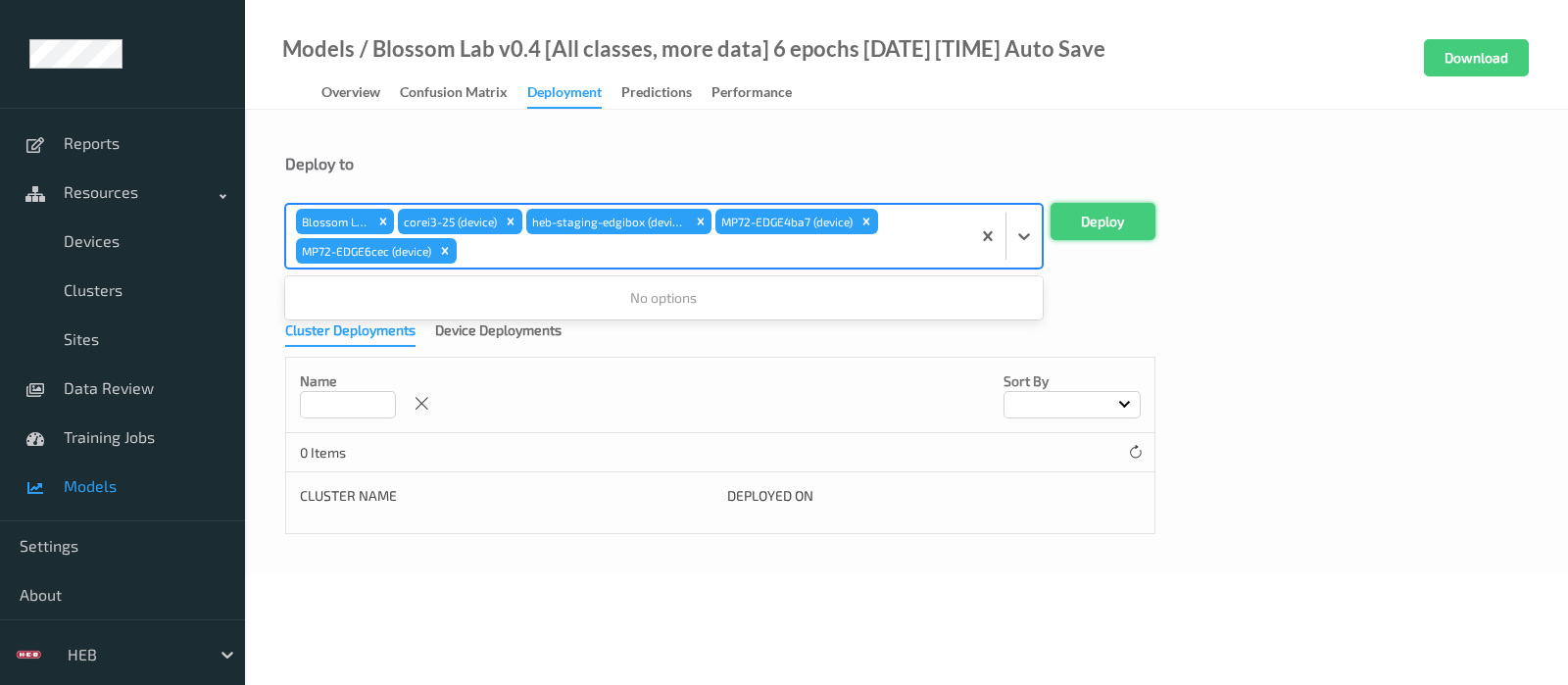 click on "Deploy" at bounding box center [1102, 221] 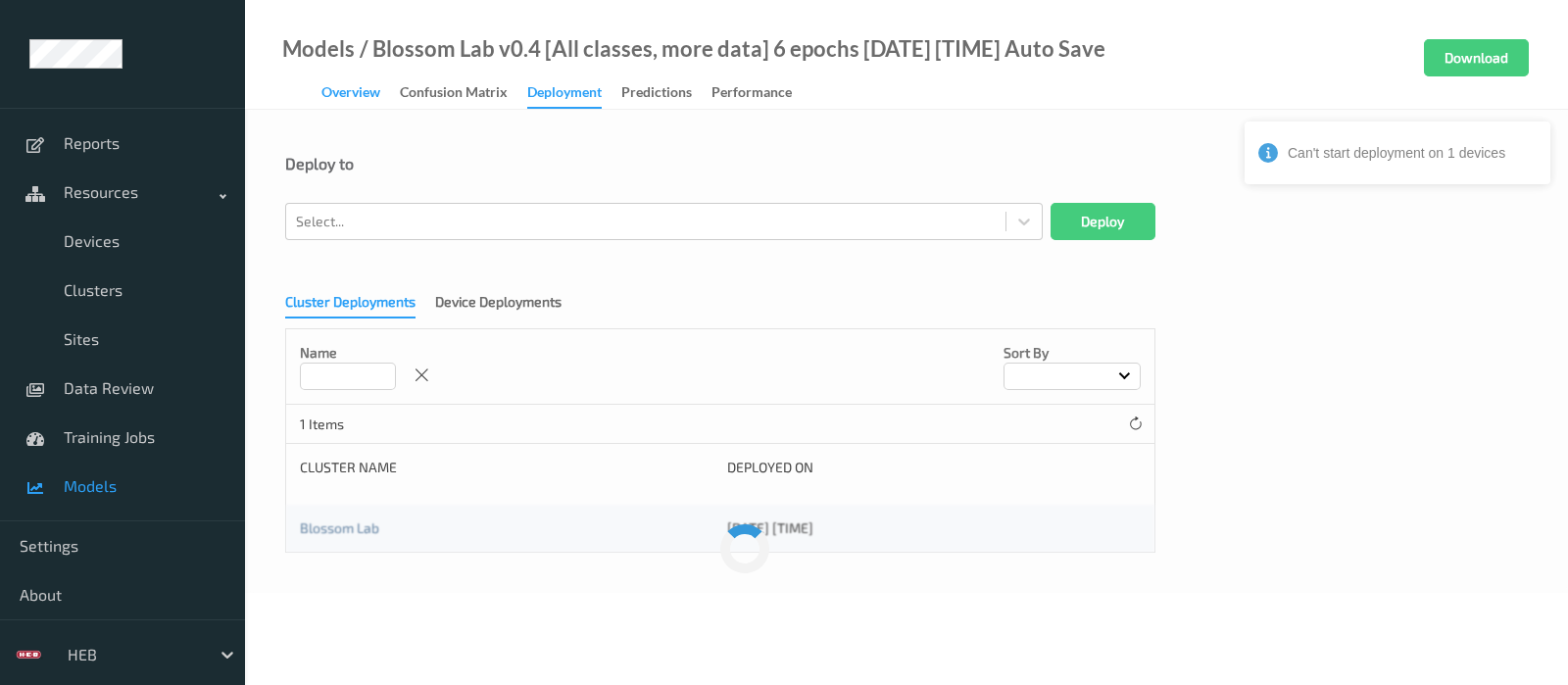 click on "Overview" at bounding box center [351, 94] 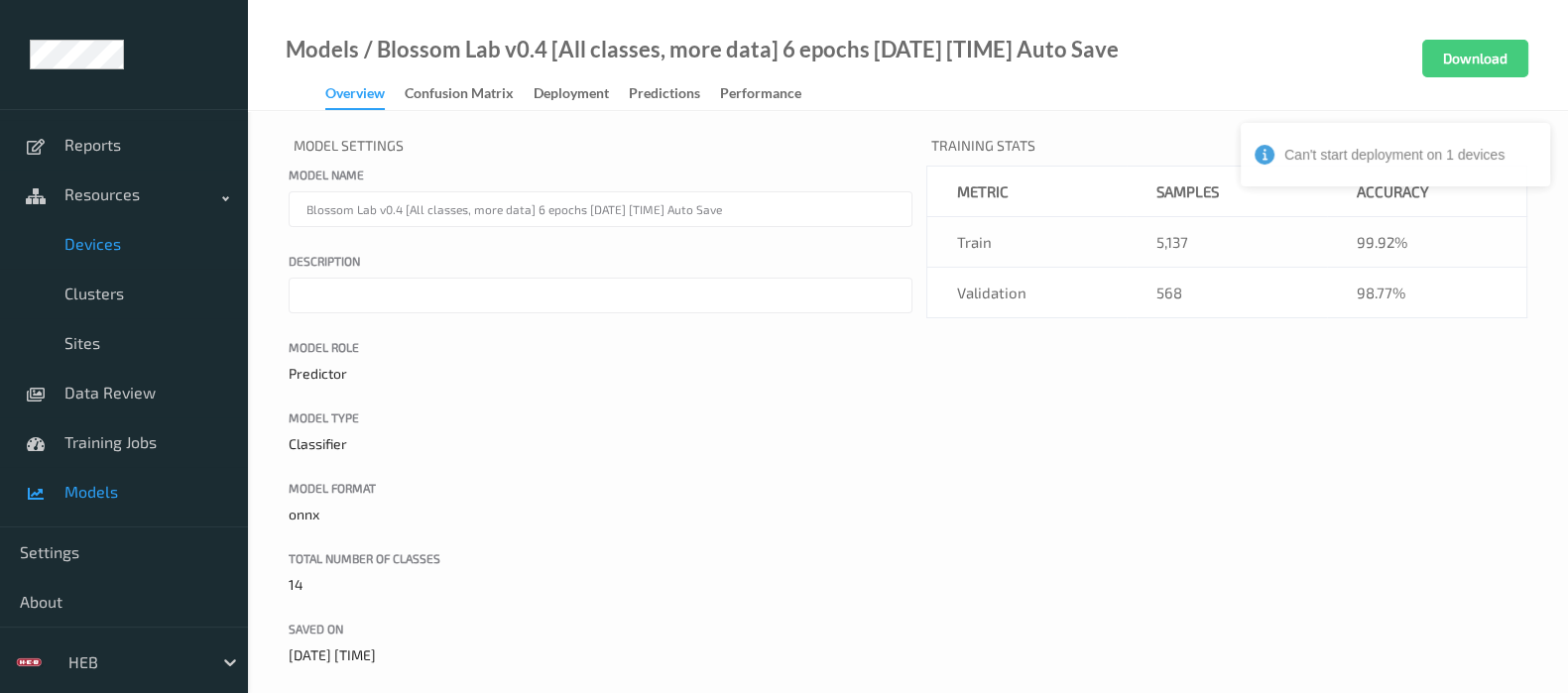 click on "Devices" at bounding box center (146, 244) 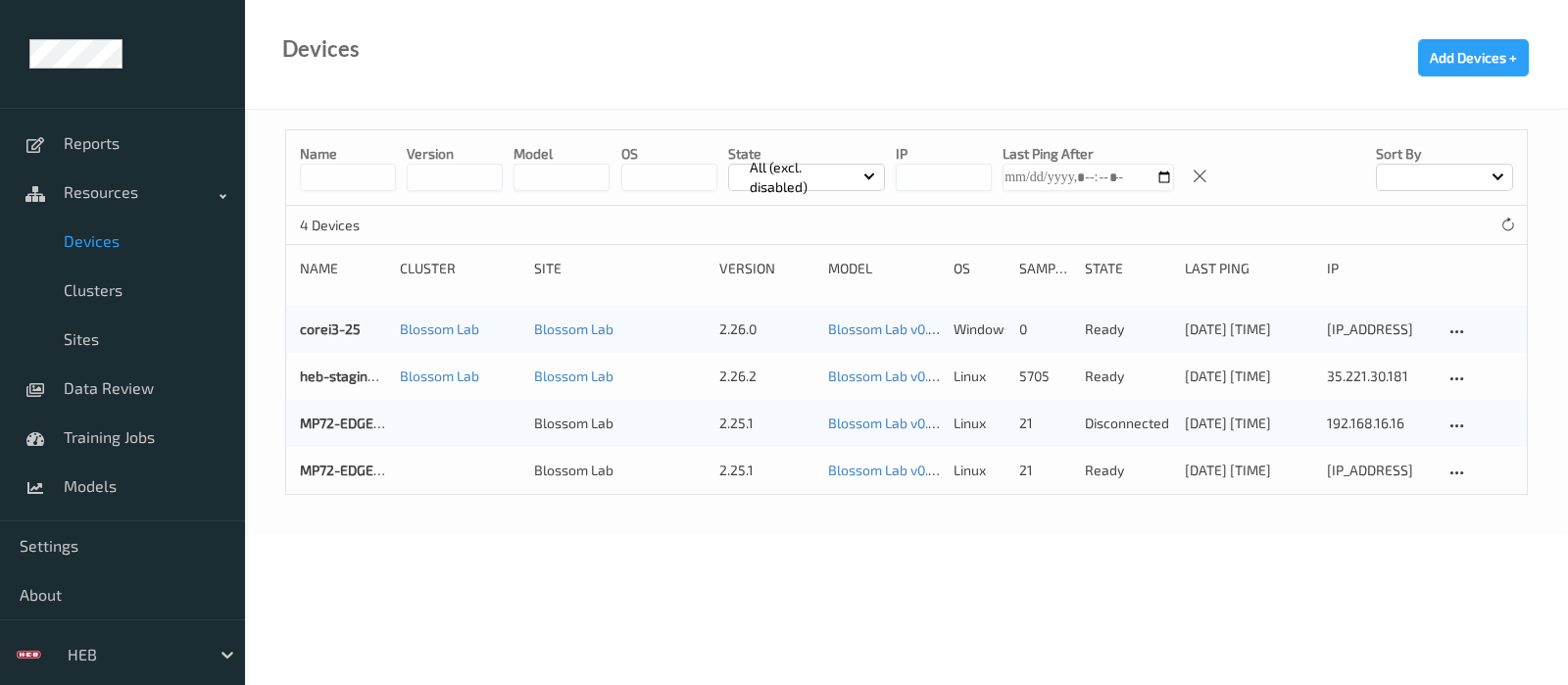 click on "Devices" at bounding box center (122, 241) 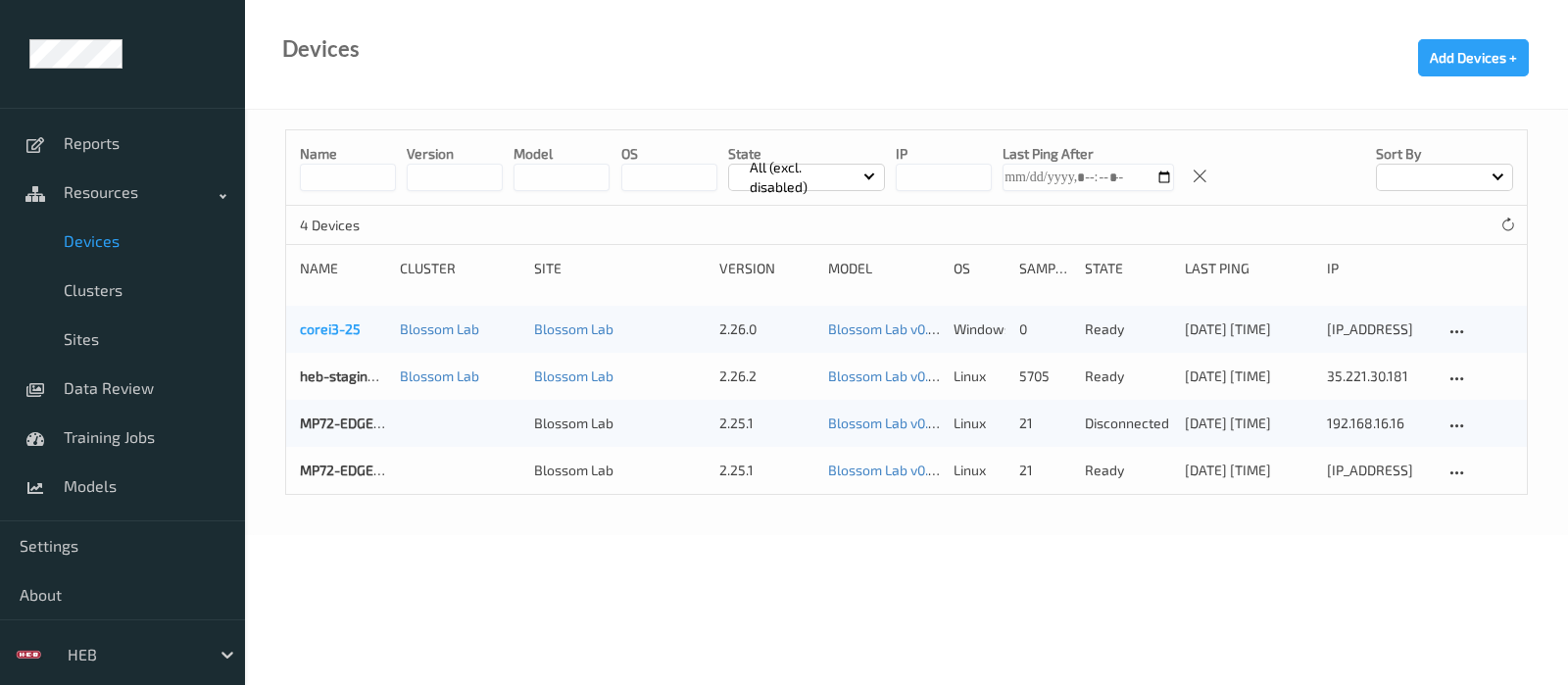 click on "corei3-25" at bounding box center (330, 328) 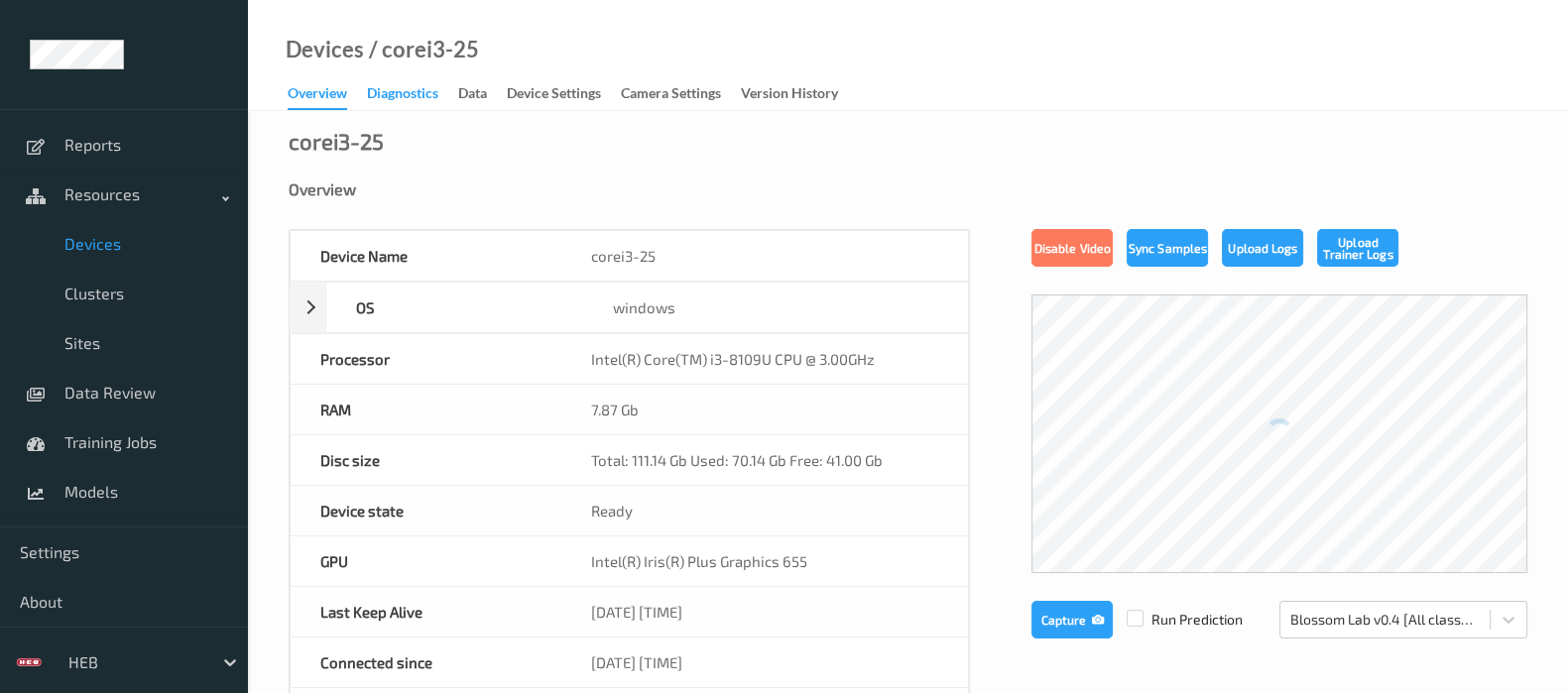 click on "Diagnostics" at bounding box center (403, 95) 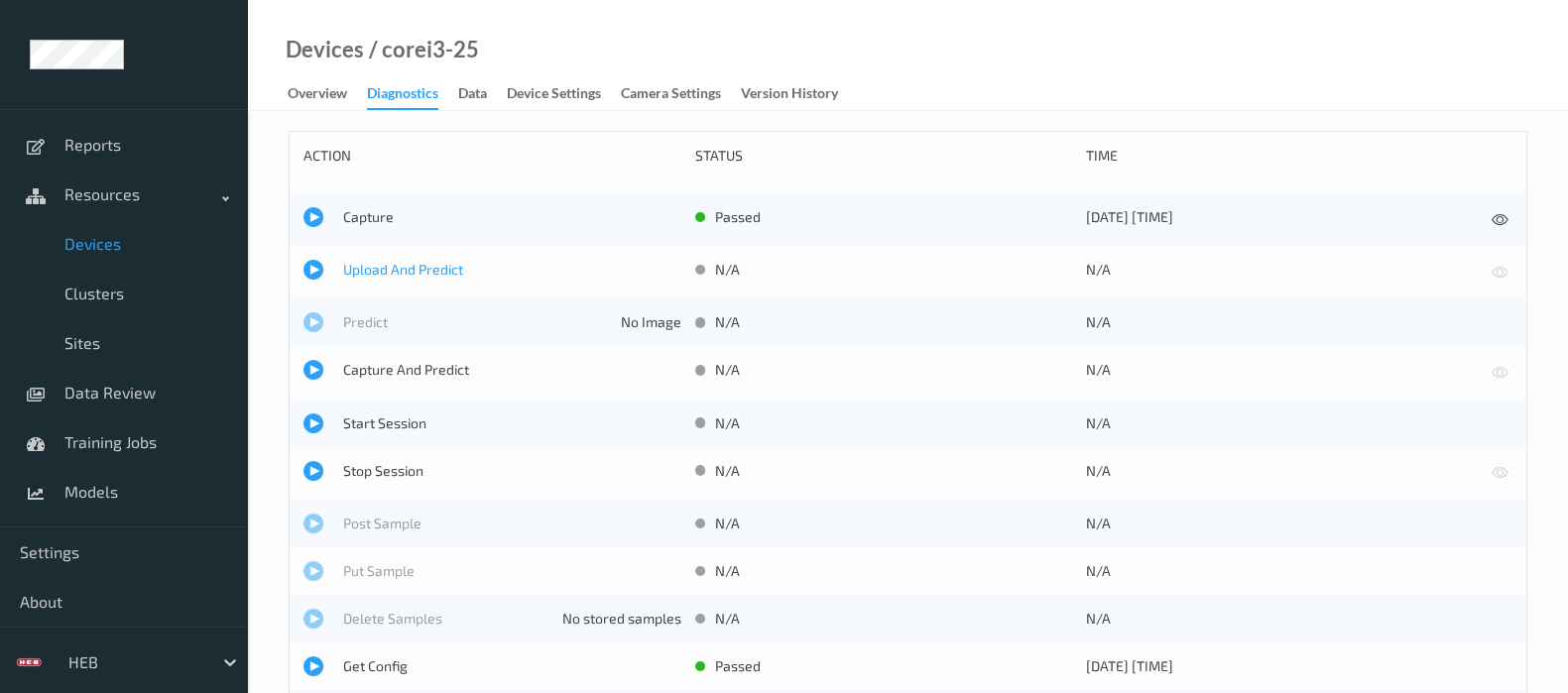 click on "Upload And Predict" at bounding box center [512, 270] 